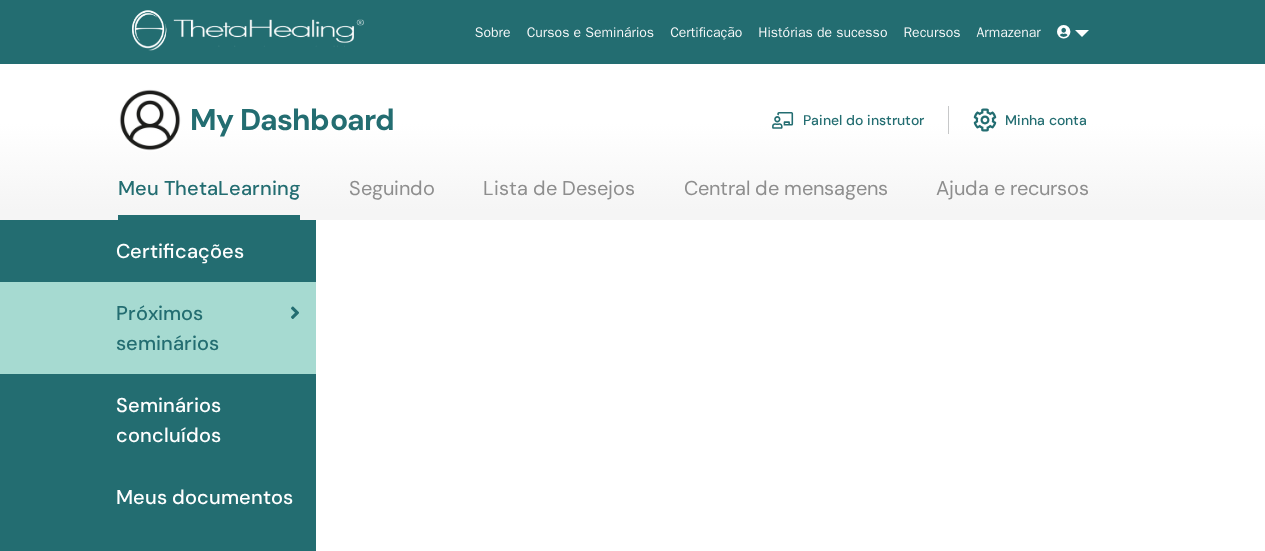 scroll, scrollTop: 0, scrollLeft: 0, axis: both 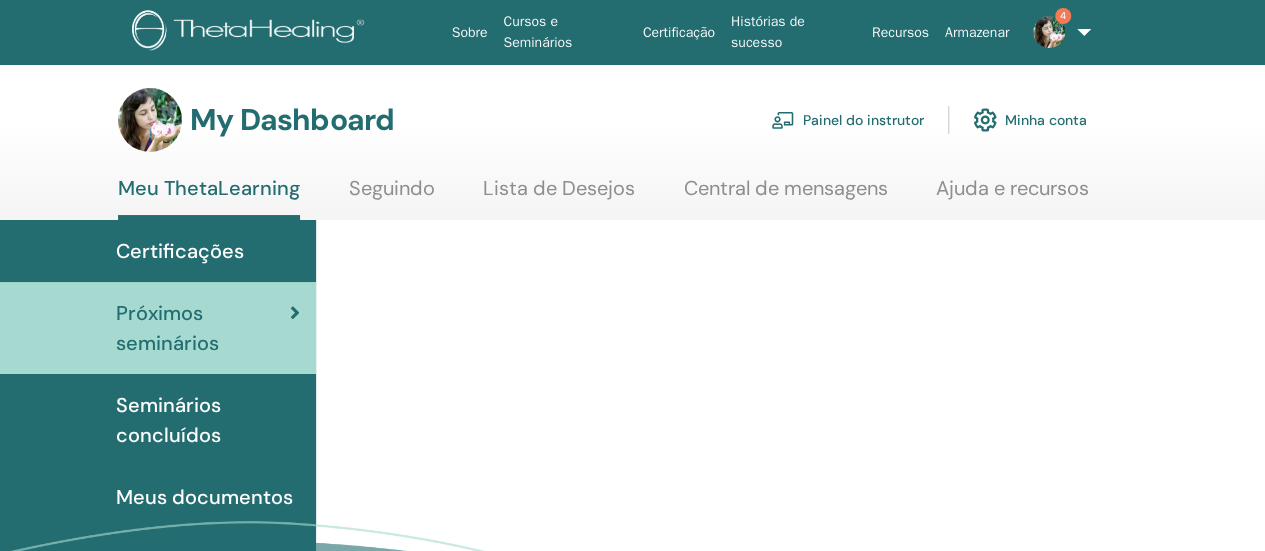 click on "Painel do instrutor" at bounding box center (847, 120) 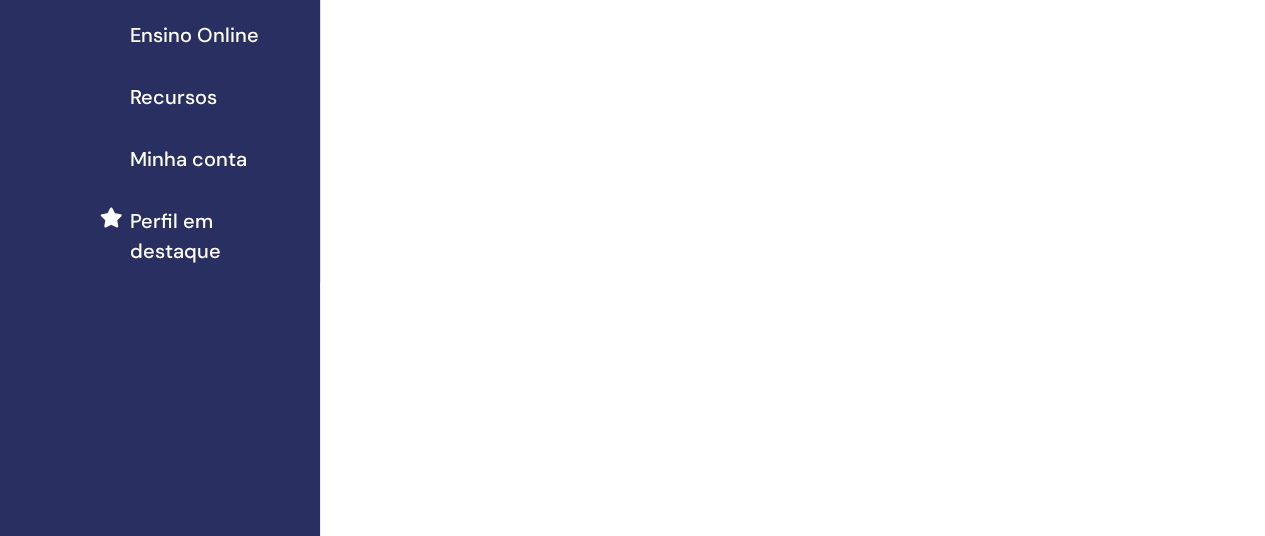 scroll, scrollTop: 200, scrollLeft: 0, axis: vertical 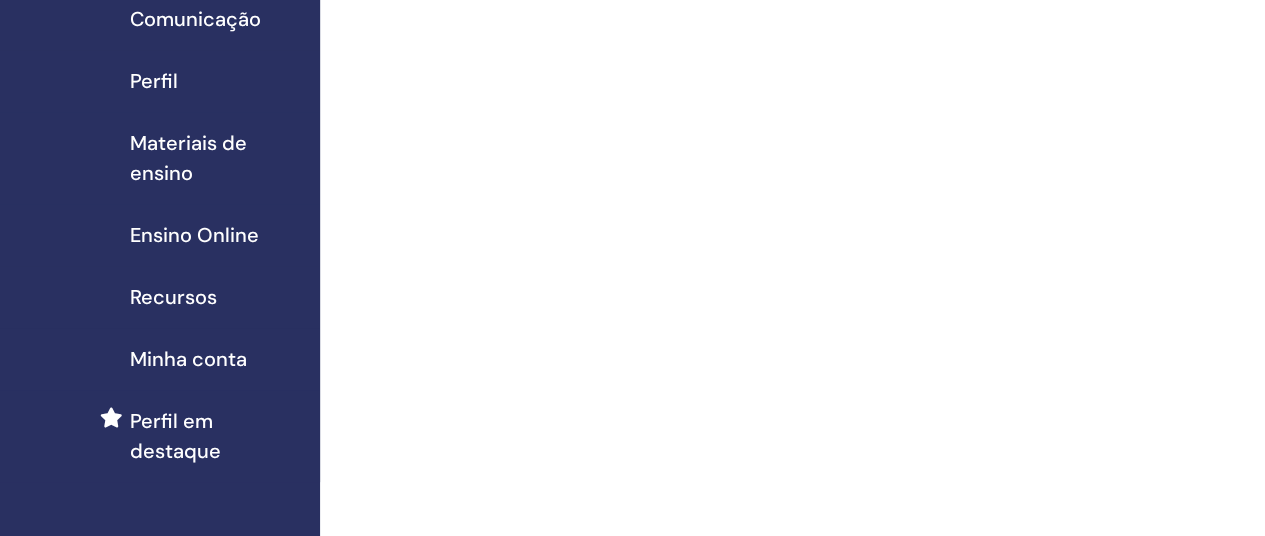 click on "Minha conta" at bounding box center [188, 359] 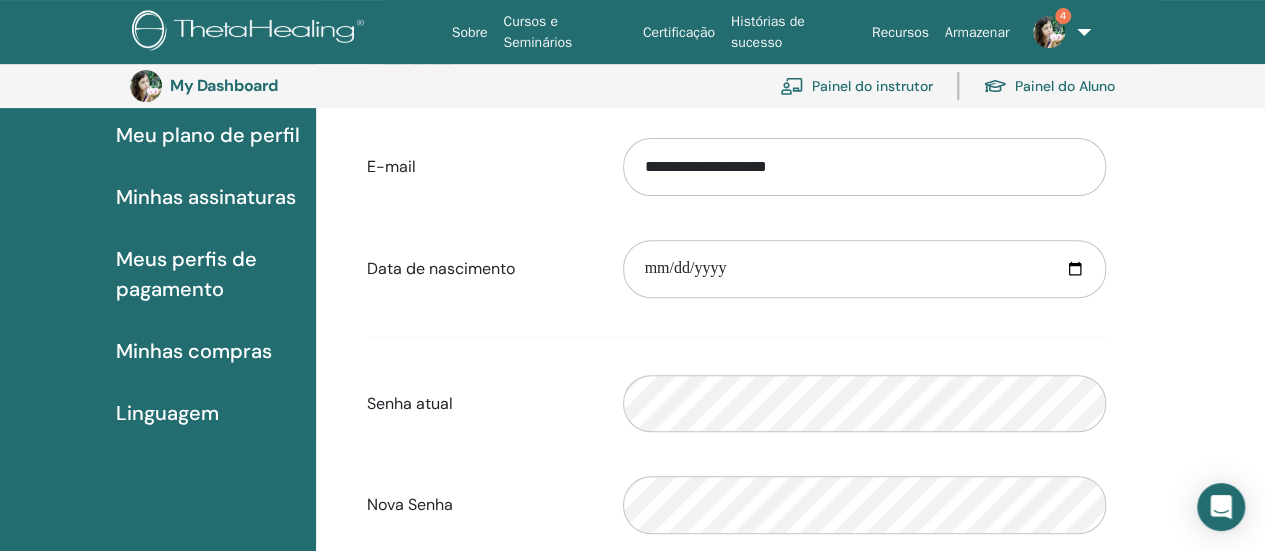 scroll, scrollTop: 0, scrollLeft: 0, axis: both 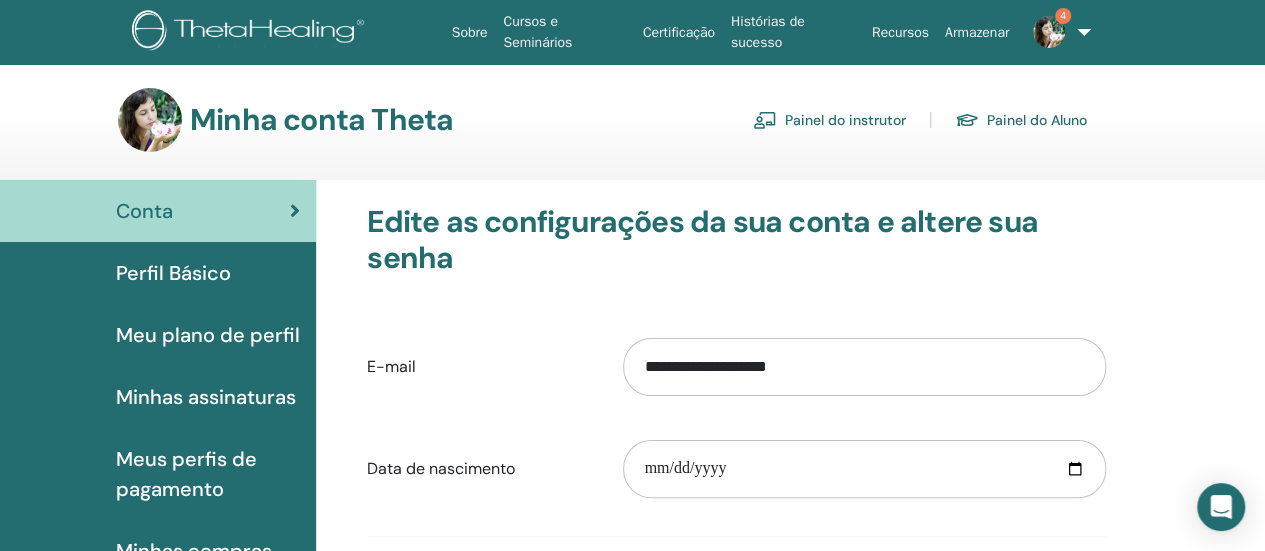 click on "Conta" at bounding box center (158, 211) 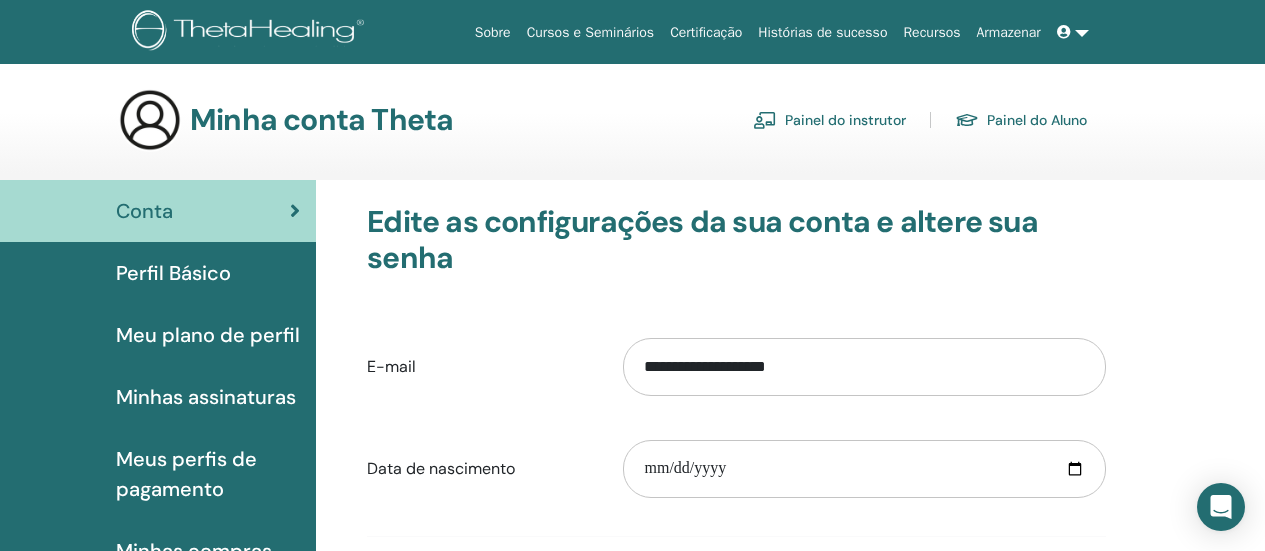 scroll, scrollTop: 0, scrollLeft: 0, axis: both 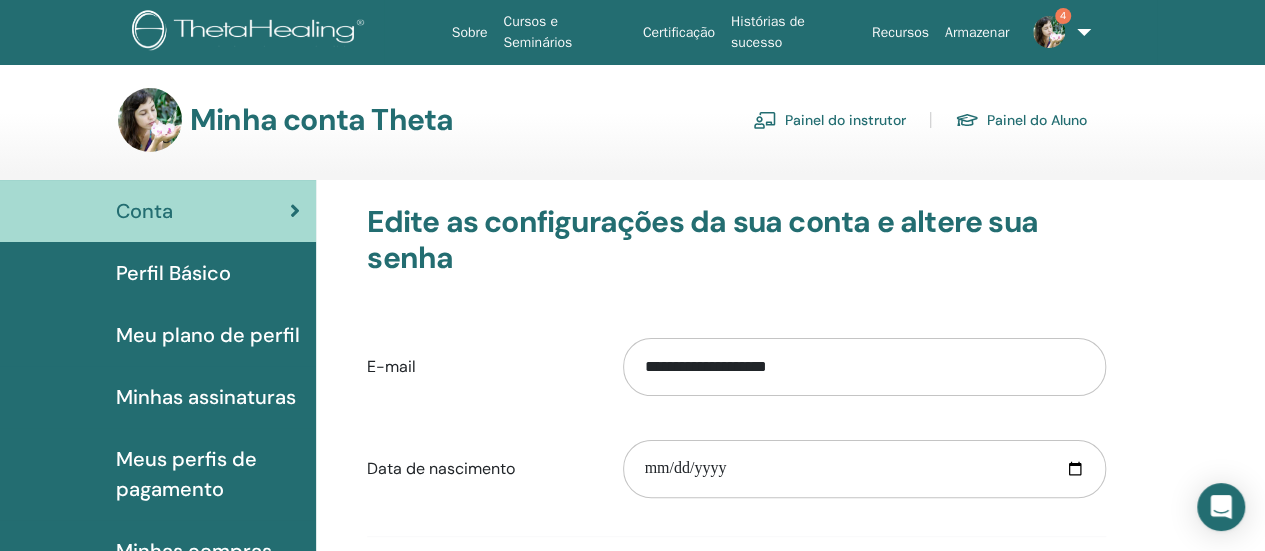 click on "Painel do instrutor" at bounding box center (829, 120) 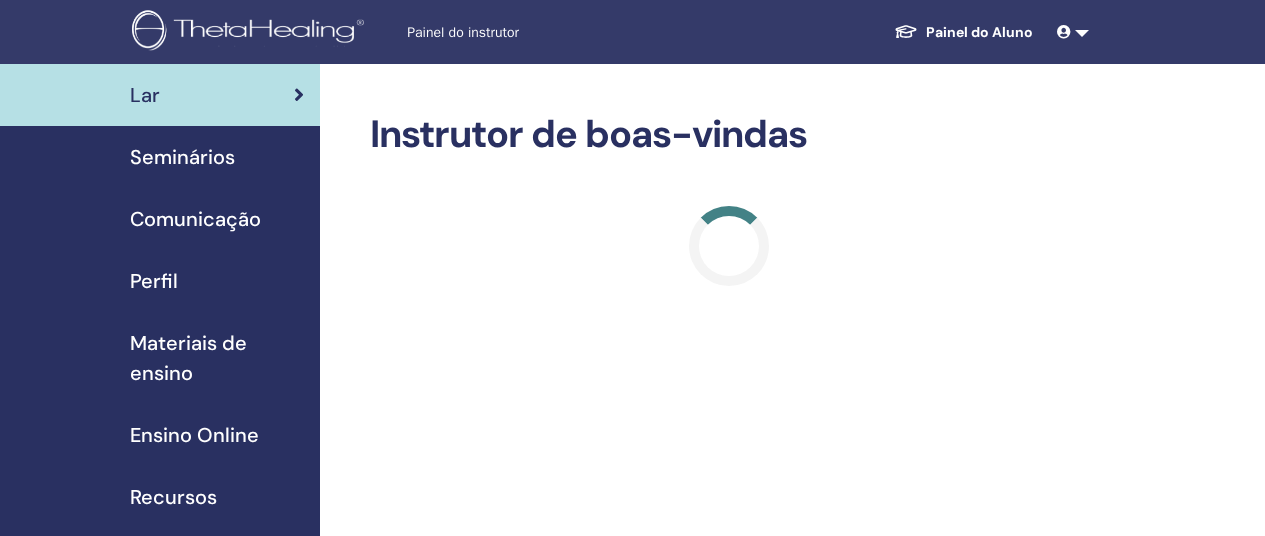 scroll, scrollTop: 0, scrollLeft: 0, axis: both 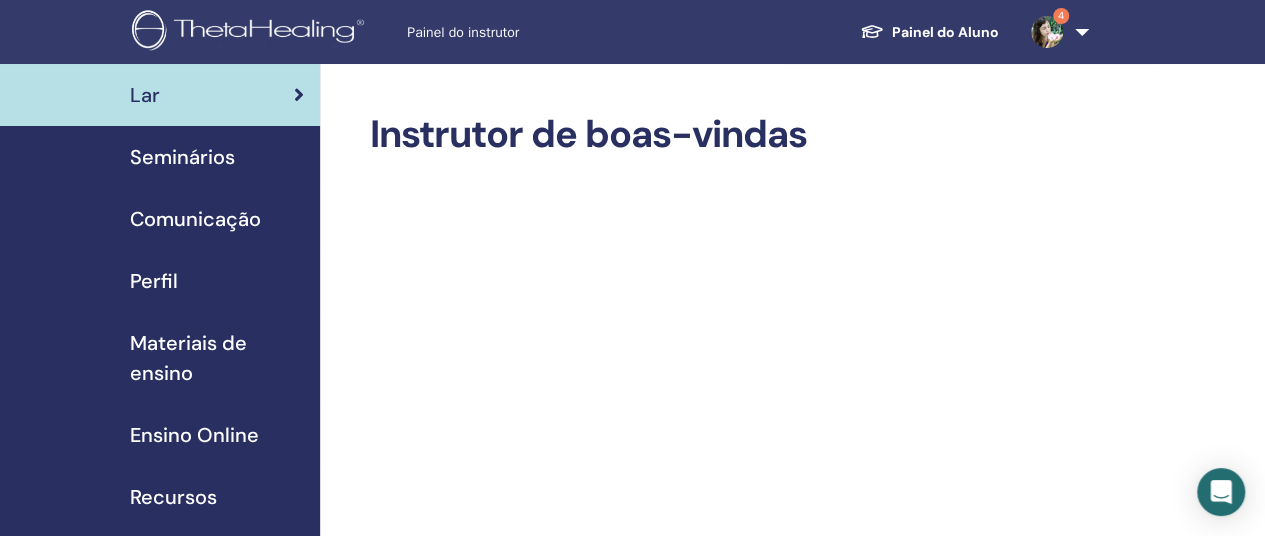 click on "Seminários" at bounding box center (182, 157) 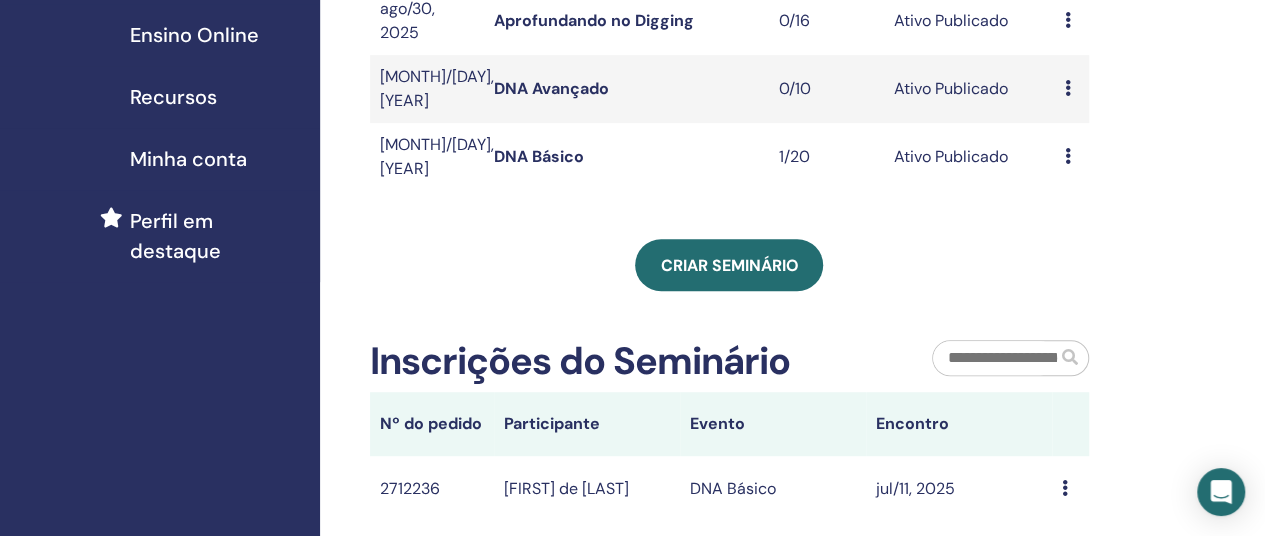 scroll, scrollTop: 100, scrollLeft: 0, axis: vertical 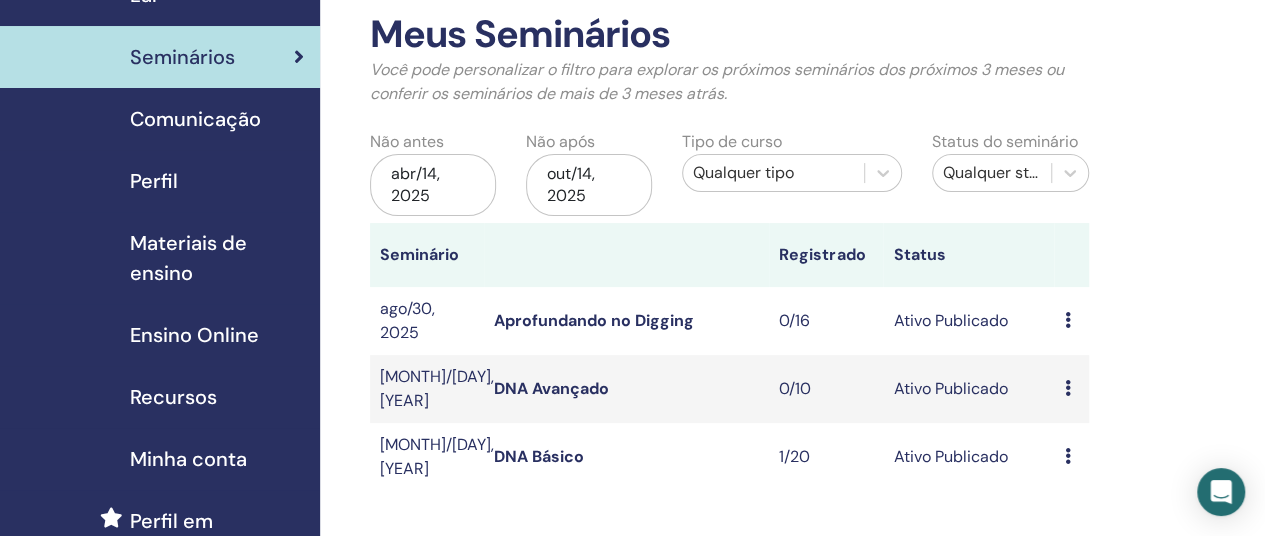 click on "DNA Básico" at bounding box center [539, 456] 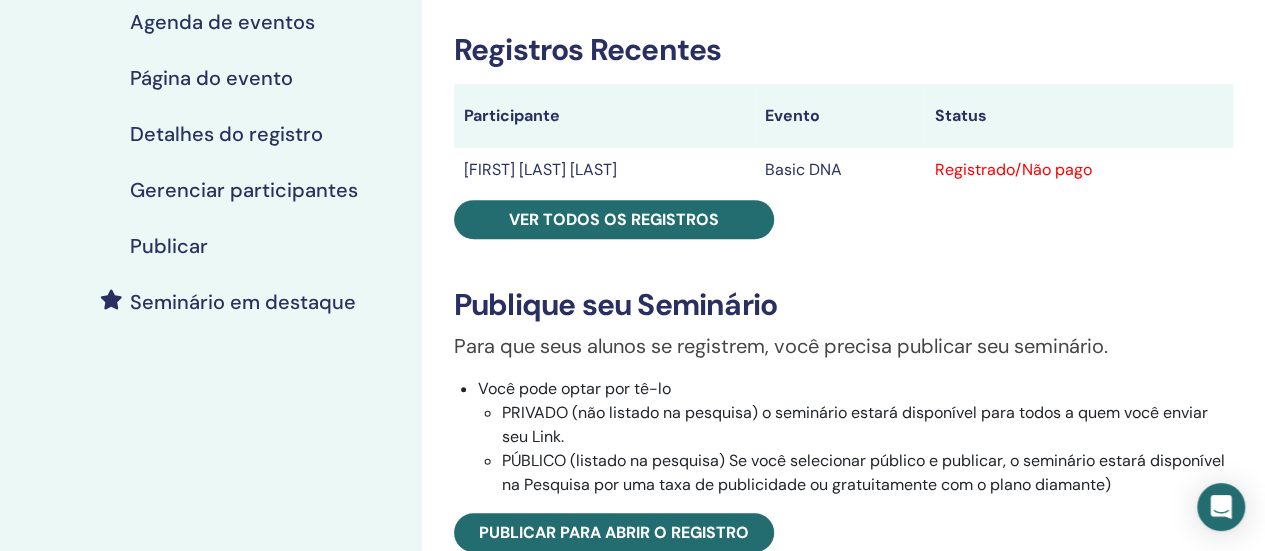 scroll, scrollTop: 0, scrollLeft: 0, axis: both 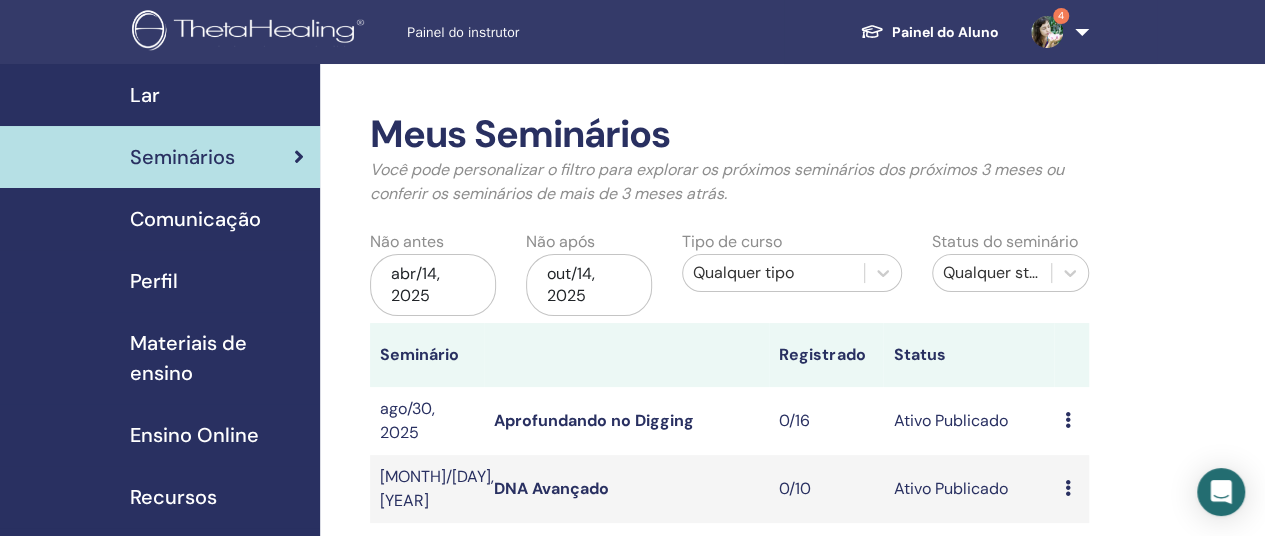 click on "abr/14, 2025" at bounding box center (433, 285) 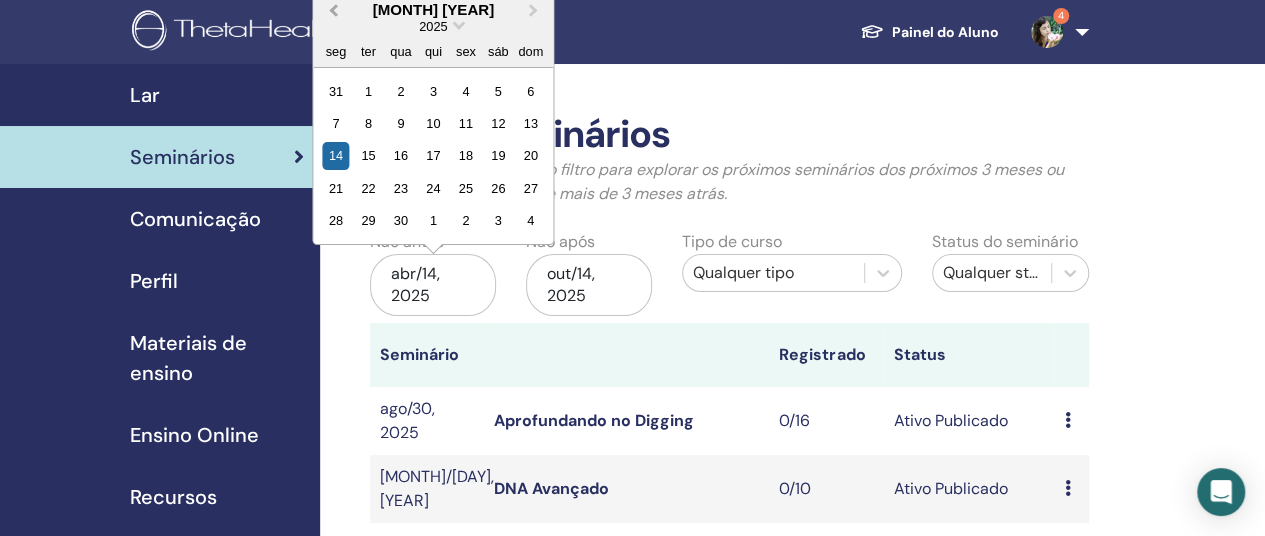 click on "Previous Month" at bounding box center [333, 9] 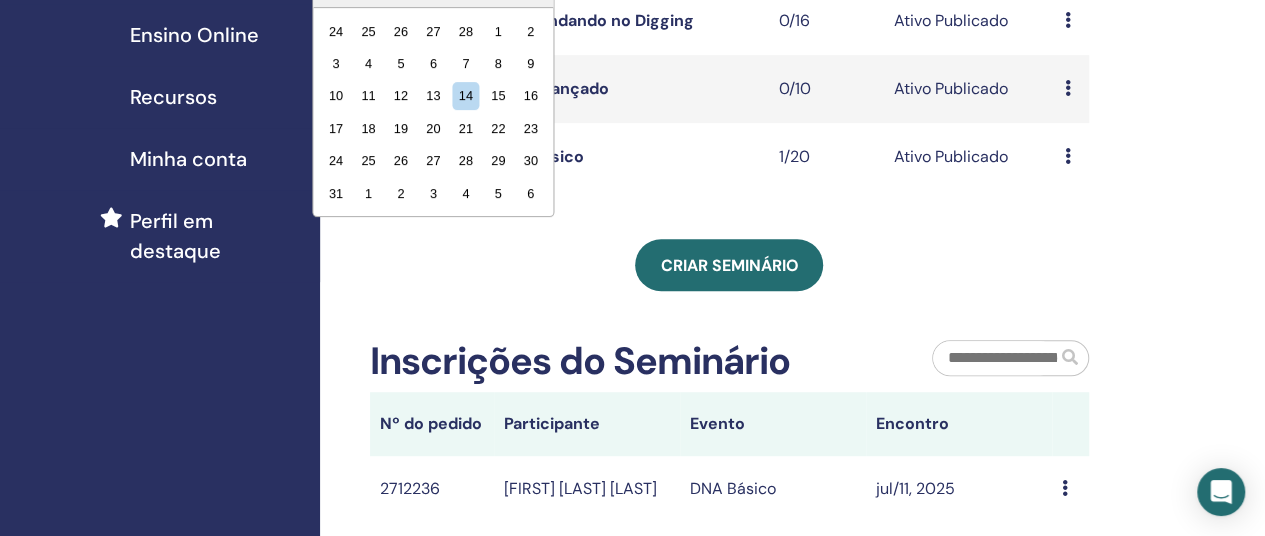 scroll, scrollTop: 100, scrollLeft: 0, axis: vertical 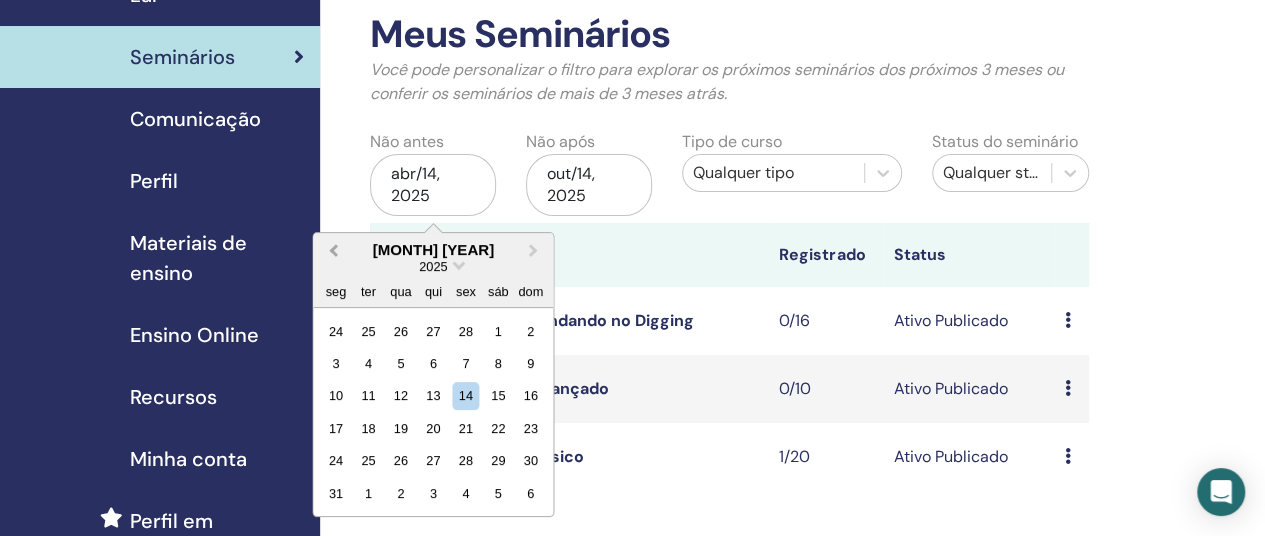 click on "Previous Month" at bounding box center [333, 249] 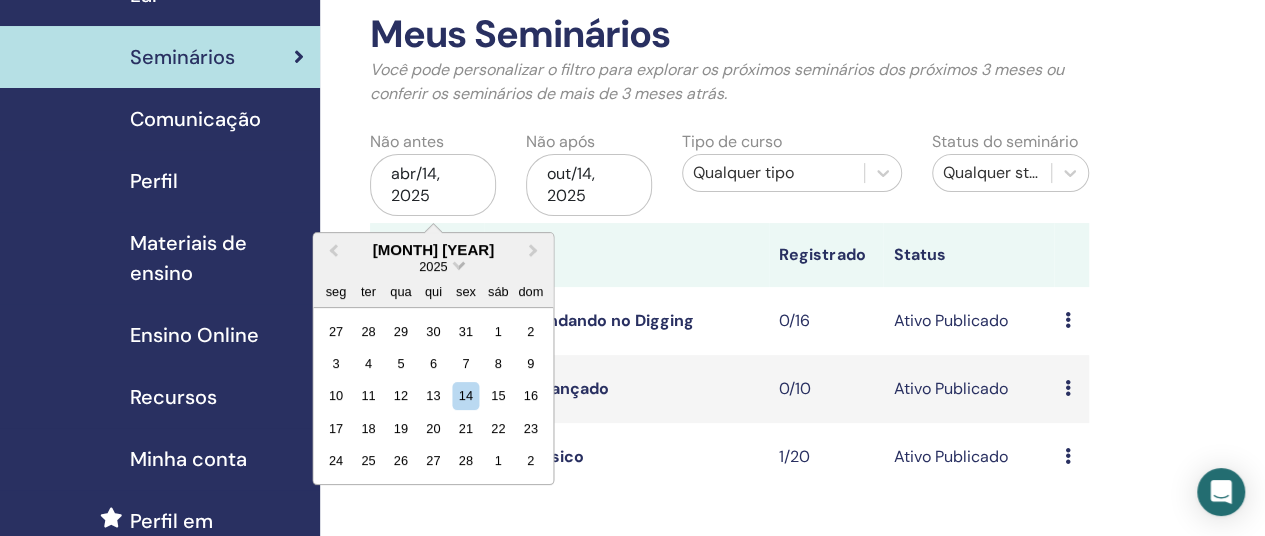 click on "2025" at bounding box center (433, 266) 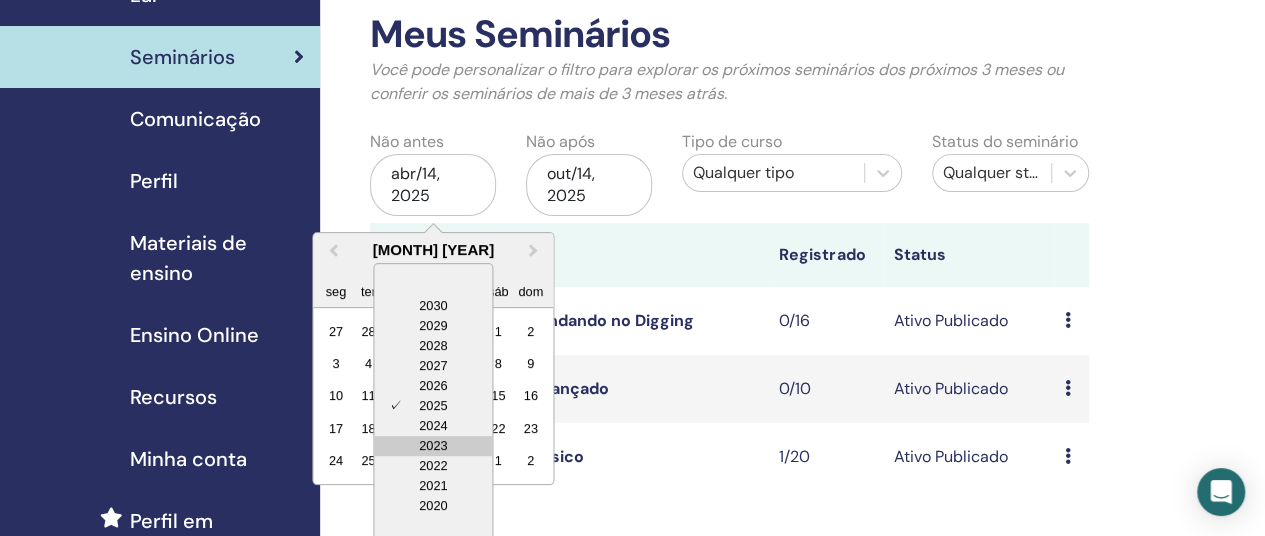 click on "2023" at bounding box center [433, 446] 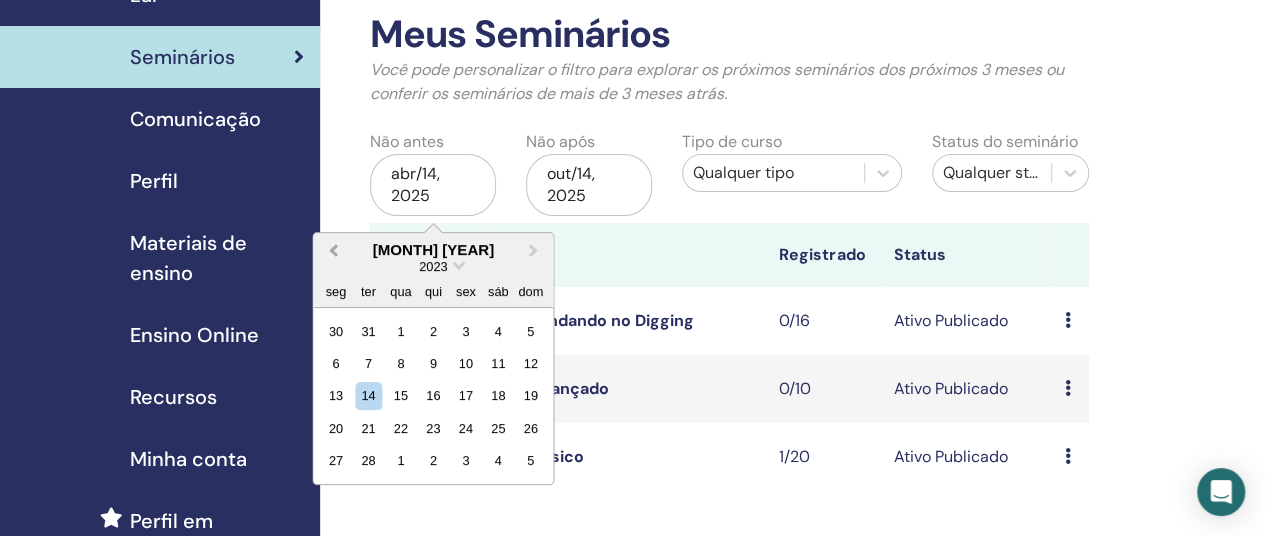 click on "Previous Month" at bounding box center (333, 249) 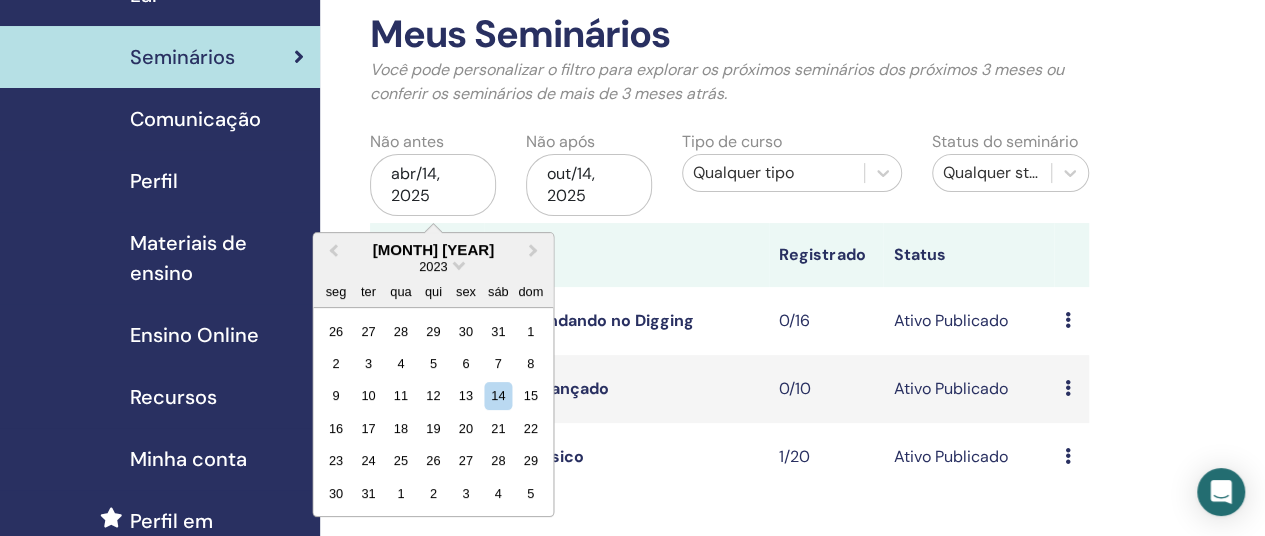 click at bounding box center (626, 255) 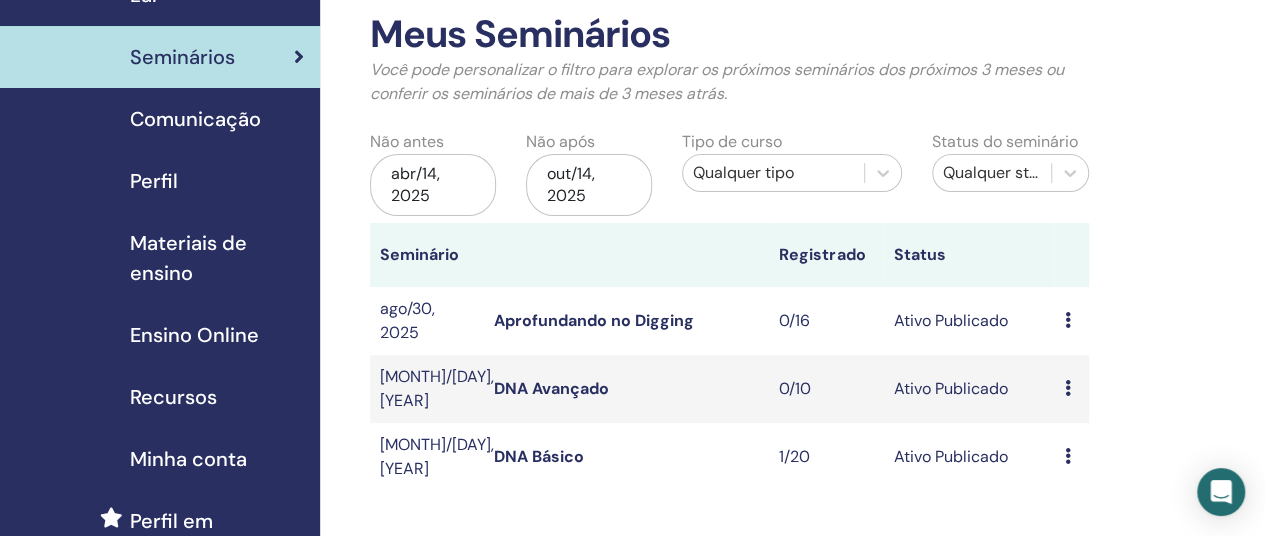 click on "abr/14, 2025" at bounding box center [433, 185] 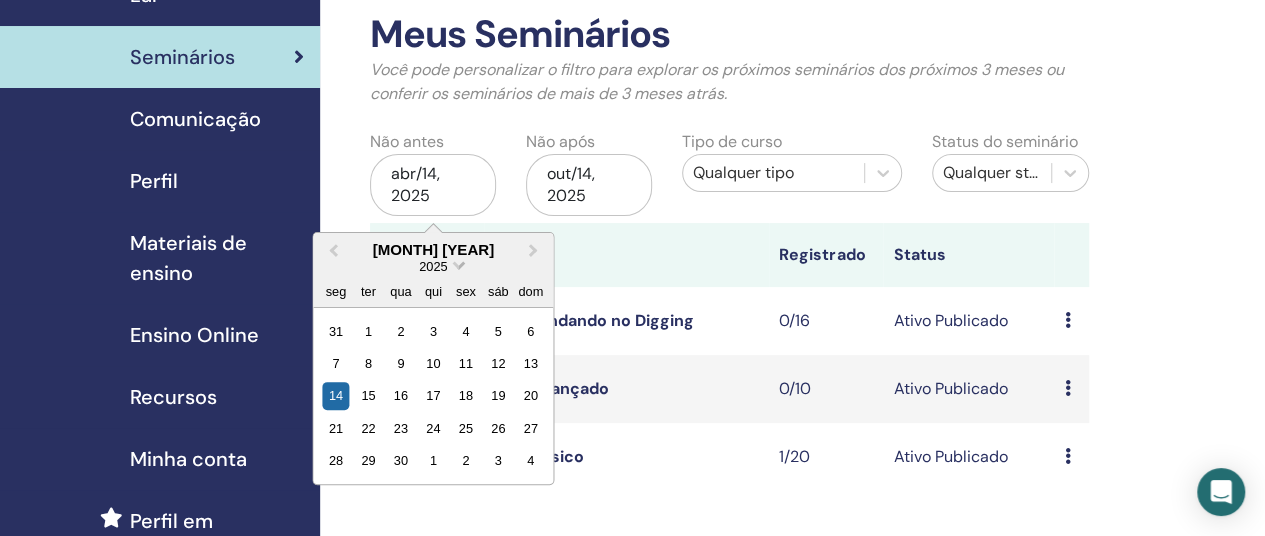 click at bounding box center (459, 263) 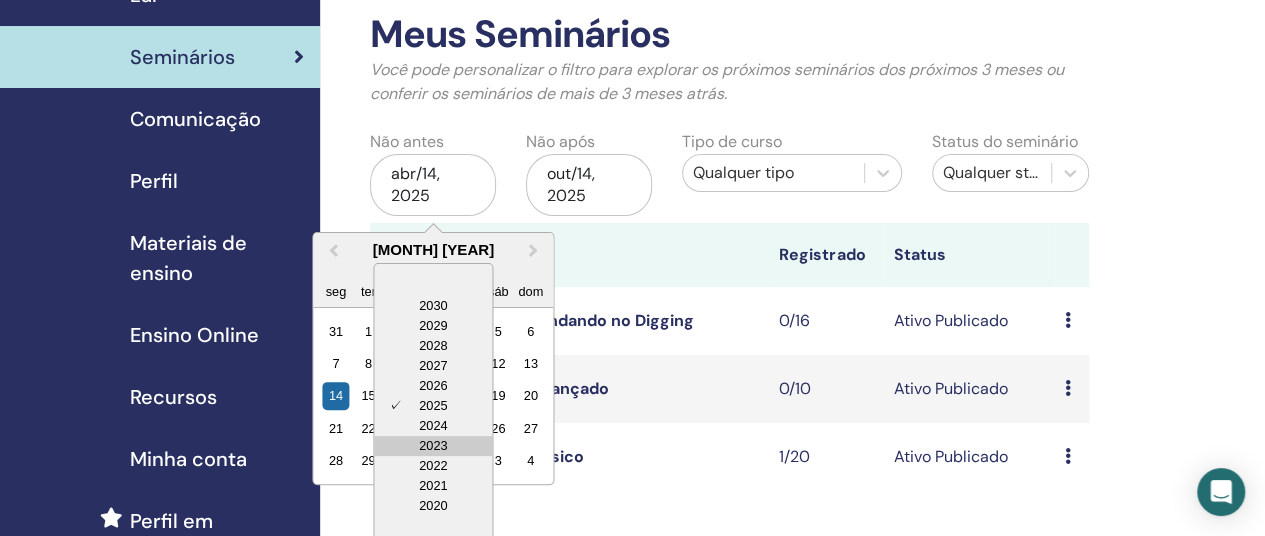 click on "2023" at bounding box center (433, 446) 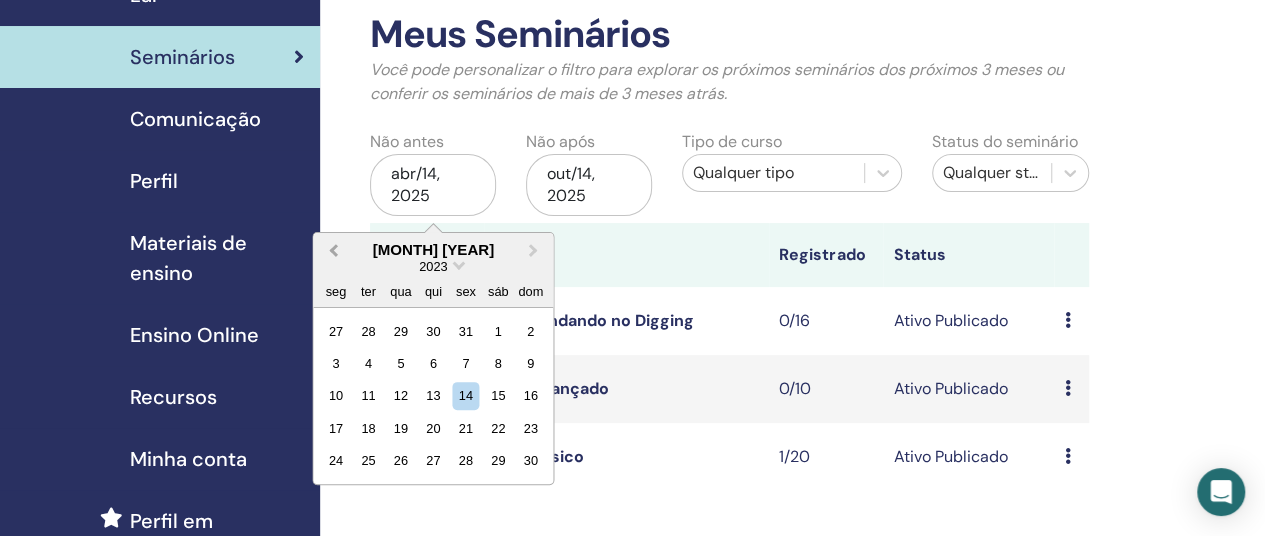 click on "Previous Month" at bounding box center (333, 249) 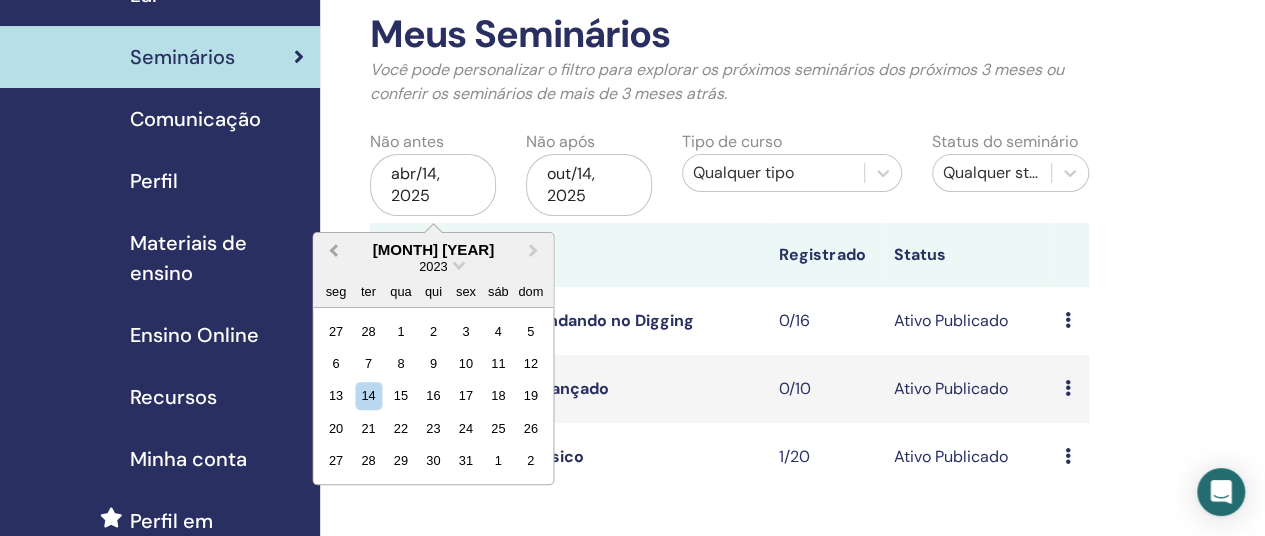 click on "Previous Month" at bounding box center (333, 249) 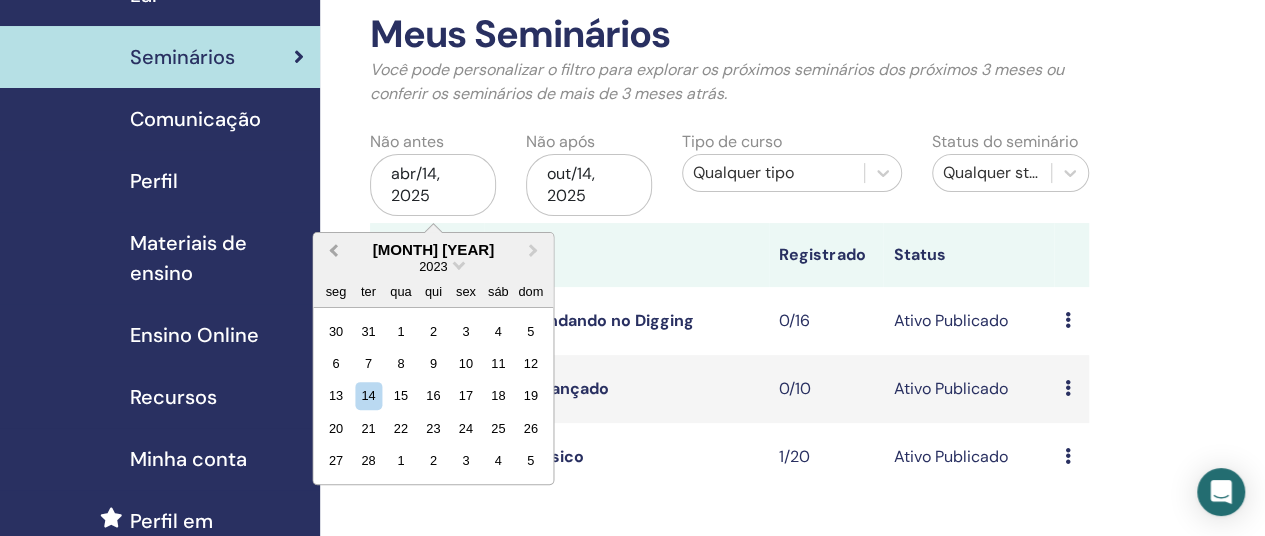 click on "Previous Month" at bounding box center (333, 249) 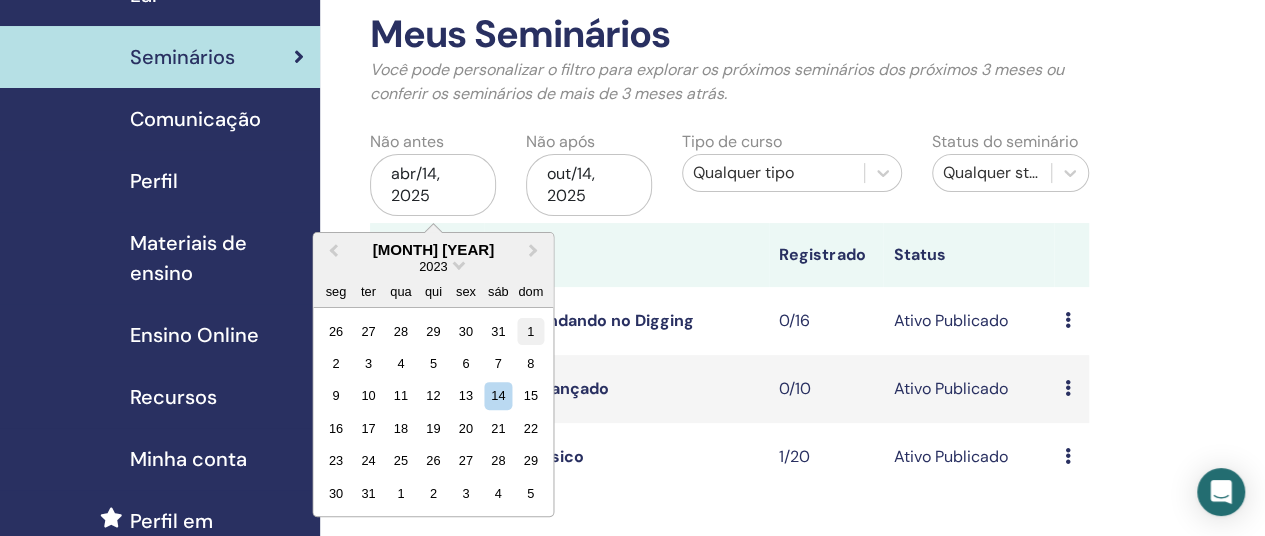 click on "1" at bounding box center (530, 330) 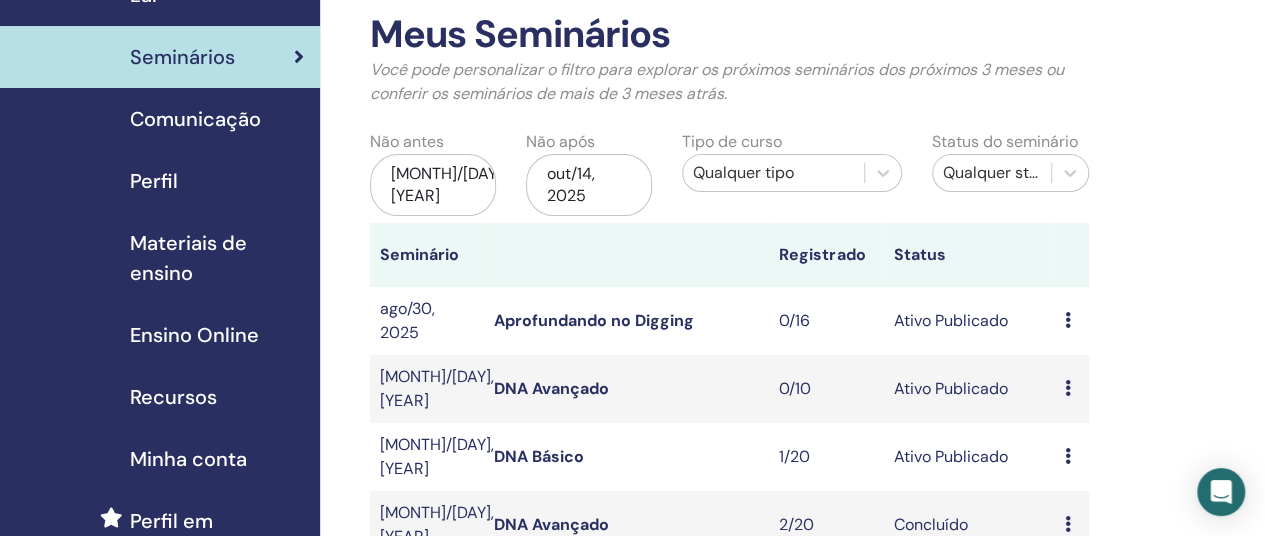 scroll, scrollTop: 600, scrollLeft: 0, axis: vertical 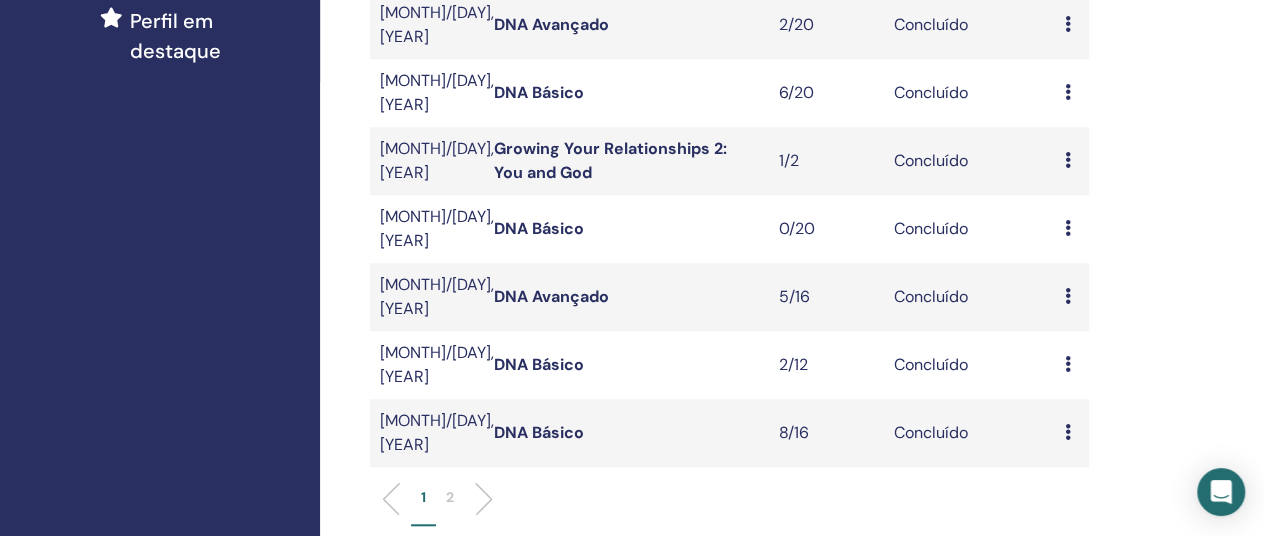 click on "DNA Básico" at bounding box center (539, 432) 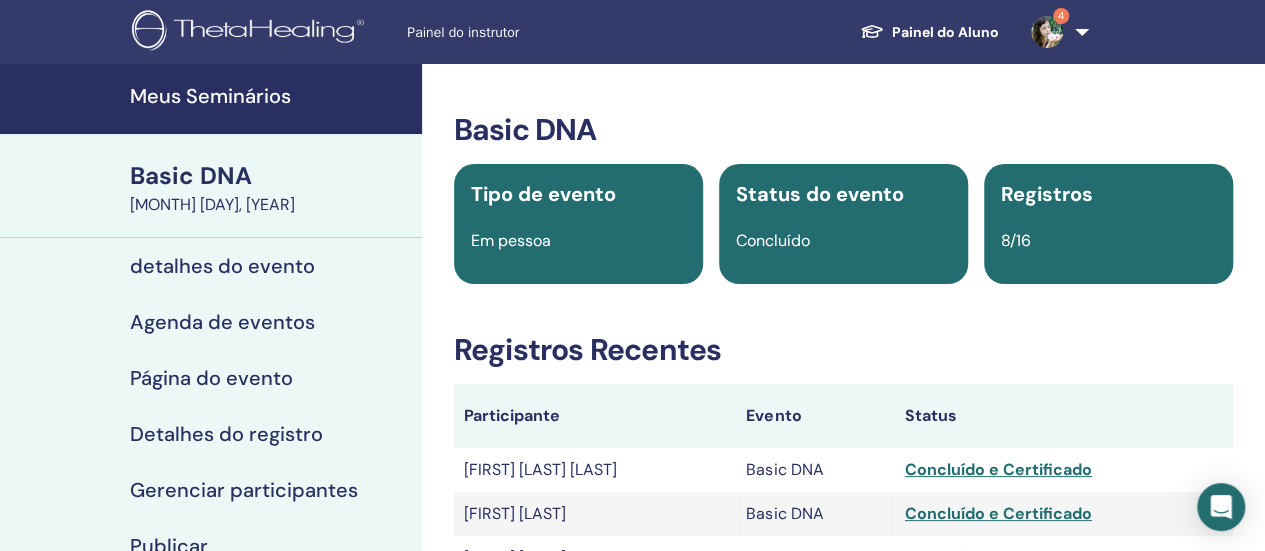scroll, scrollTop: 200, scrollLeft: 0, axis: vertical 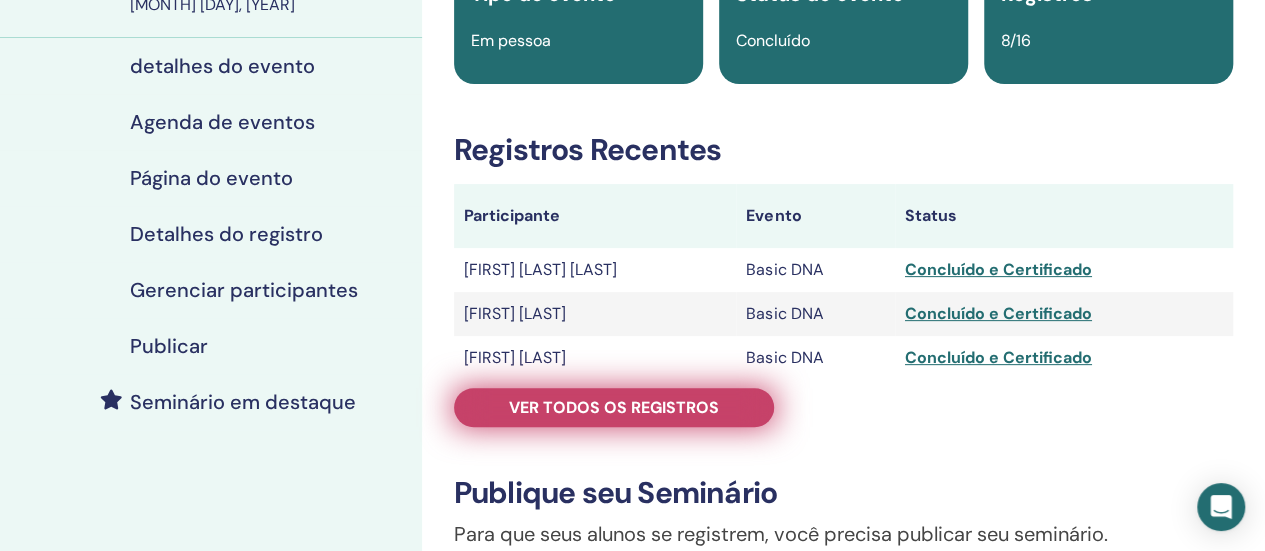 click on "Ver todos os registros" at bounding box center [614, 407] 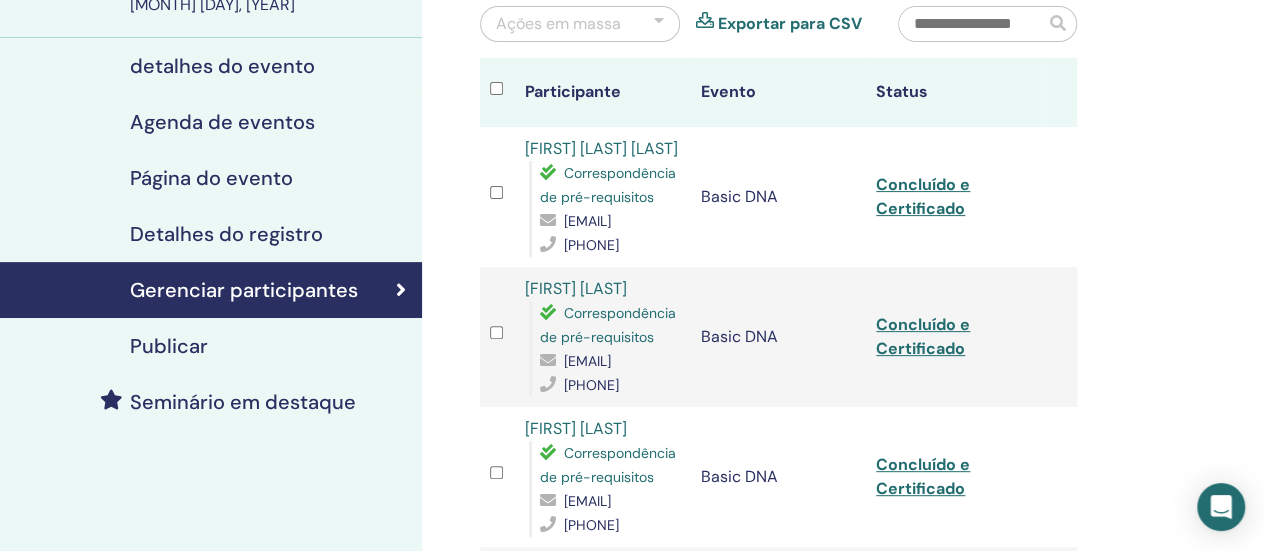 scroll, scrollTop: 0, scrollLeft: 0, axis: both 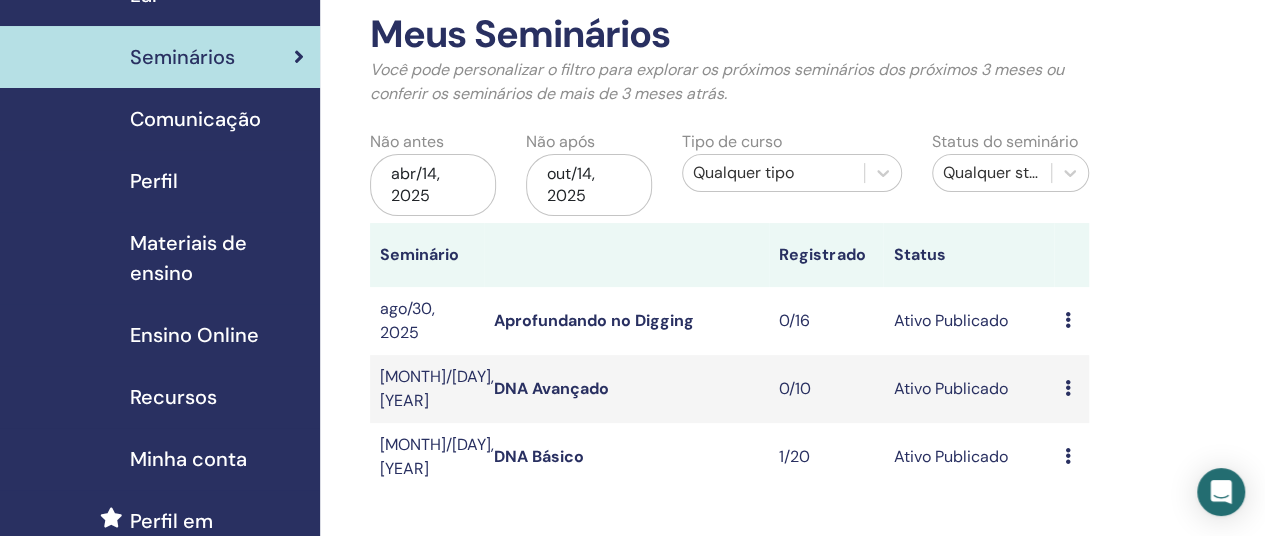 click on "abr/14, 2025" at bounding box center (433, 185) 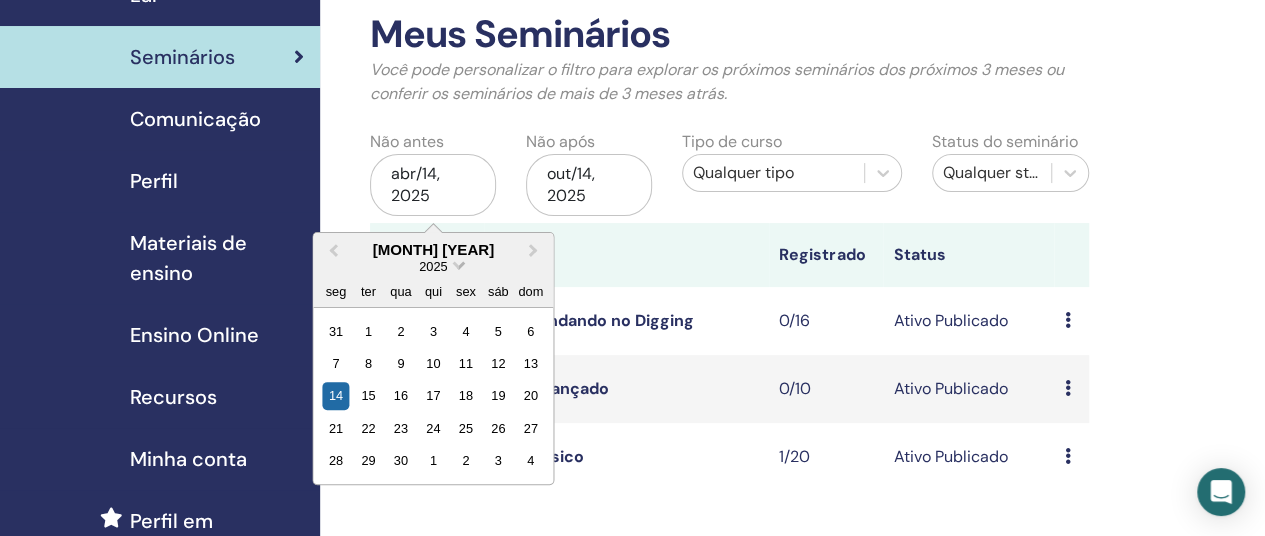 click on "2025" at bounding box center (433, 266) 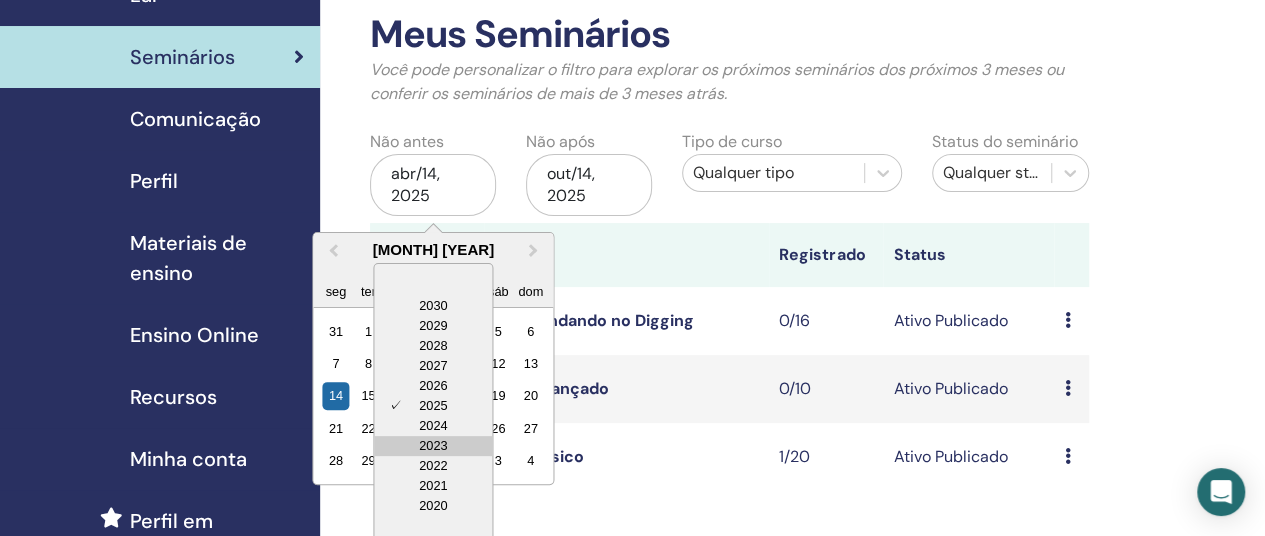 click on "2023" at bounding box center (433, 446) 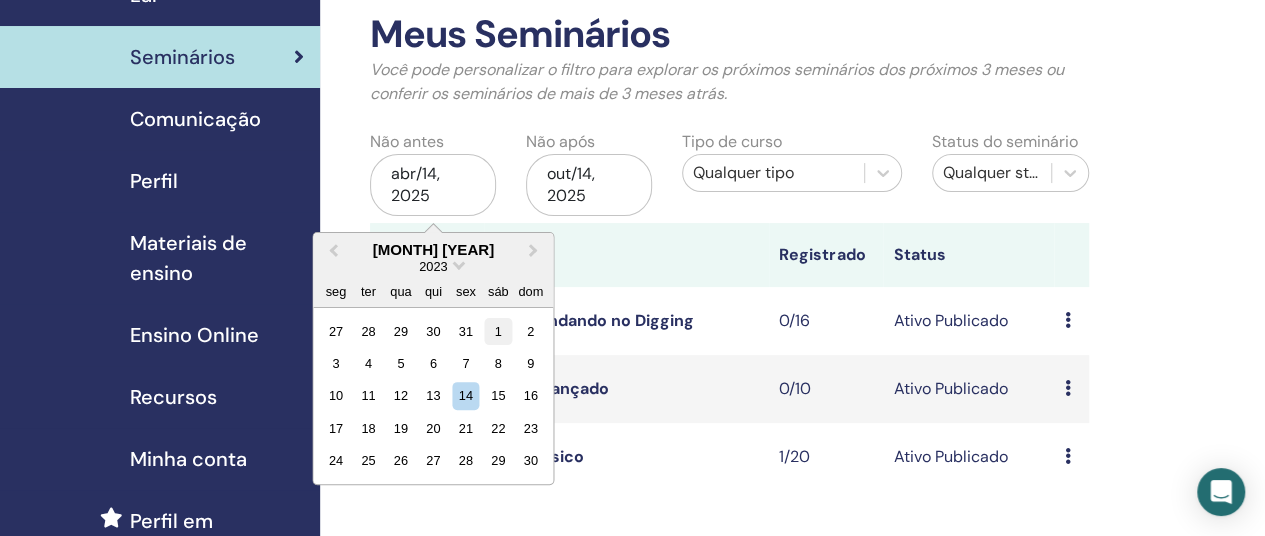 click on "1" at bounding box center [498, 330] 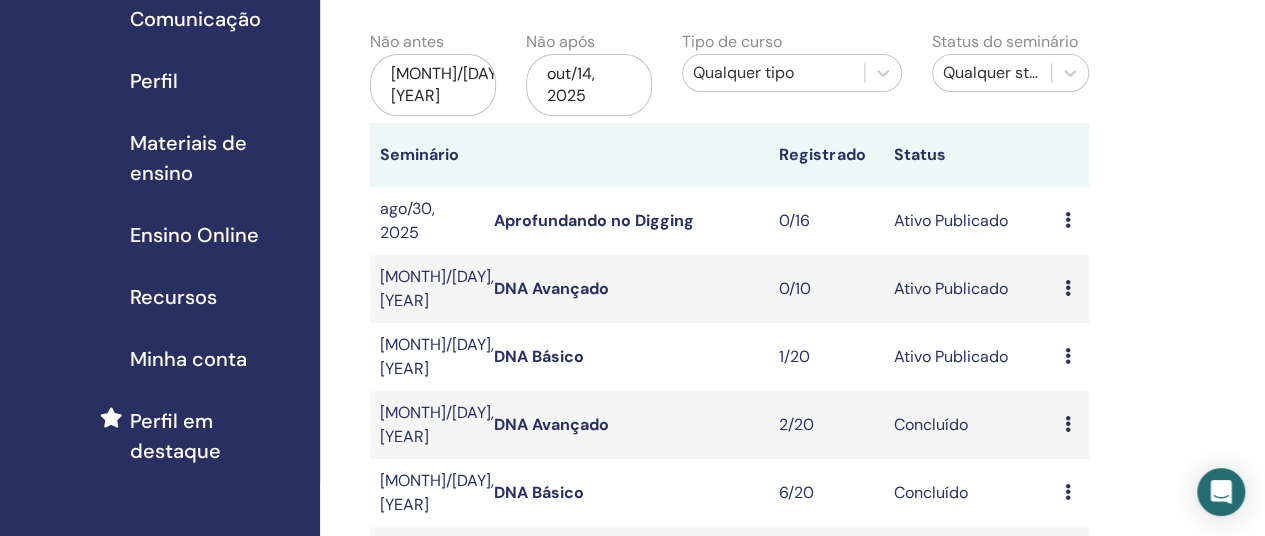 scroll, scrollTop: 0, scrollLeft: 0, axis: both 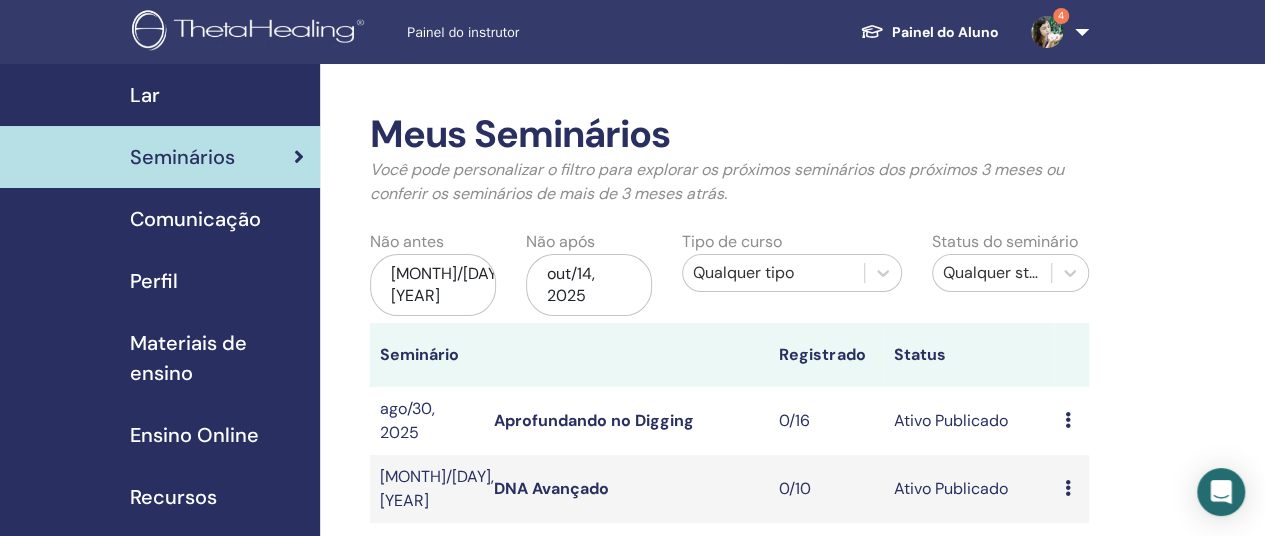 click on "abr/01, 2023" at bounding box center (433, 285) 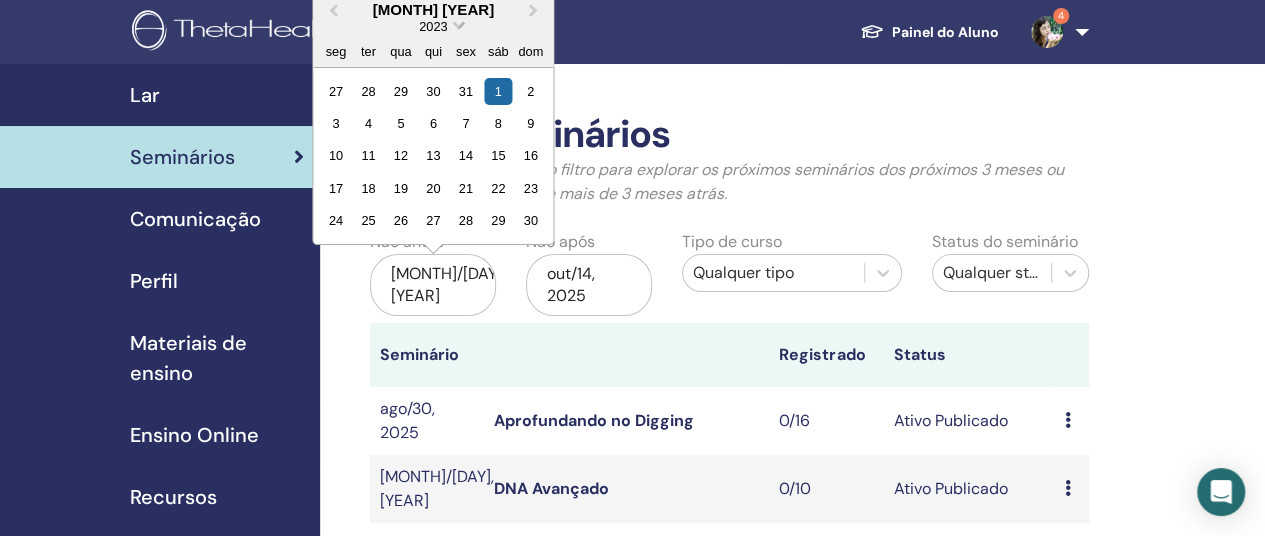 click on "2023" at bounding box center (433, 26) 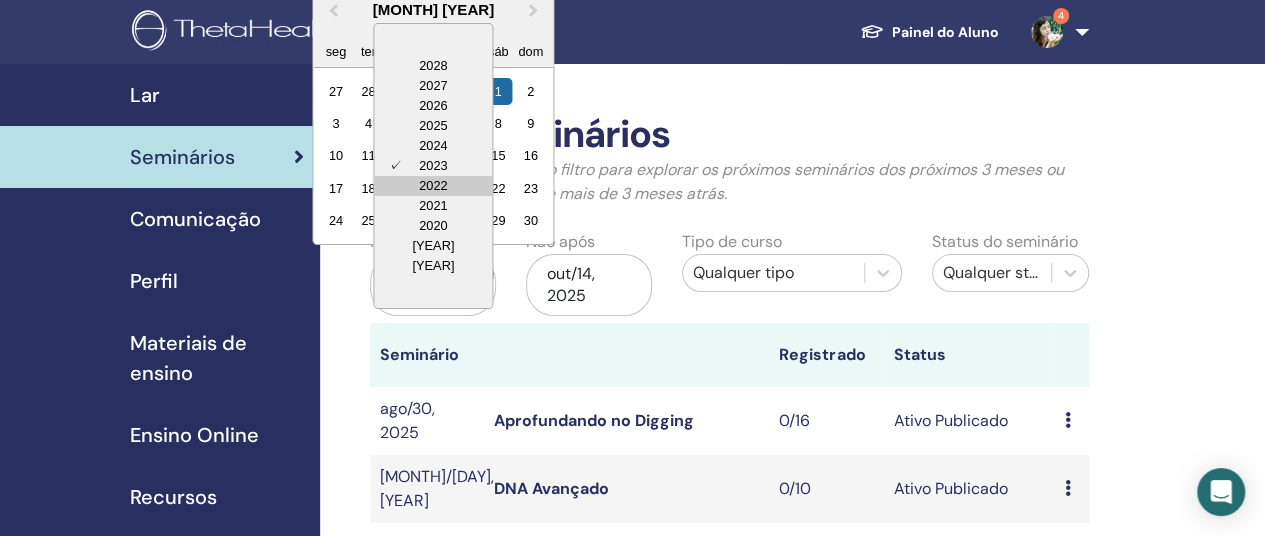 click on "2022" at bounding box center (433, 186) 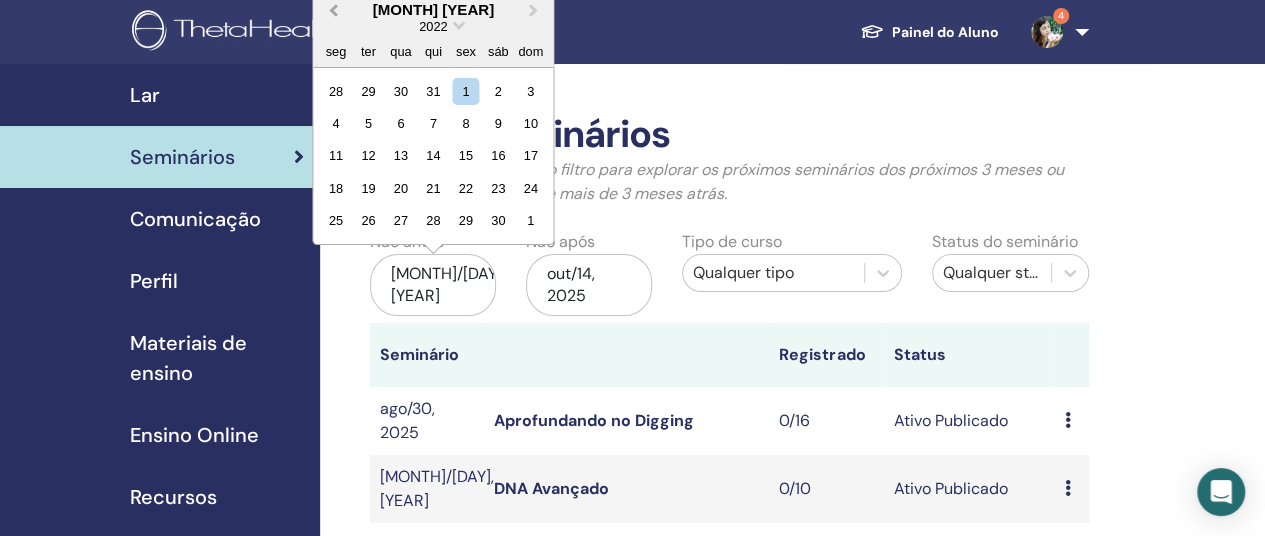 click on "Previous Month" at bounding box center (333, 9) 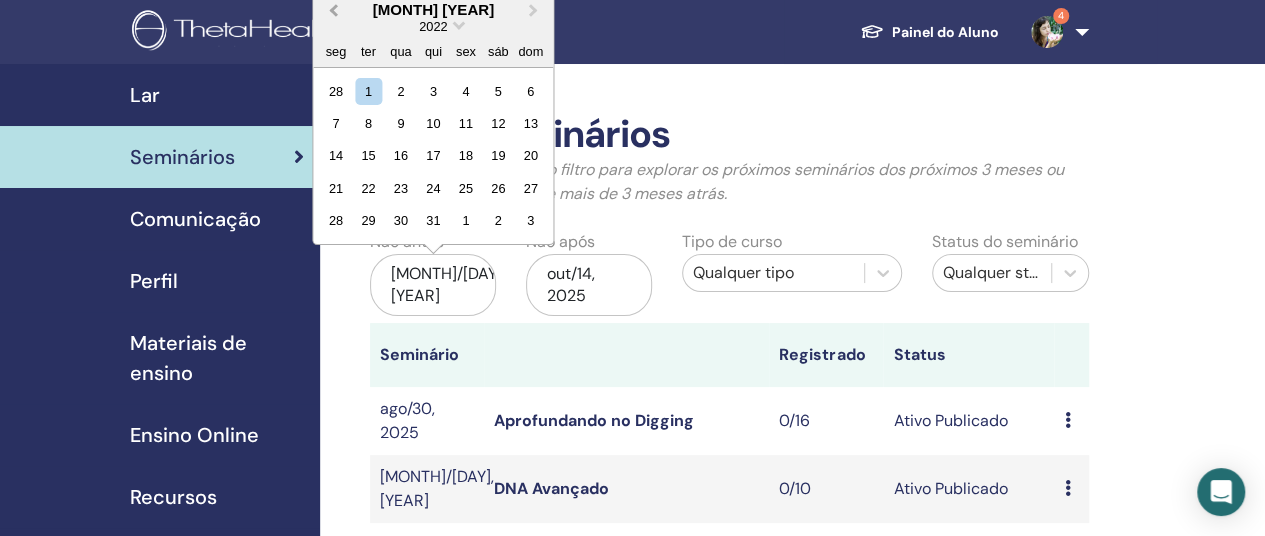 click on "Previous Month" at bounding box center [333, 9] 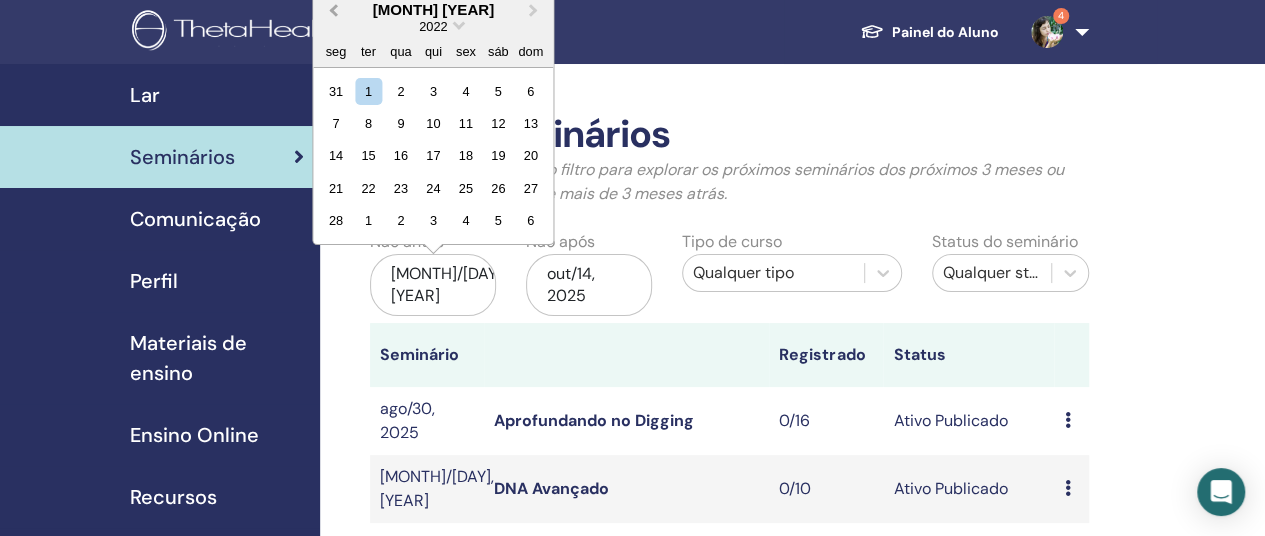 click on "Previous Month" at bounding box center [333, 9] 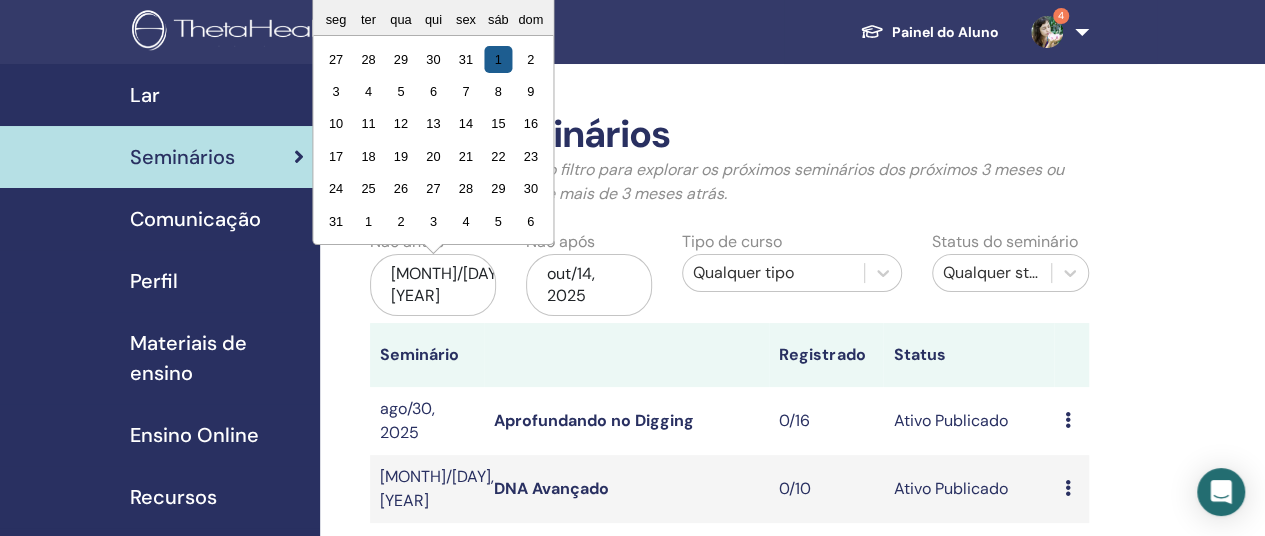 click on "1" at bounding box center [498, 58] 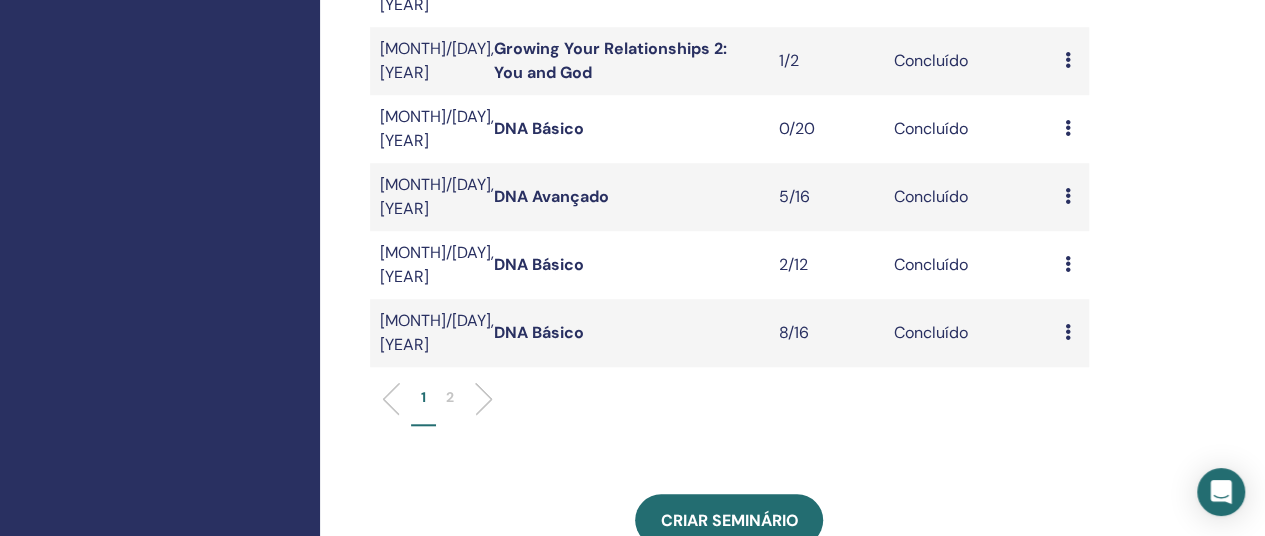 scroll, scrollTop: 600, scrollLeft: 0, axis: vertical 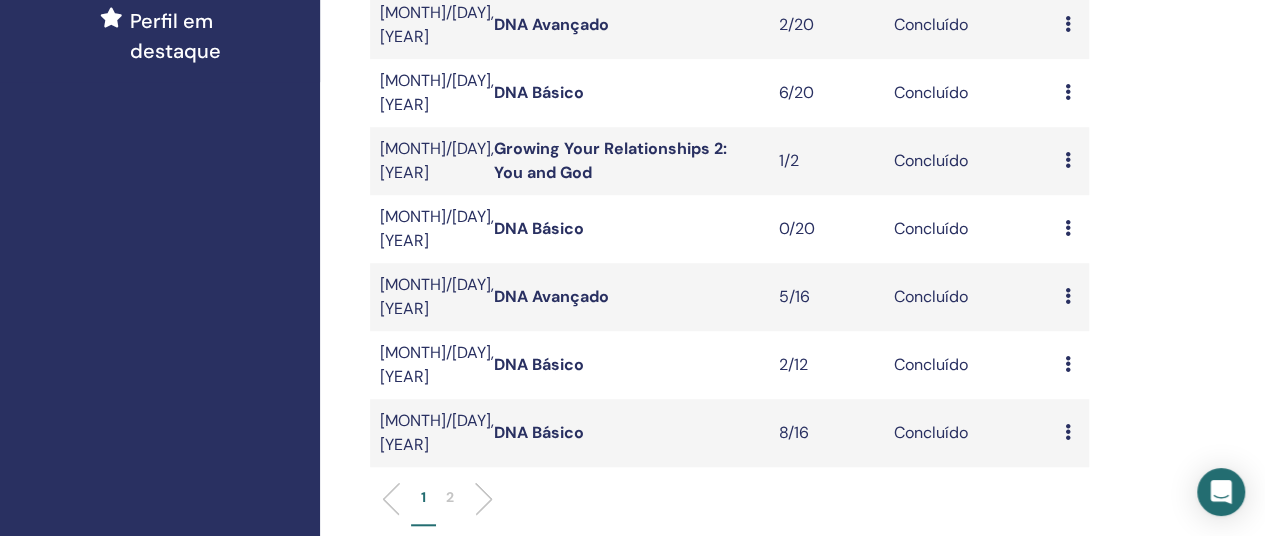 click at bounding box center (476, 499) 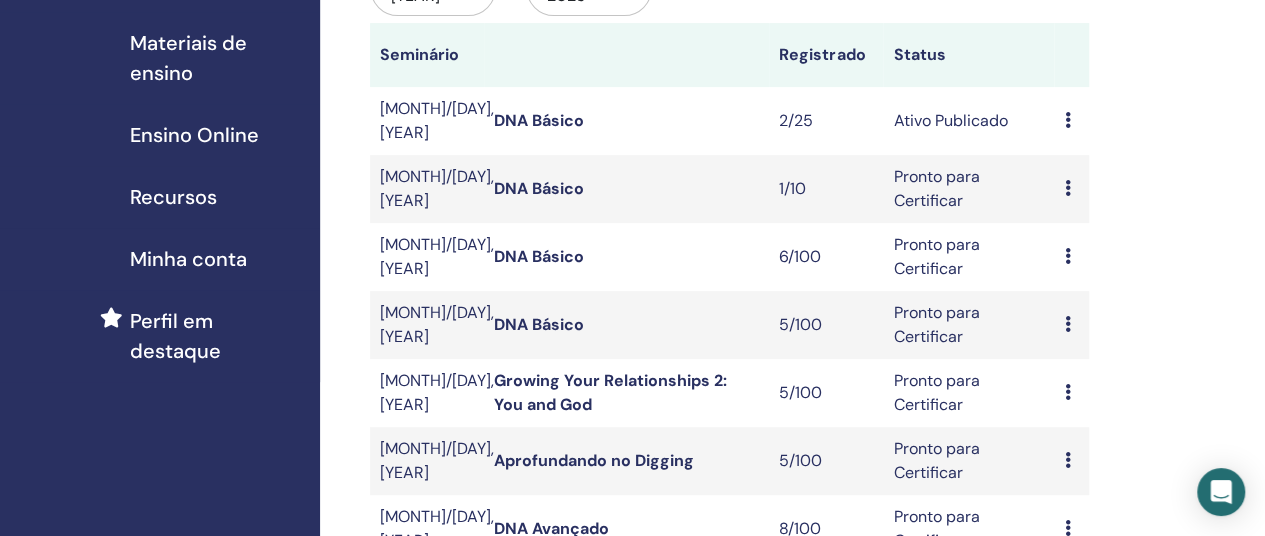 scroll, scrollTop: 200, scrollLeft: 0, axis: vertical 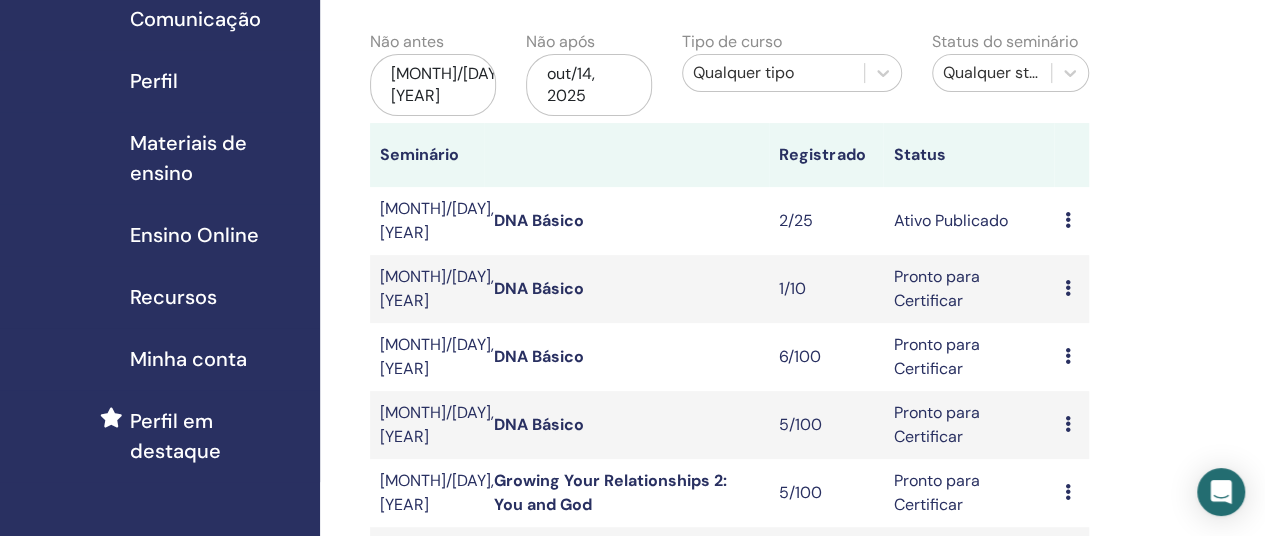 click on "DNA Básico" at bounding box center [539, 356] 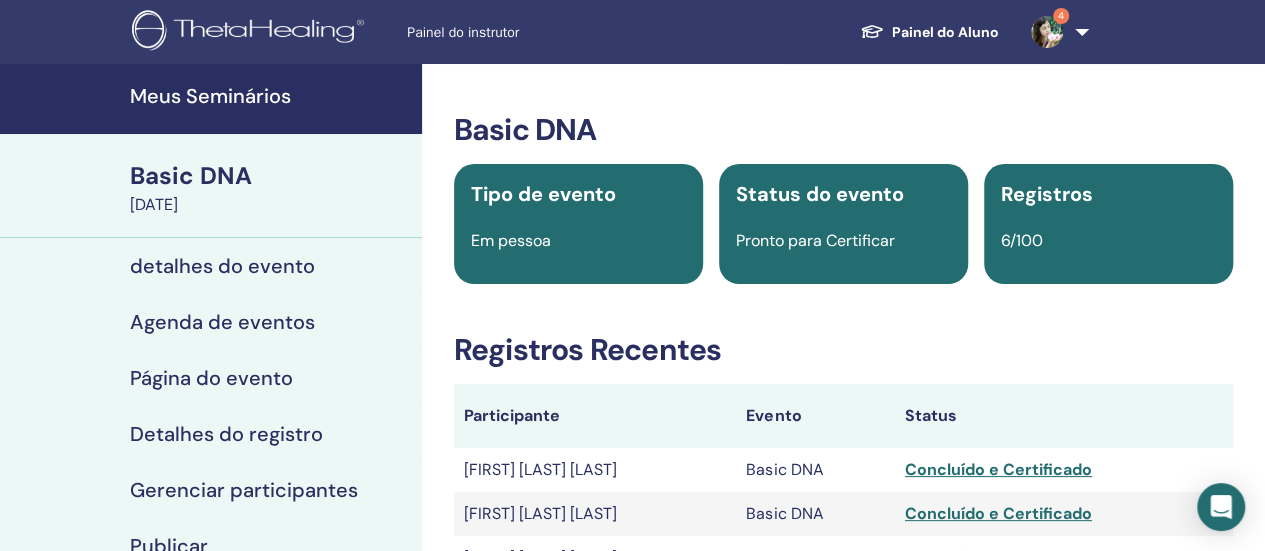 scroll, scrollTop: 100, scrollLeft: 0, axis: vertical 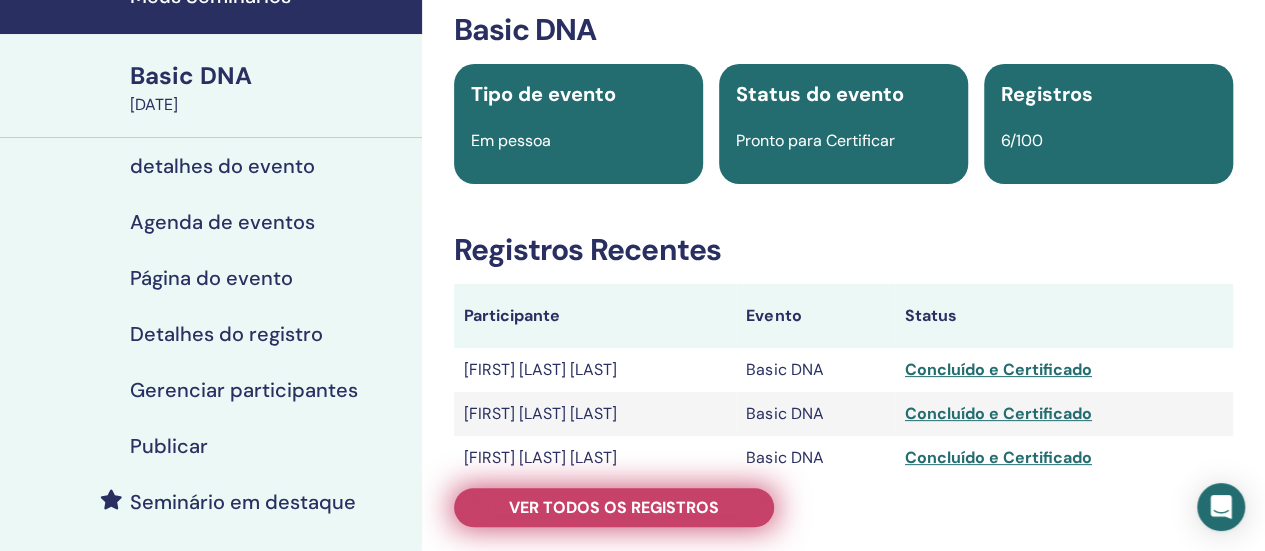click on "Ver todos os registros" at bounding box center (614, 507) 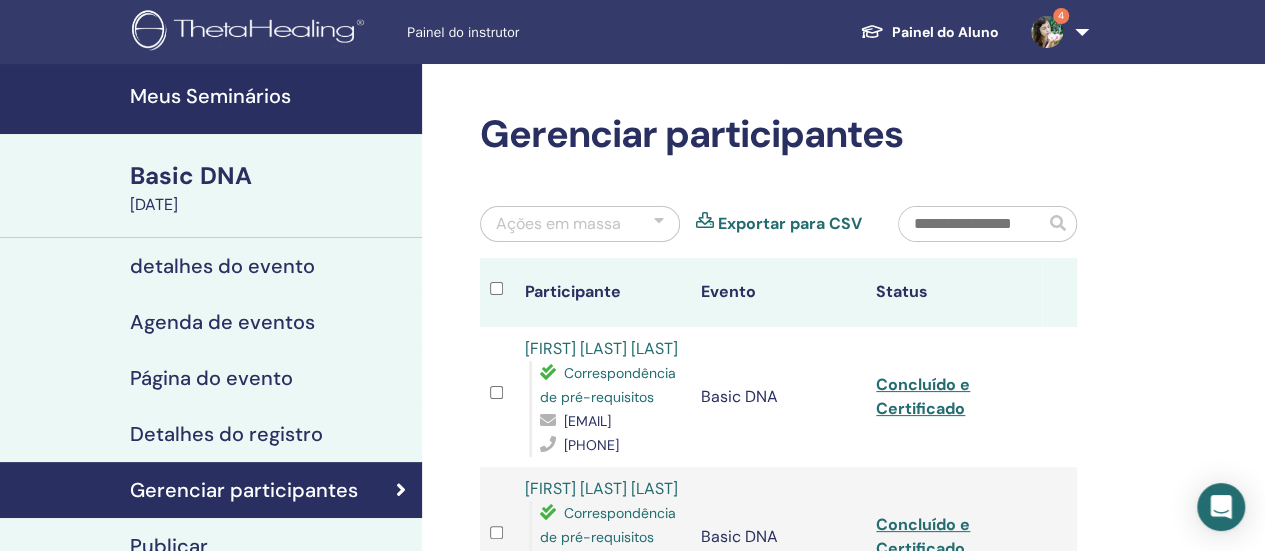 scroll, scrollTop: 200, scrollLeft: 0, axis: vertical 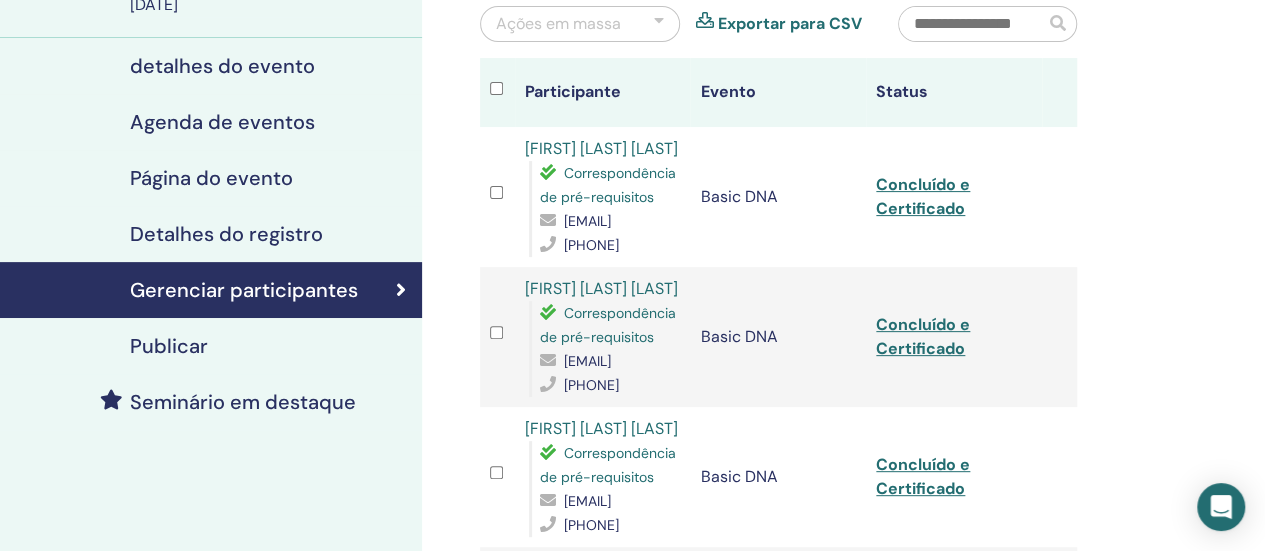 click on "Detalhes do registro" at bounding box center (226, 234) 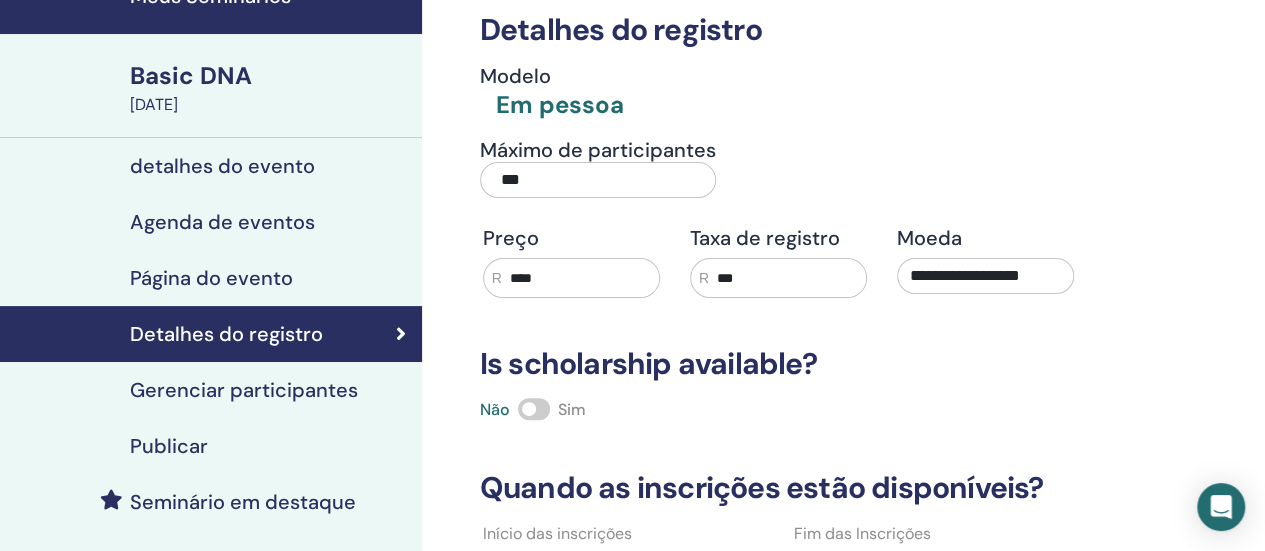 scroll, scrollTop: 0, scrollLeft: 0, axis: both 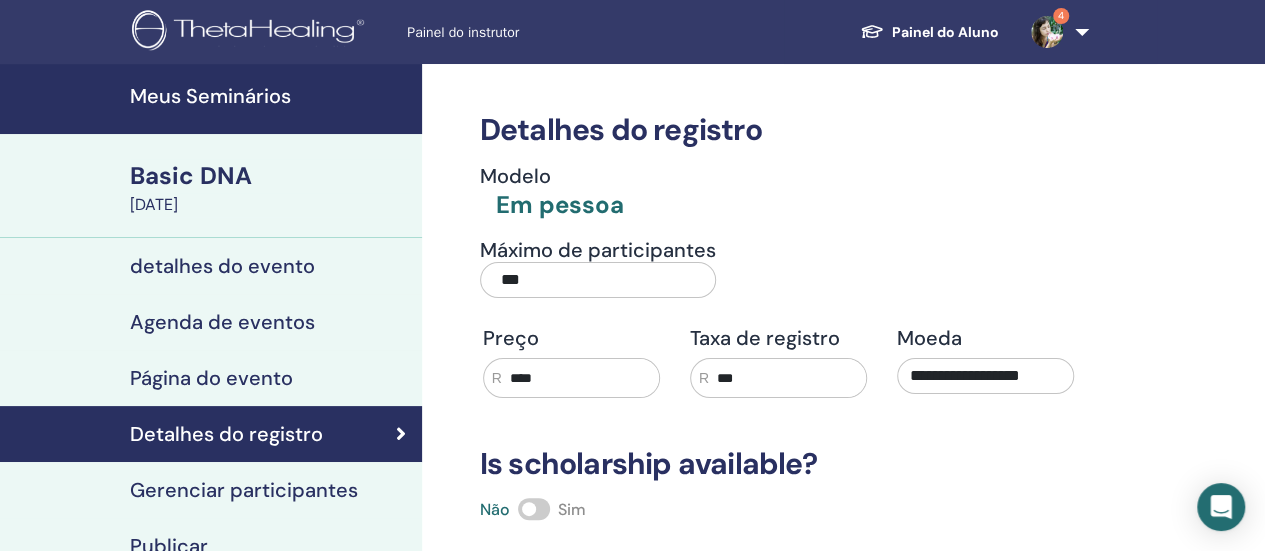 click on "Meus Seminários" at bounding box center [270, 96] 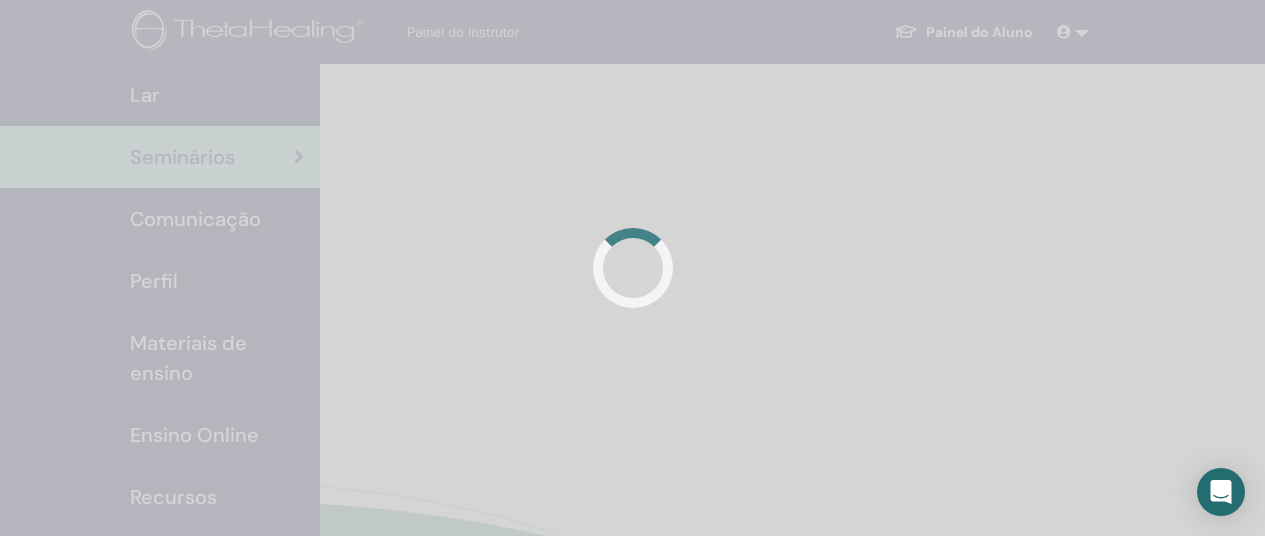 scroll, scrollTop: 0, scrollLeft: 0, axis: both 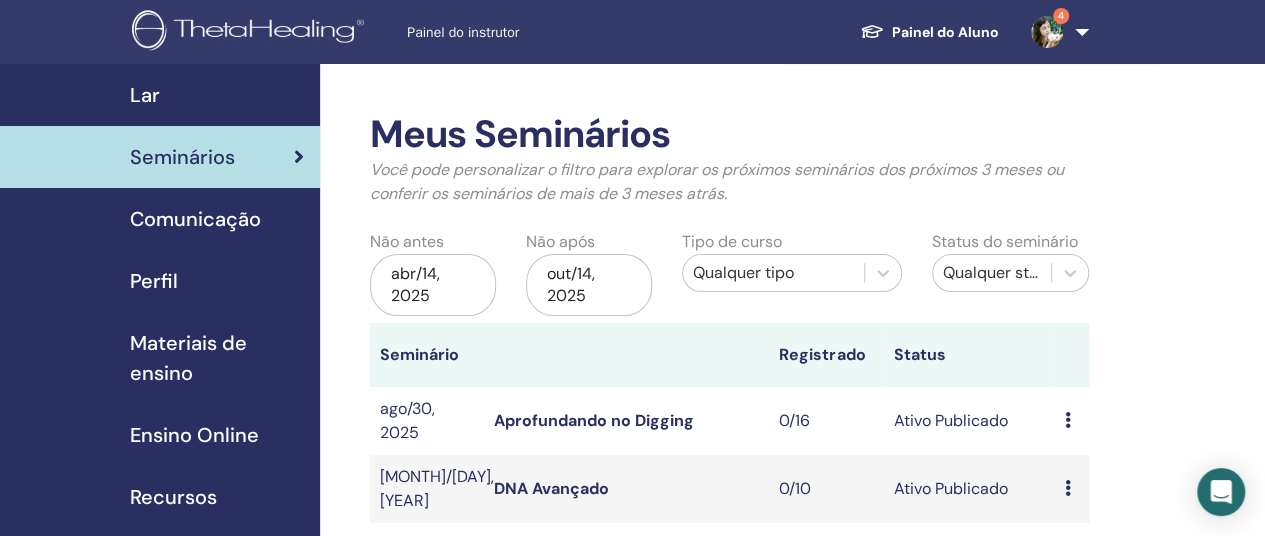 click on "abr/14, 2025" at bounding box center (433, 285) 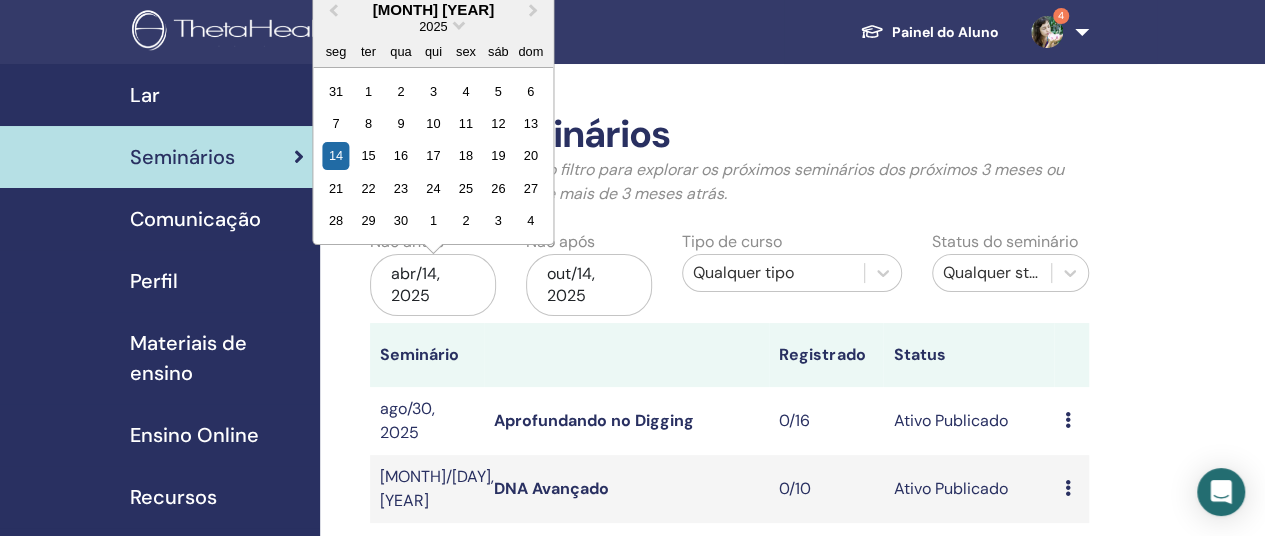 click at bounding box center (459, 23) 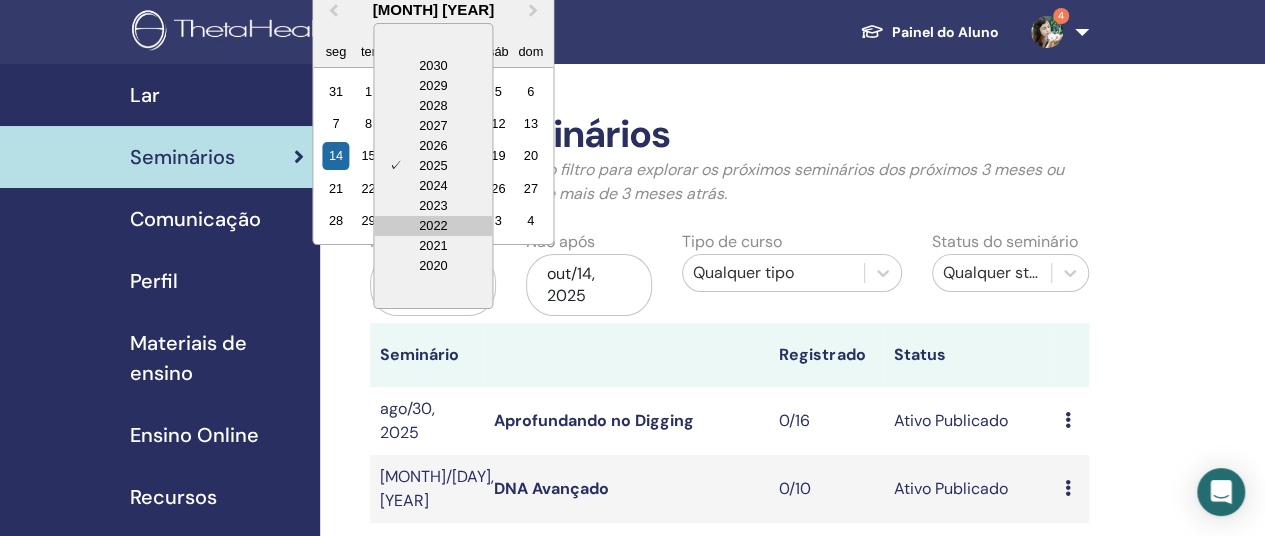 click on "2022" at bounding box center [433, 226] 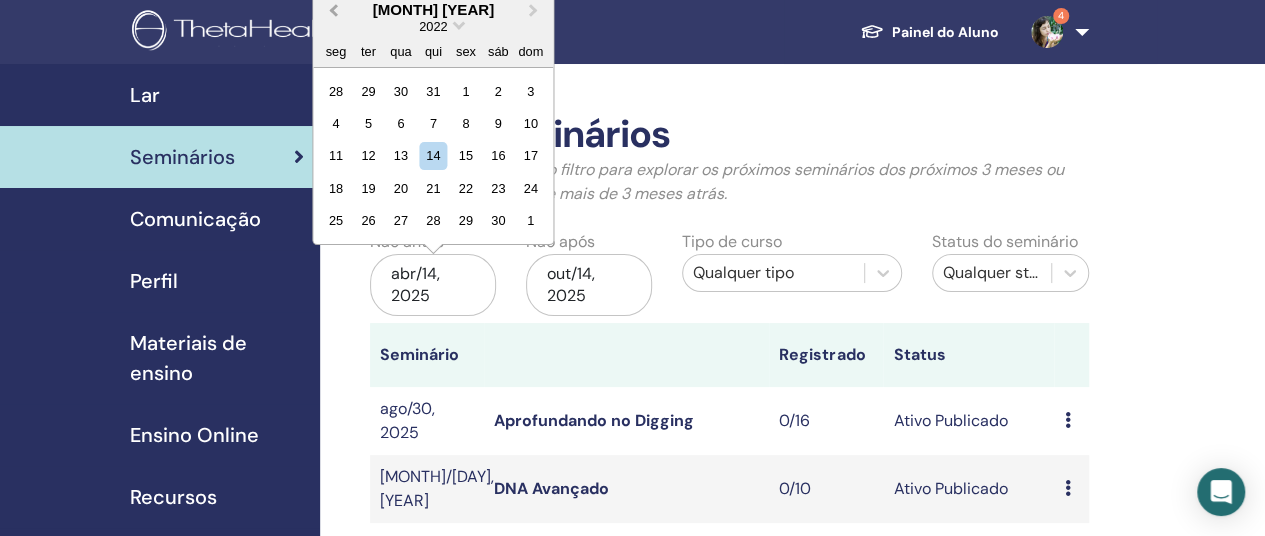 click on "Previous Month" at bounding box center [331, 11] 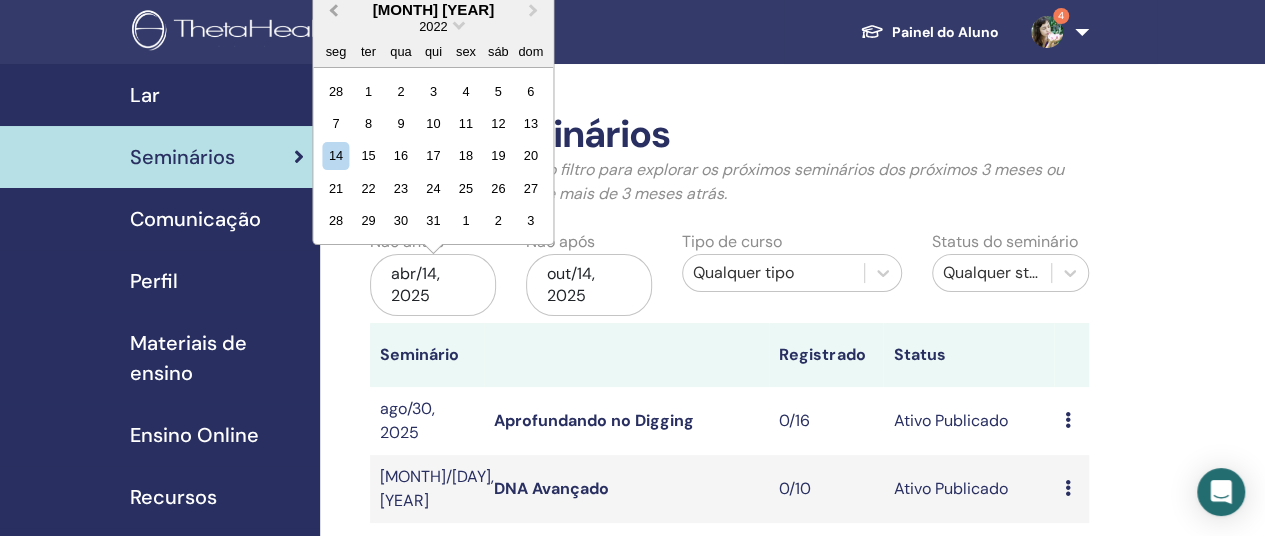 click on "Previous Month" at bounding box center (333, 9) 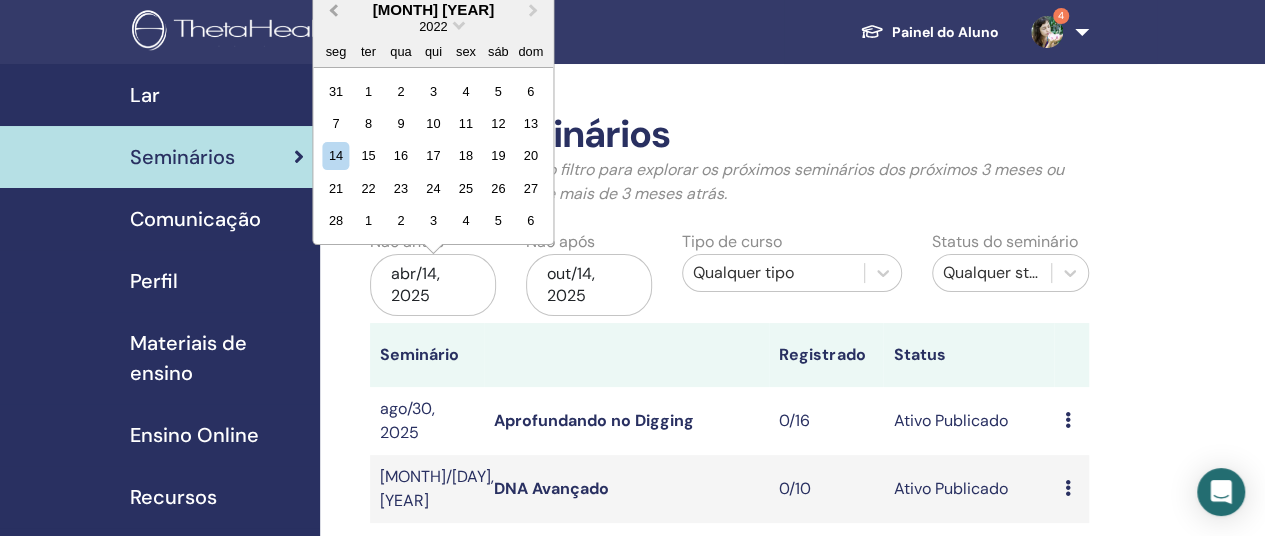 click on "Previous Month" at bounding box center [333, 9] 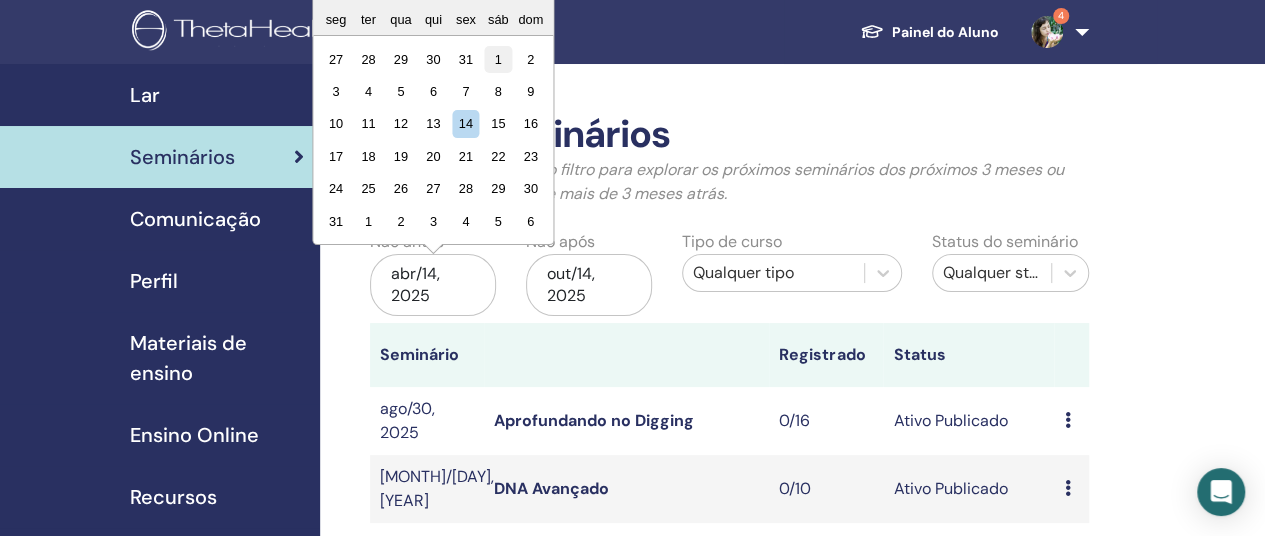 click on "1" at bounding box center (498, 58) 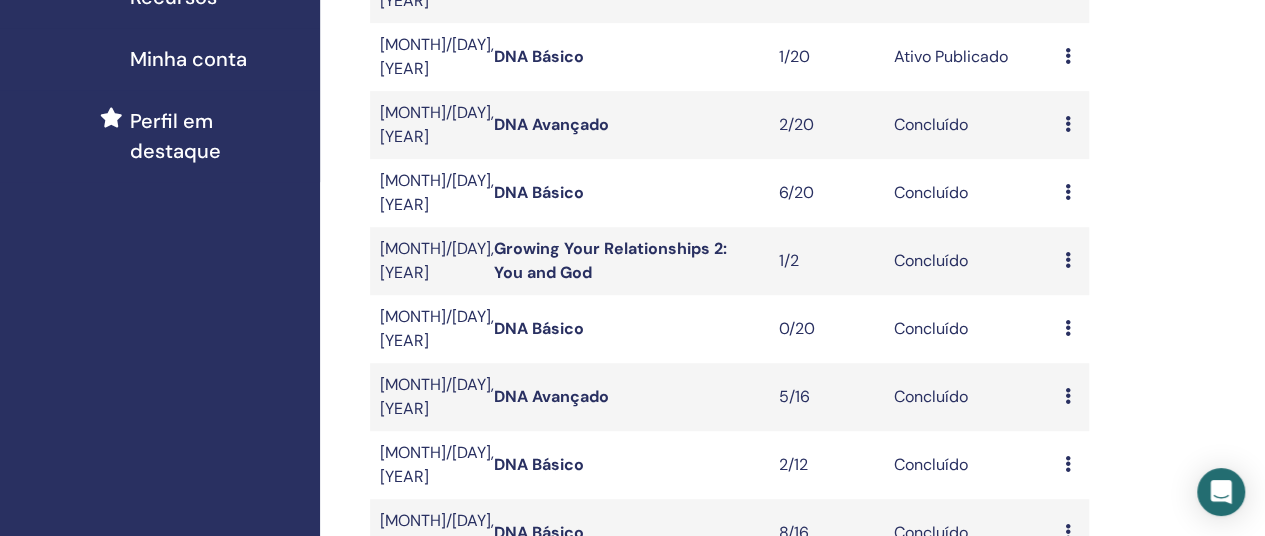 scroll, scrollTop: 600, scrollLeft: 0, axis: vertical 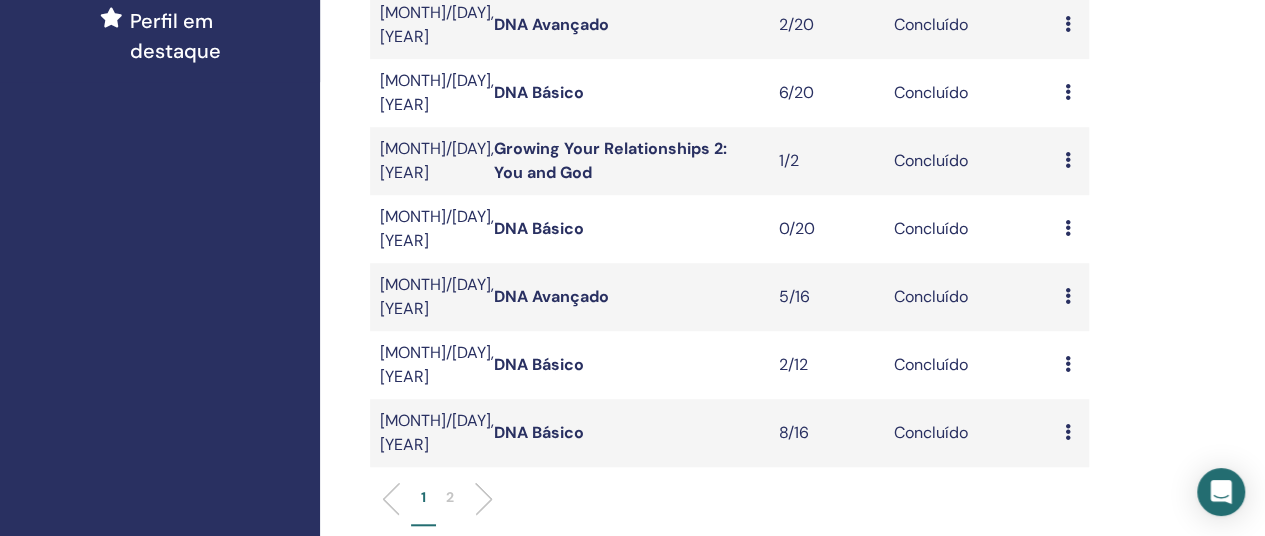 click on "1 2" at bounding box center [729, 506] 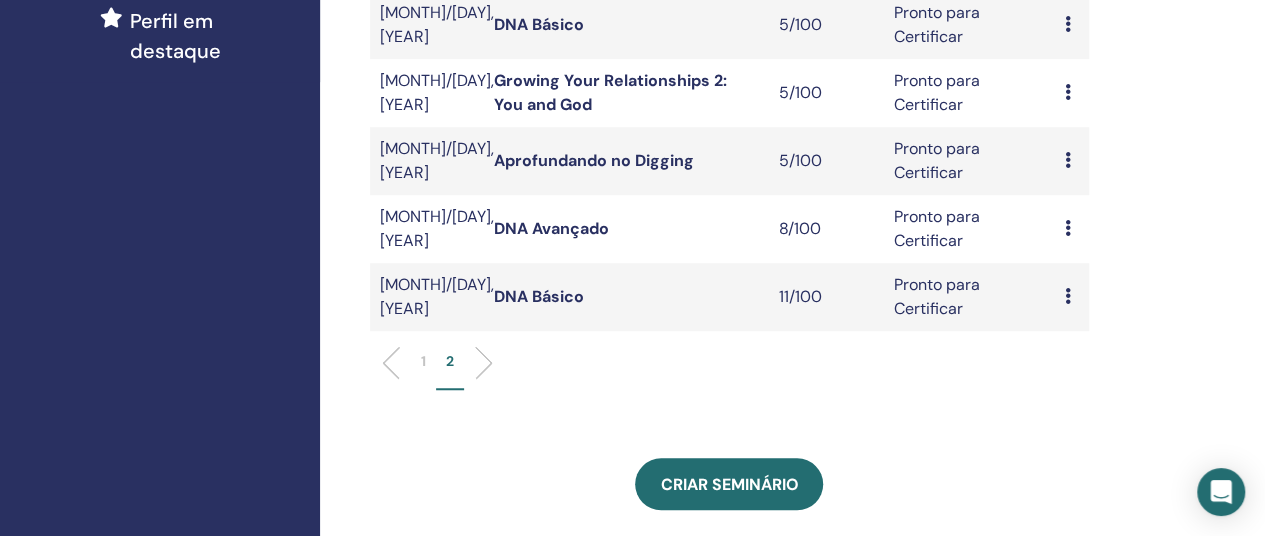 scroll, scrollTop: 300, scrollLeft: 0, axis: vertical 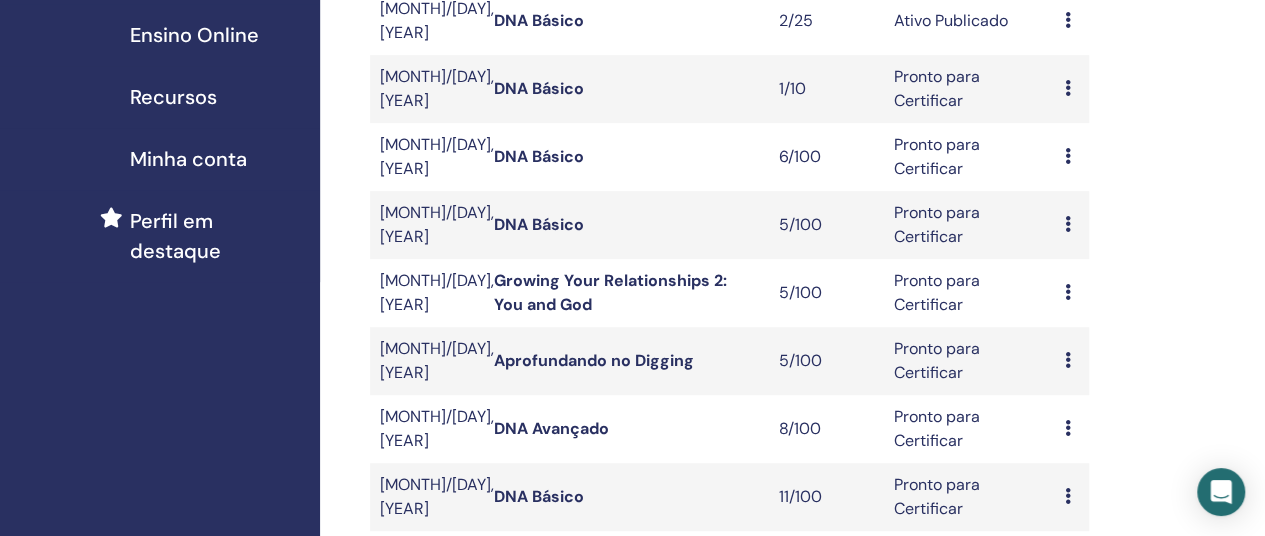 drag, startPoint x: 516, startPoint y: 223, endPoint x: 330, endPoint y: 244, distance: 187.18173 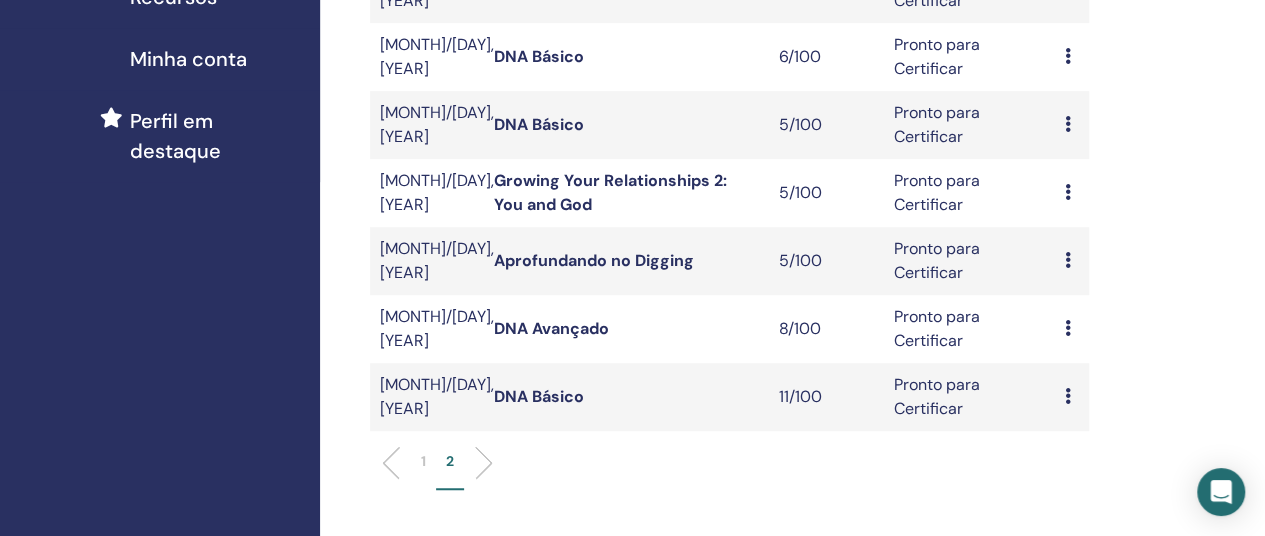 scroll, scrollTop: 0, scrollLeft: 0, axis: both 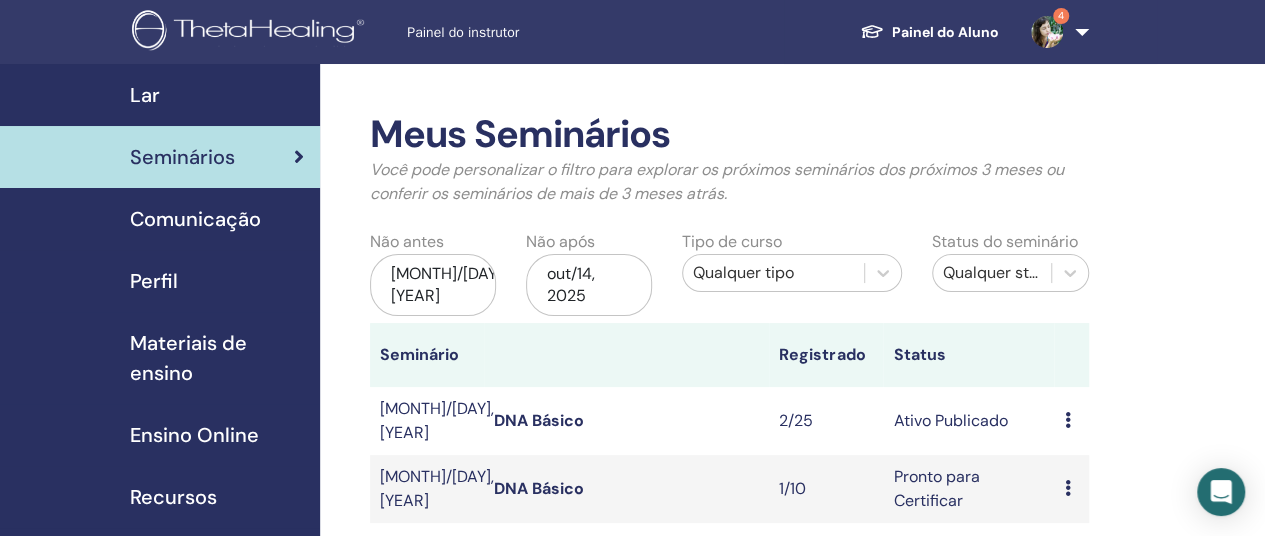 click on "DNA Básico" at bounding box center (626, 421) 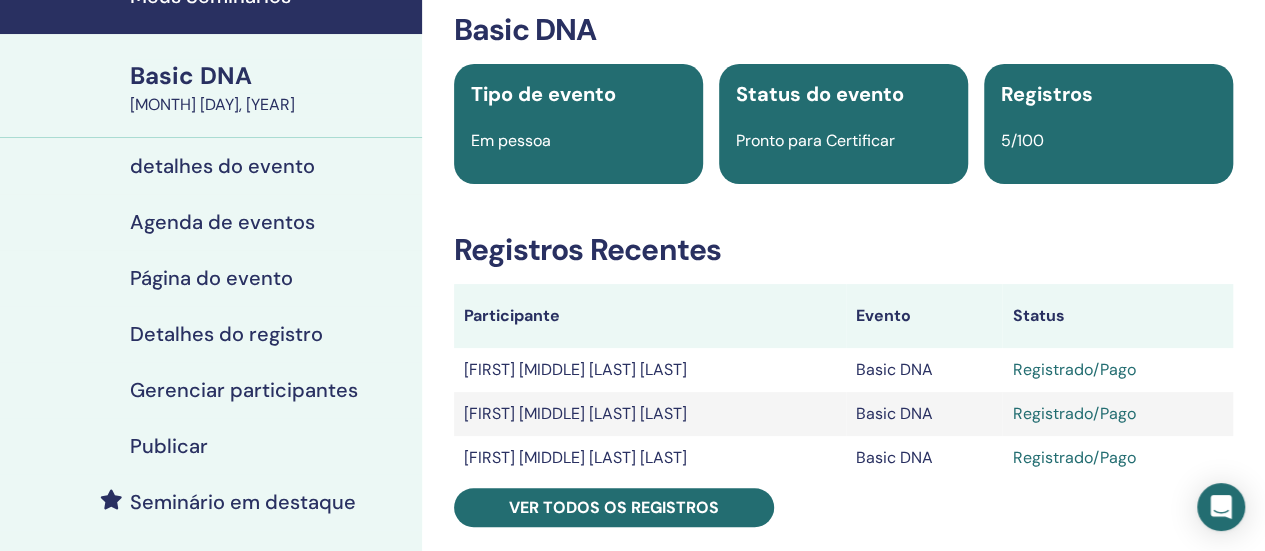 scroll, scrollTop: 200, scrollLeft: 0, axis: vertical 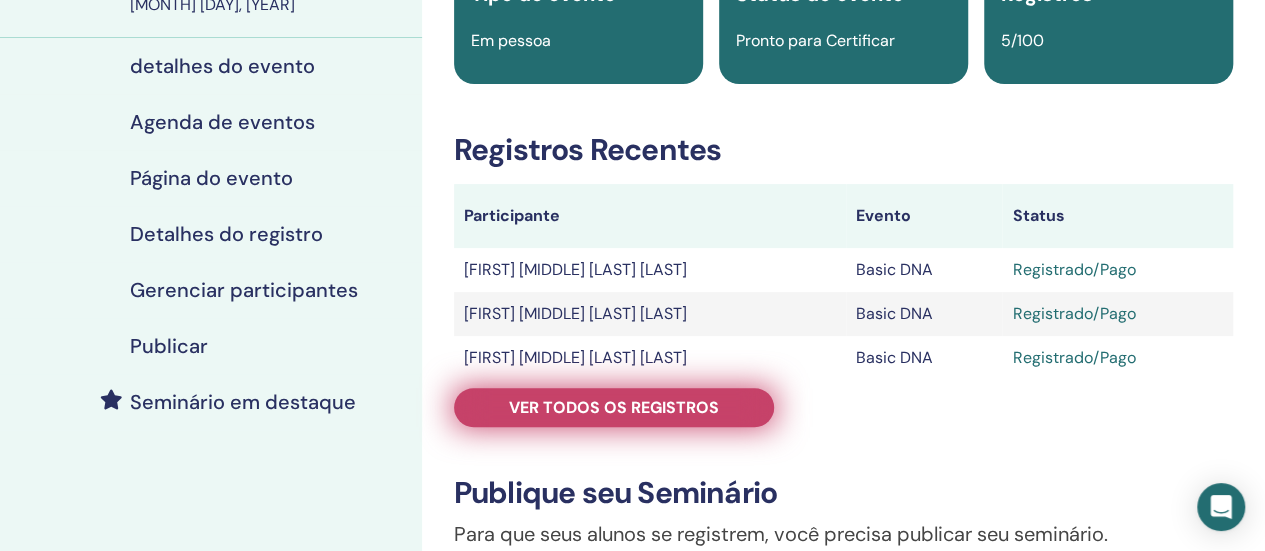 click on "Ver todos os registros" at bounding box center (614, 407) 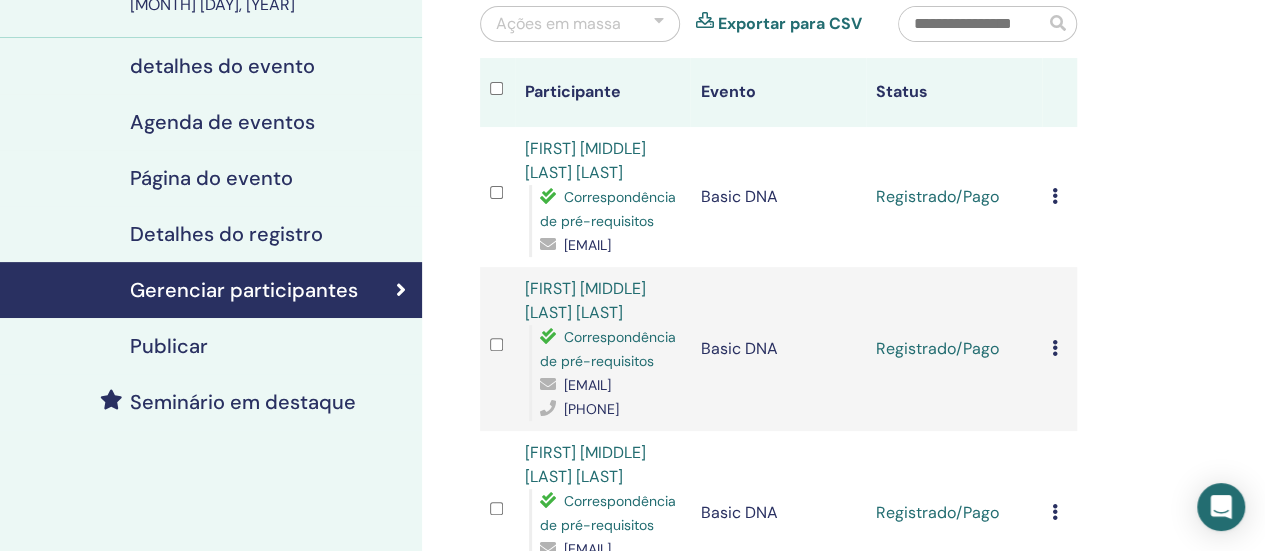 scroll, scrollTop: 0, scrollLeft: 0, axis: both 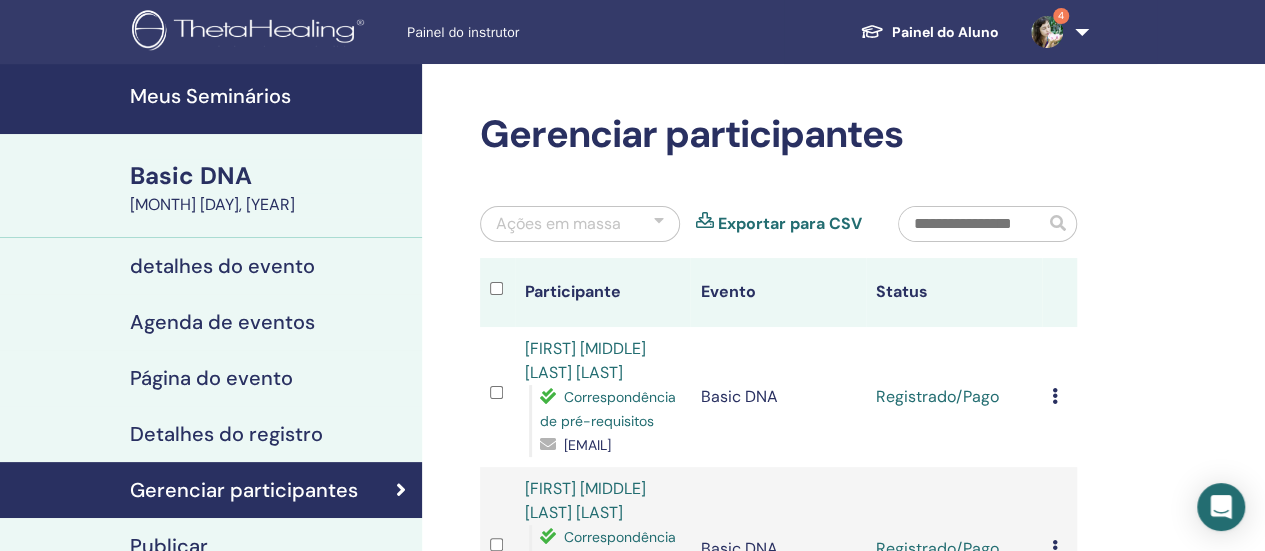 click on "Painel do Aluno" at bounding box center [929, 32] 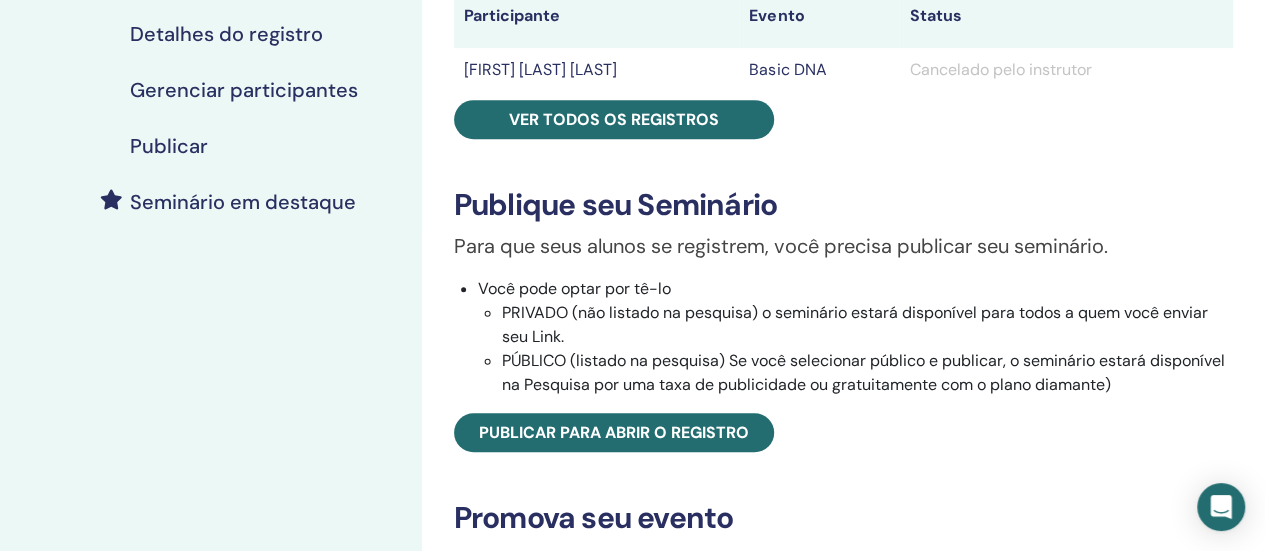 scroll, scrollTop: 0, scrollLeft: 0, axis: both 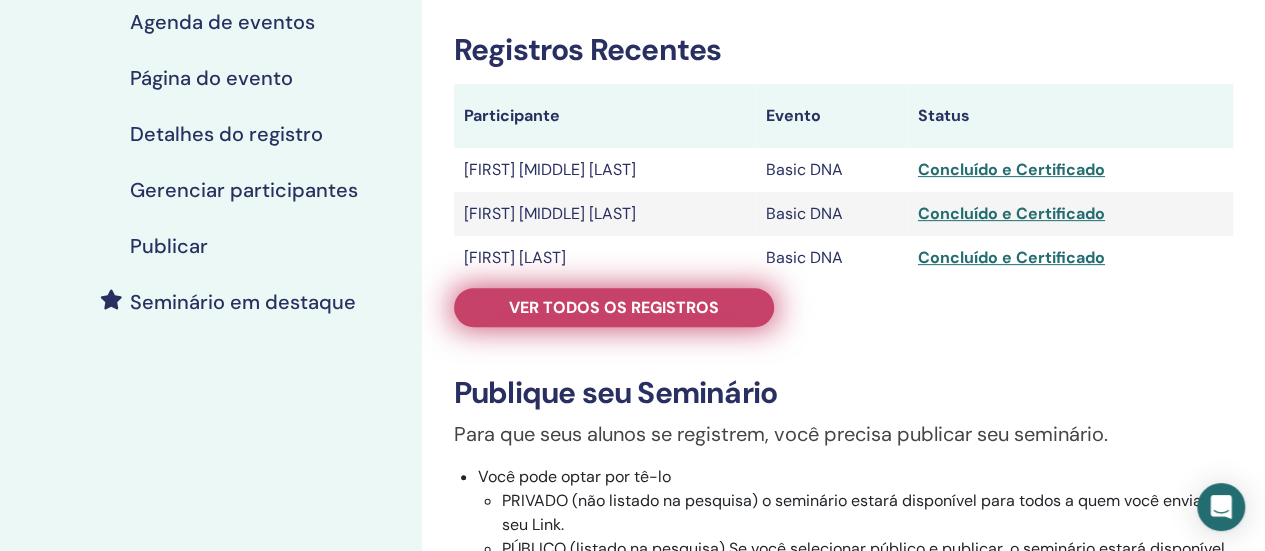 click on "Ver todos os registros" at bounding box center [614, 307] 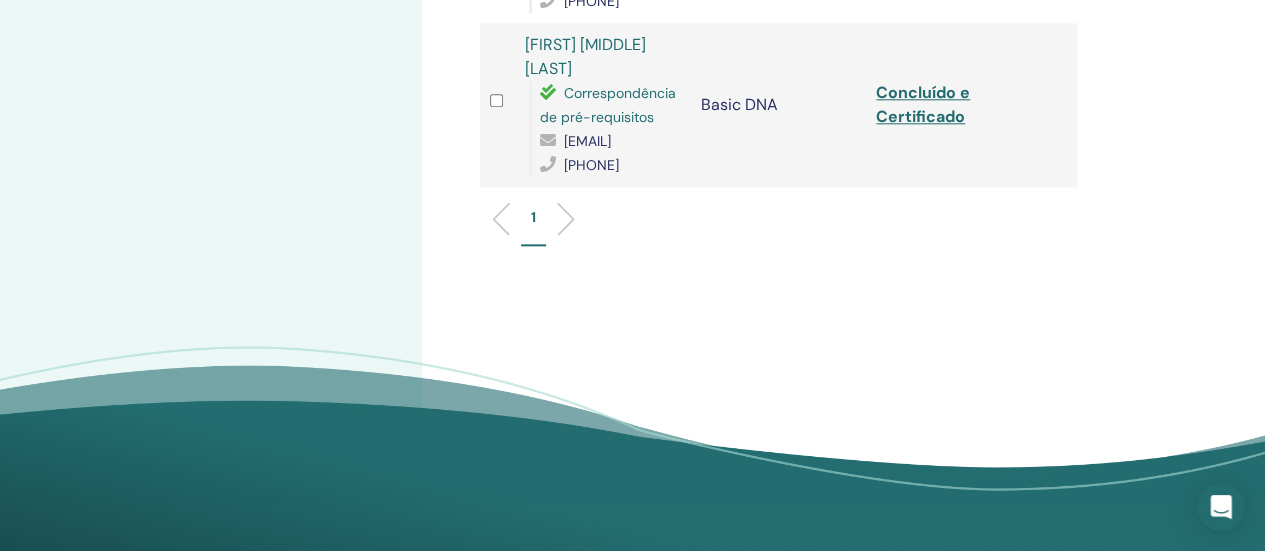 scroll, scrollTop: 1000, scrollLeft: 0, axis: vertical 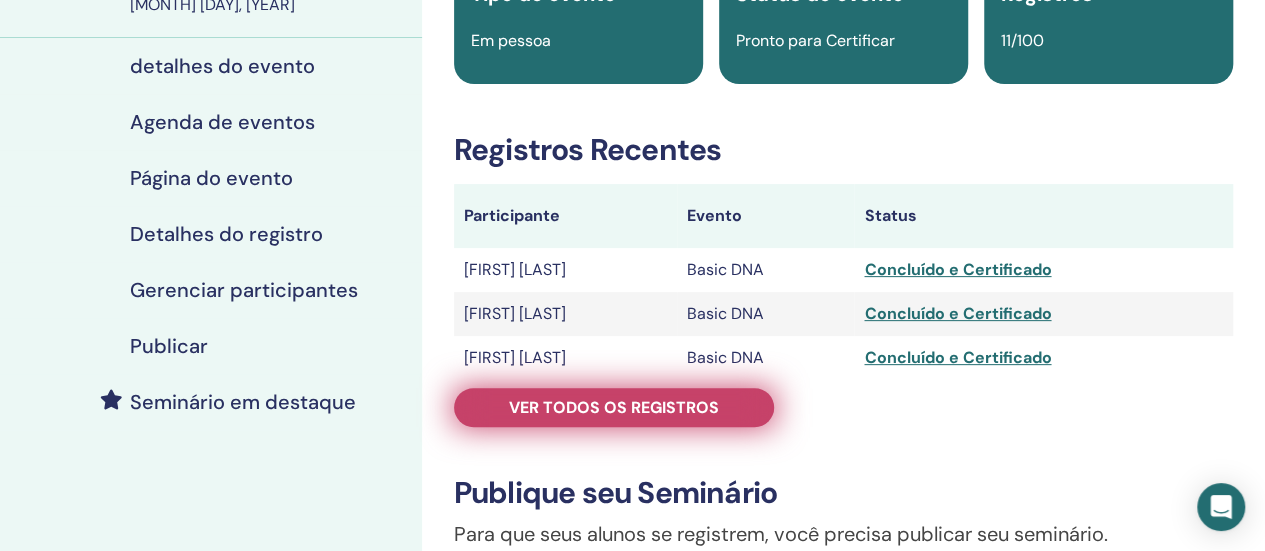 click on "Ver todos os registros" at bounding box center [614, 407] 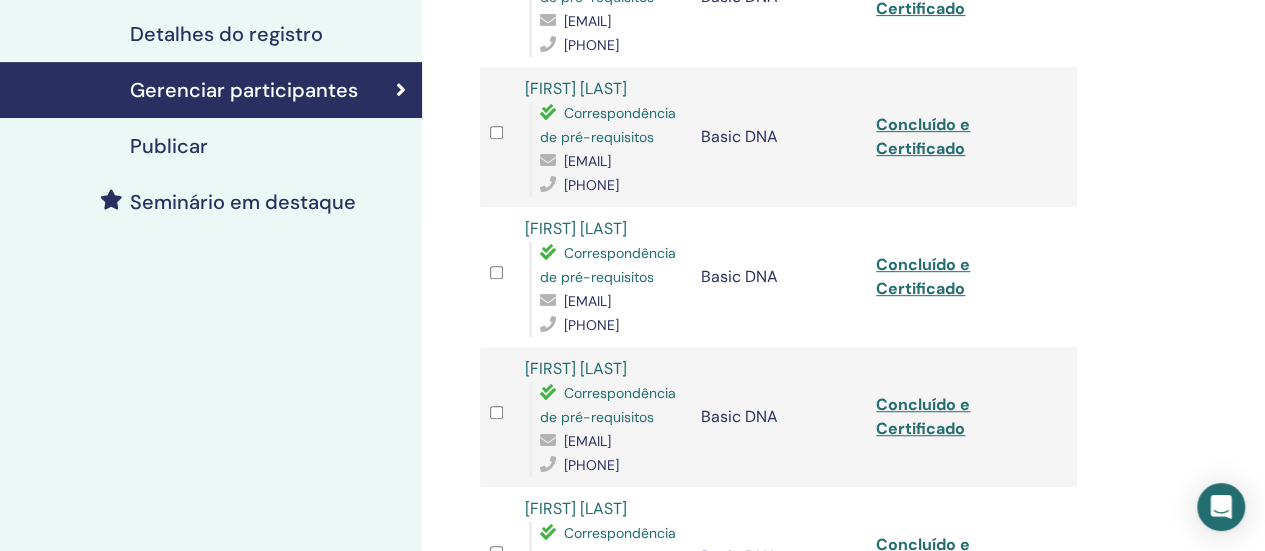scroll, scrollTop: 0, scrollLeft: 0, axis: both 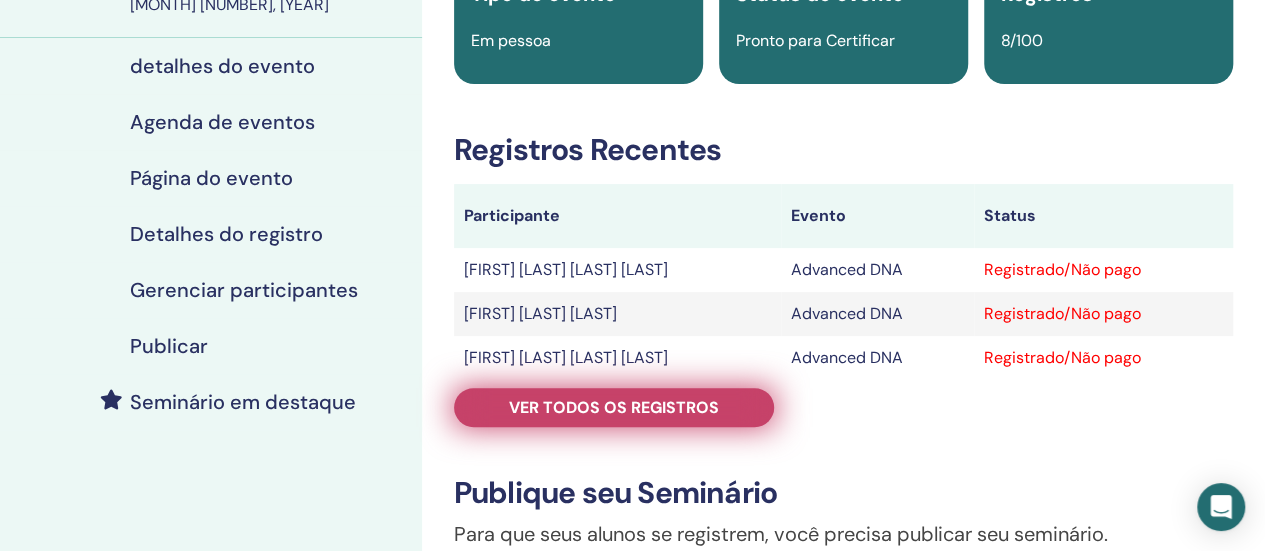 click on "Ver todos os registros" at bounding box center [614, 407] 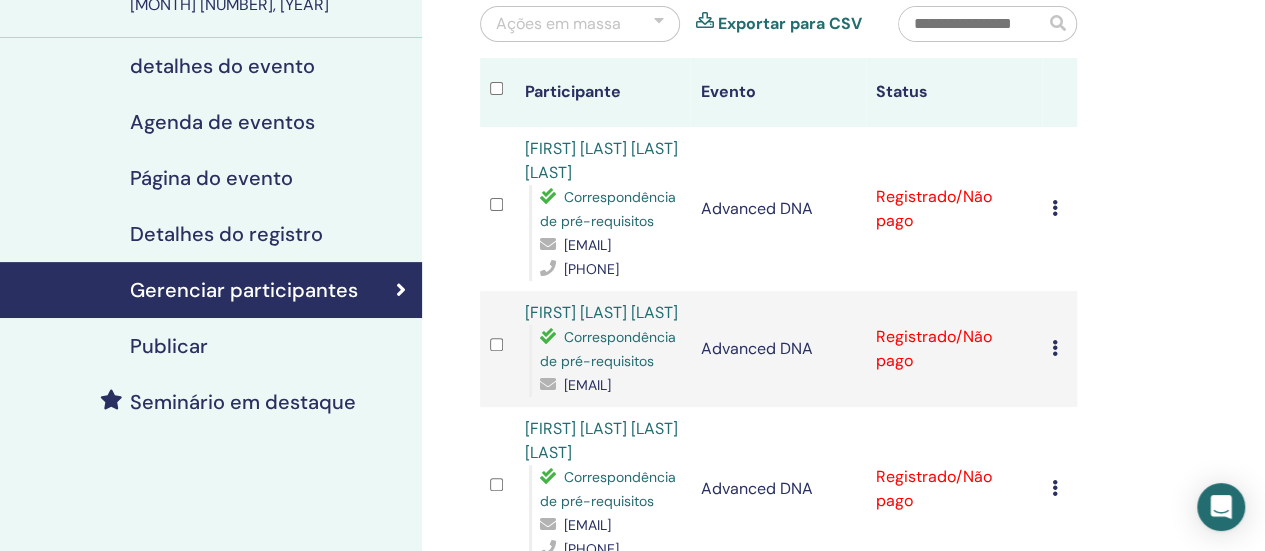 click on "Cancelar registro Não certifique-se automaticamente Marcar como pago Marcar como não pago Marcar como ausente Completar e Certificar Baixar certificado" at bounding box center (1059, 209) 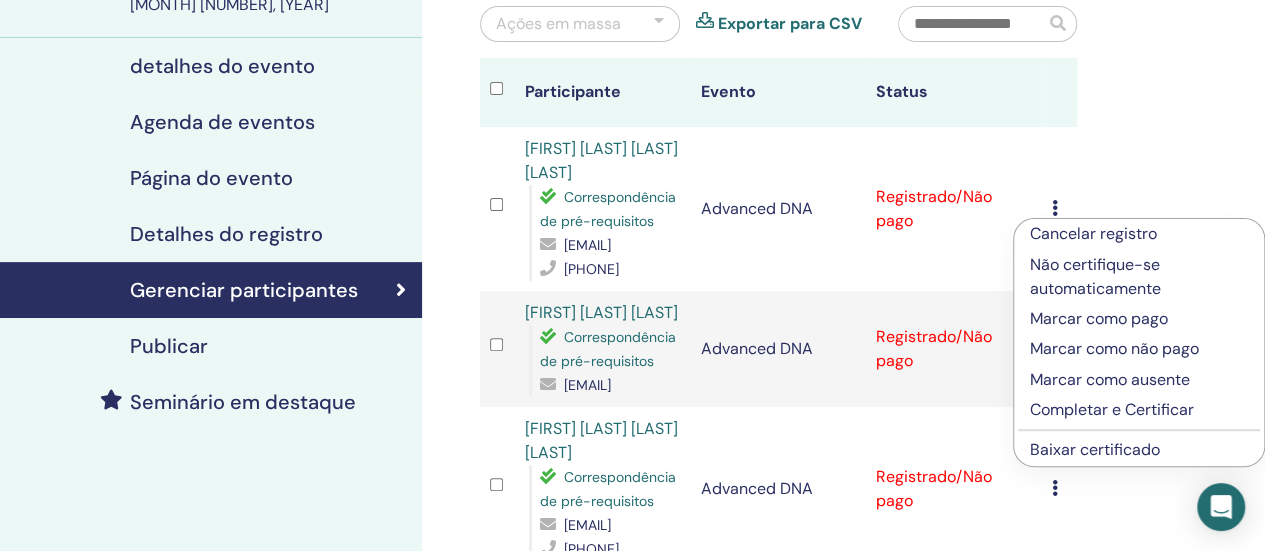 click on "Marcar como pago" at bounding box center (1139, 319) 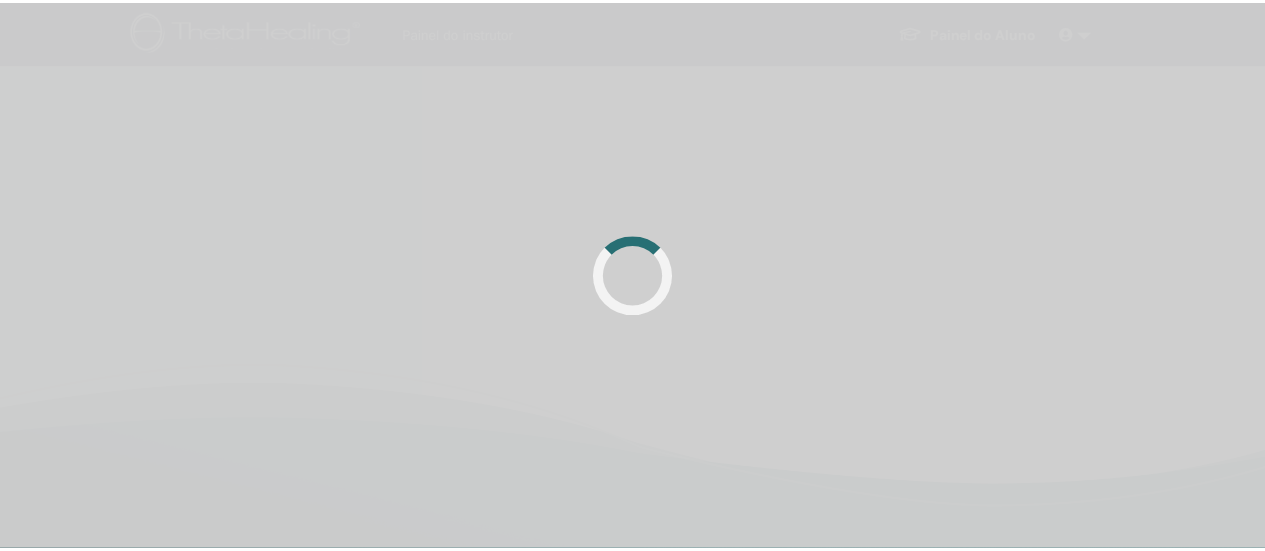 scroll, scrollTop: 200, scrollLeft: 0, axis: vertical 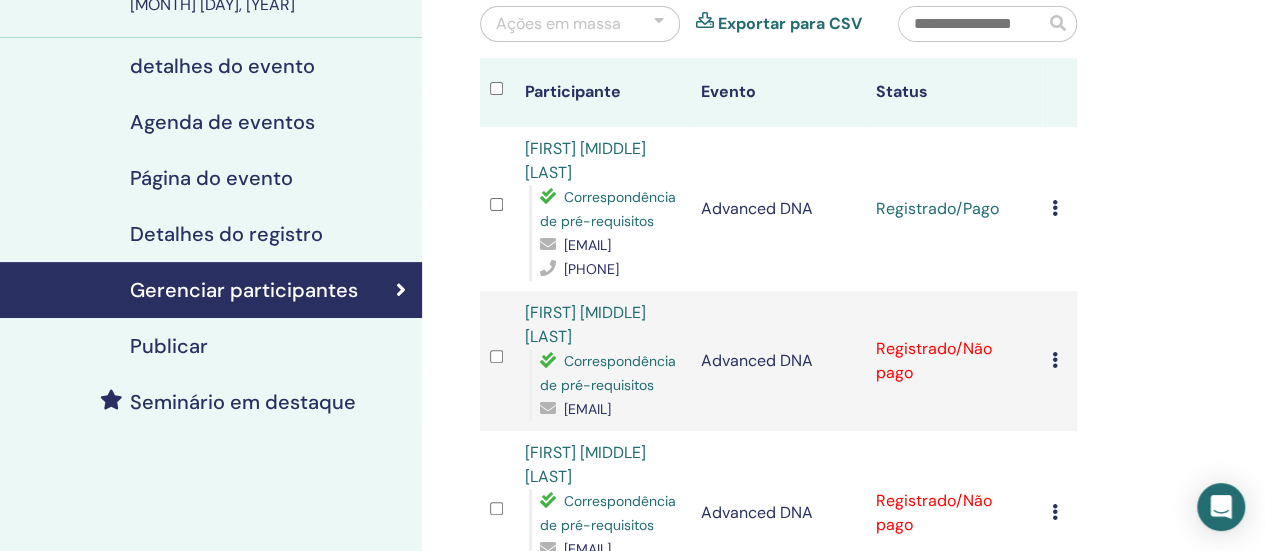 click at bounding box center (1055, 360) 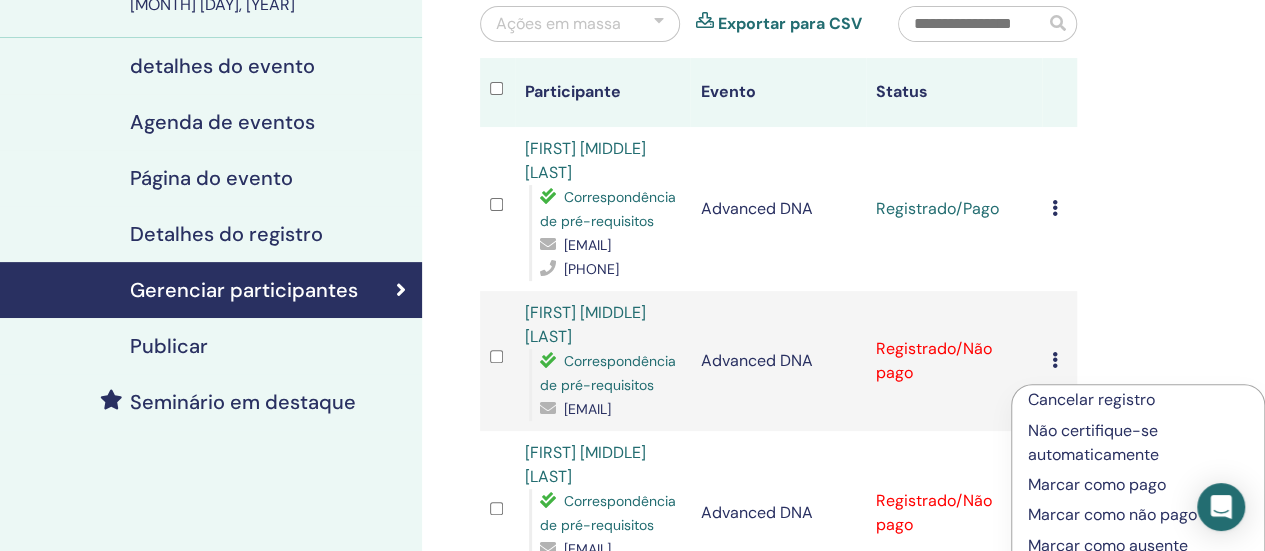 click on "Marcar como pago" at bounding box center (1138, 485) 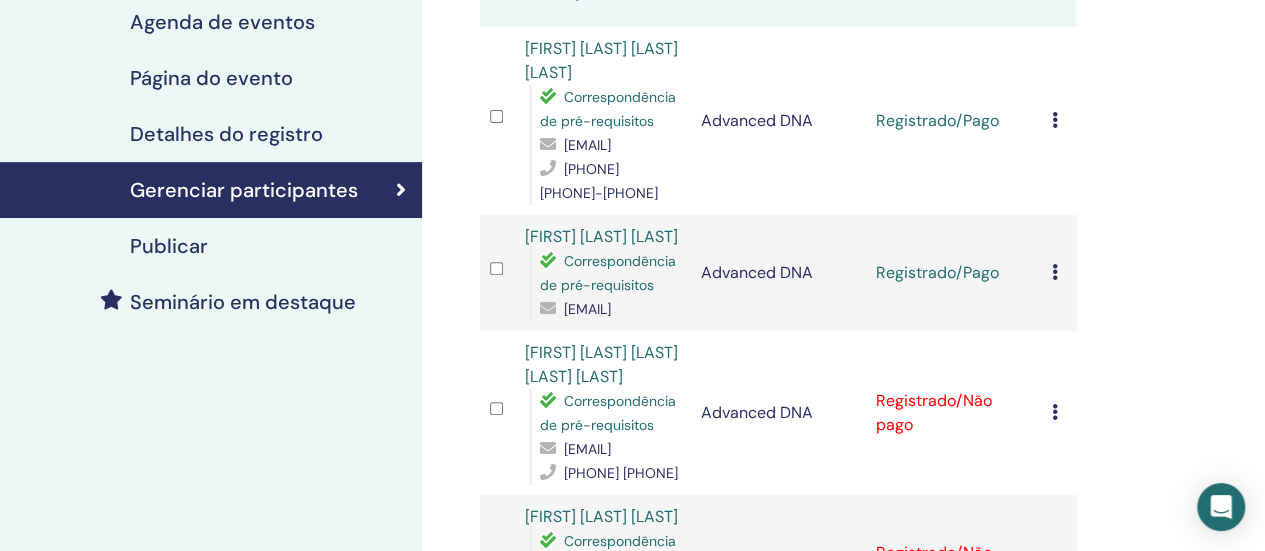 scroll, scrollTop: 400, scrollLeft: 0, axis: vertical 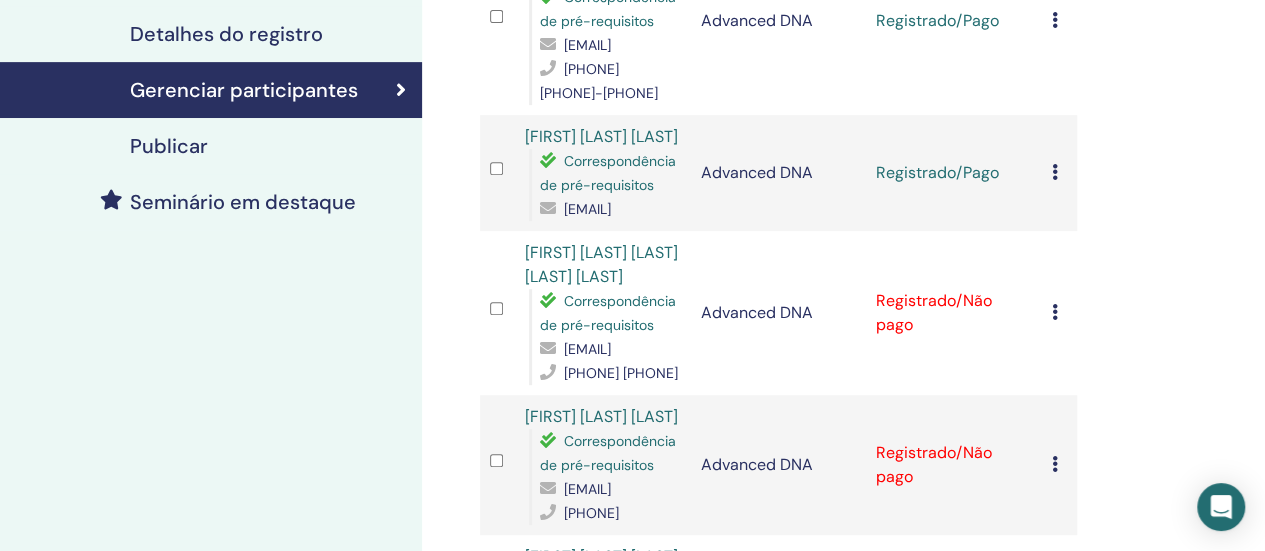 click at bounding box center (1055, 312) 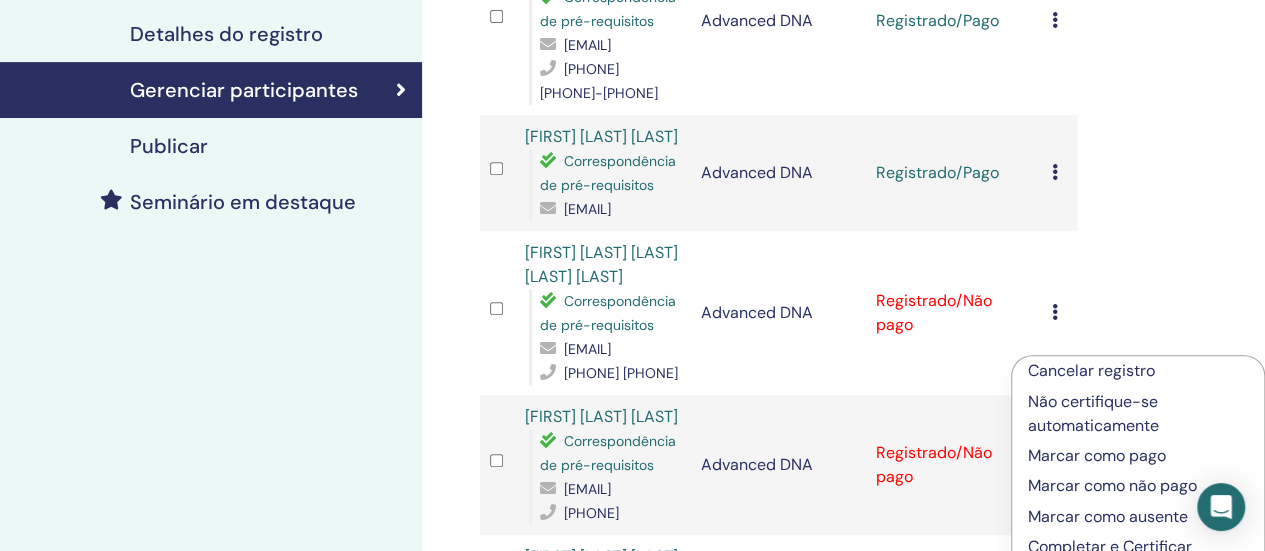 click on "Marcar como pago" at bounding box center (1138, 456) 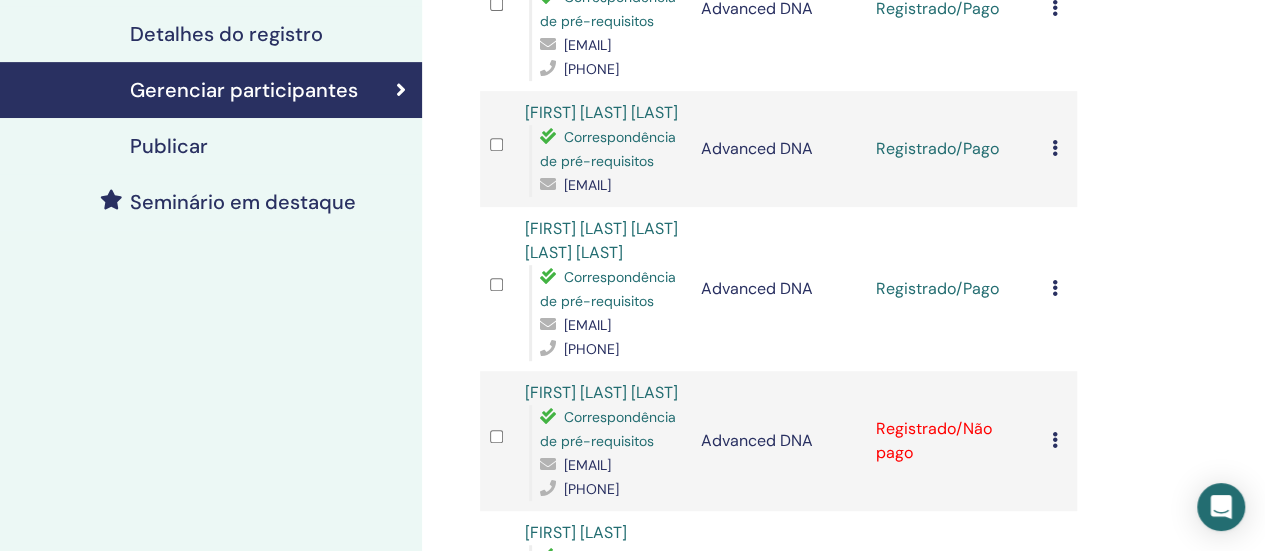 scroll, scrollTop: 600, scrollLeft: 0, axis: vertical 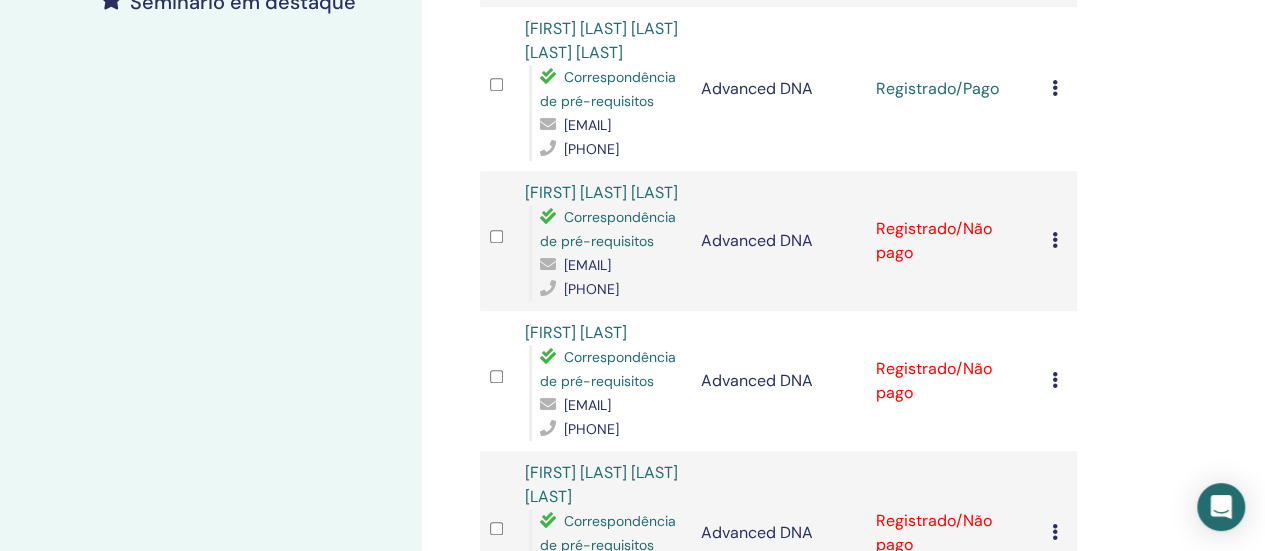 click on "Cancelar registro Não certifique-se automaticamente Marcar como pago Marcar como não pago Marcar como ausente Completar e Certificar Baixar certificado" at bounding box center [1059, 241] 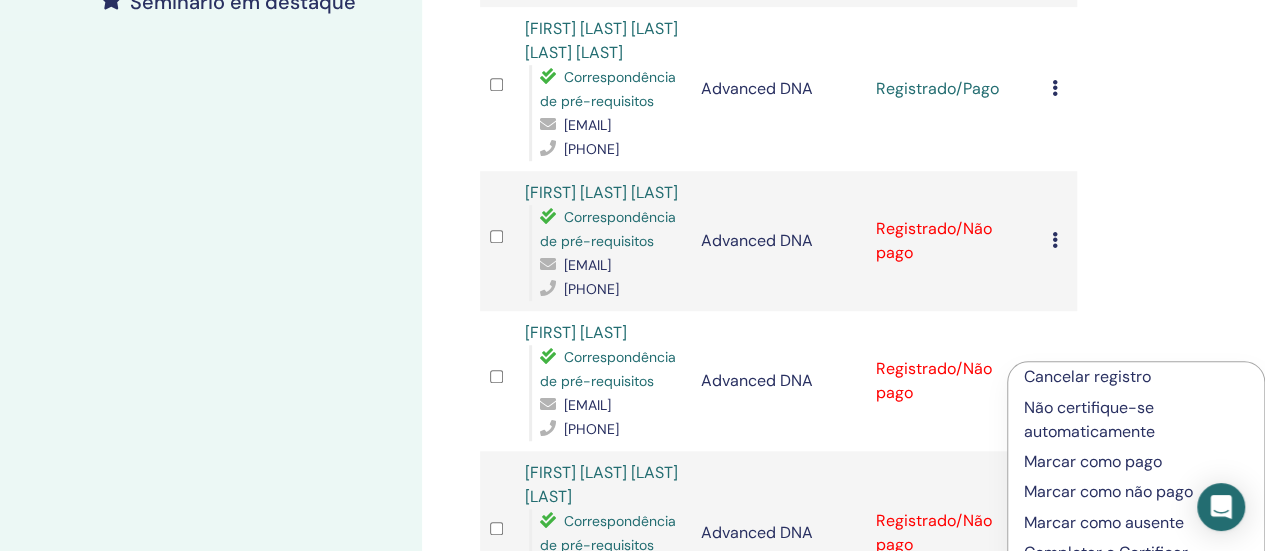 click on "Marcar como pago" at bounding box center (1136, 462) 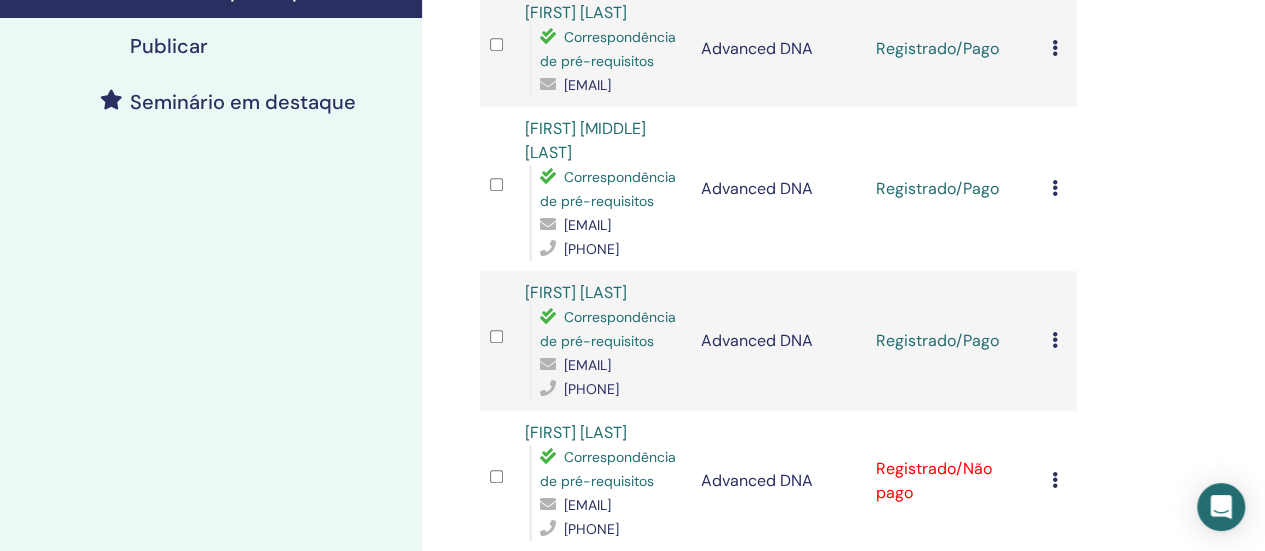 scroll, scrollTop: 800, scrollLeft: 0, axis: vertical 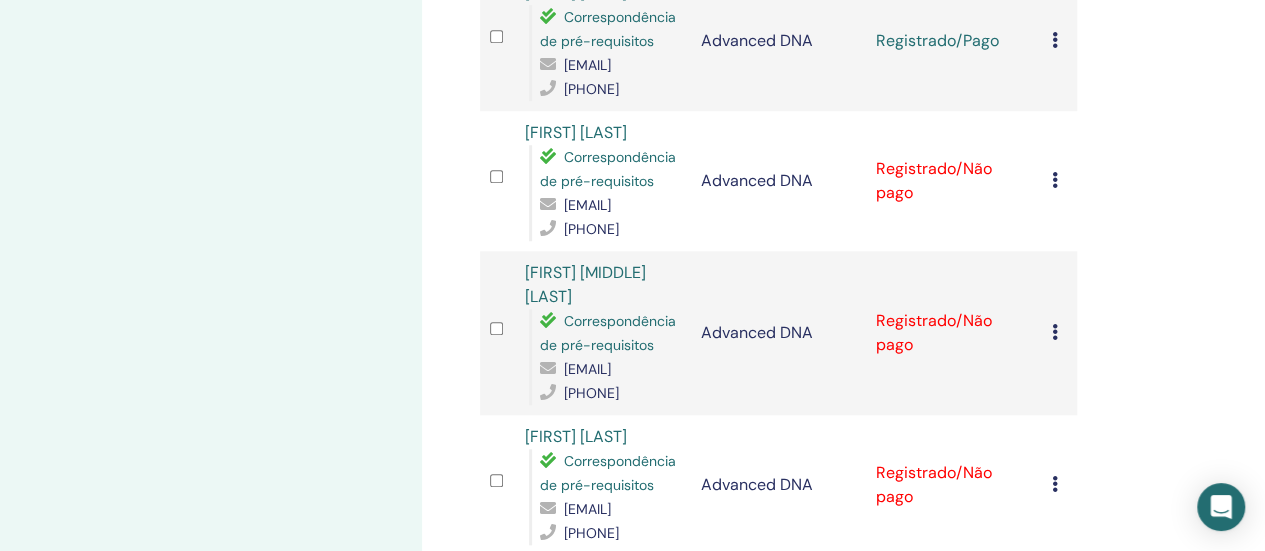 click at bounding box center (1055, 180) 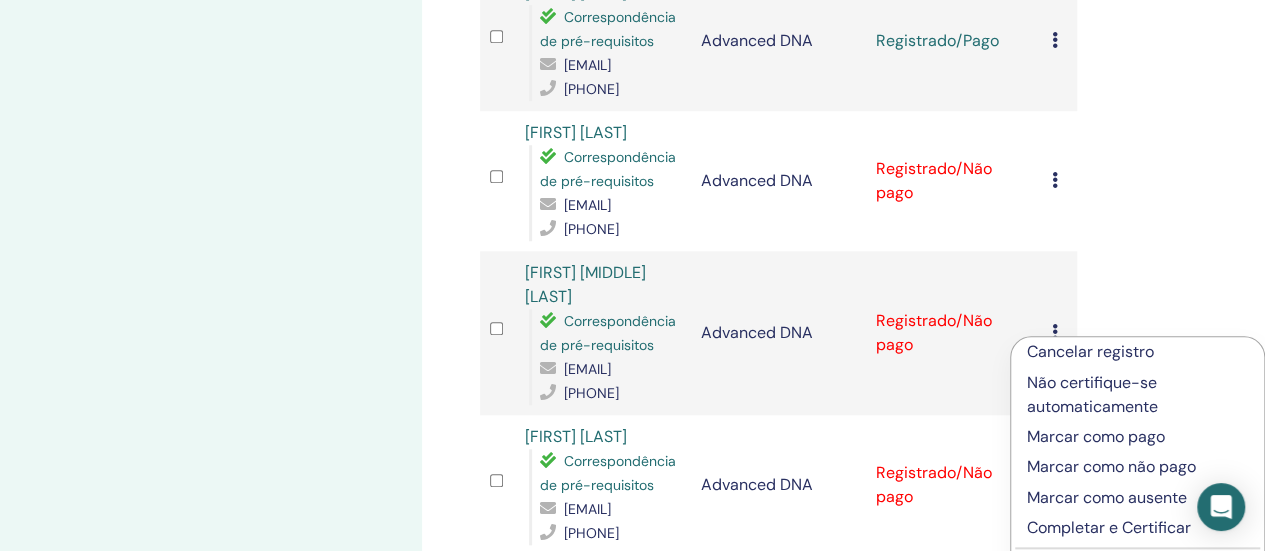 click on "Marcar como pago" at bounding box center [1137, 437] 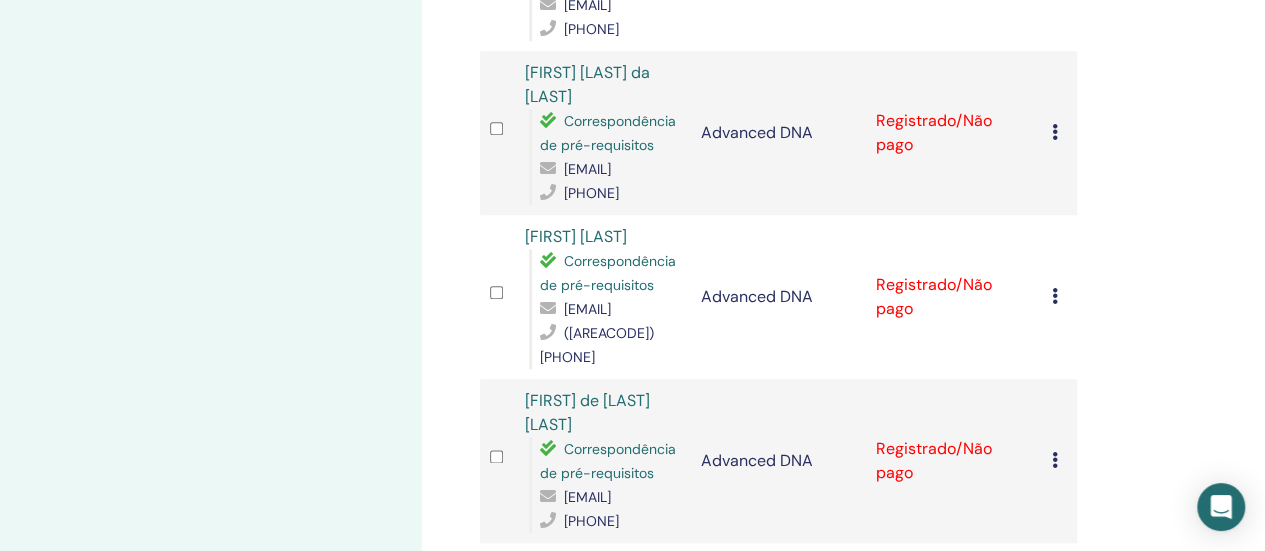 scroll, scrollTop: 1100, scrollLeft: 0, axis: vertical 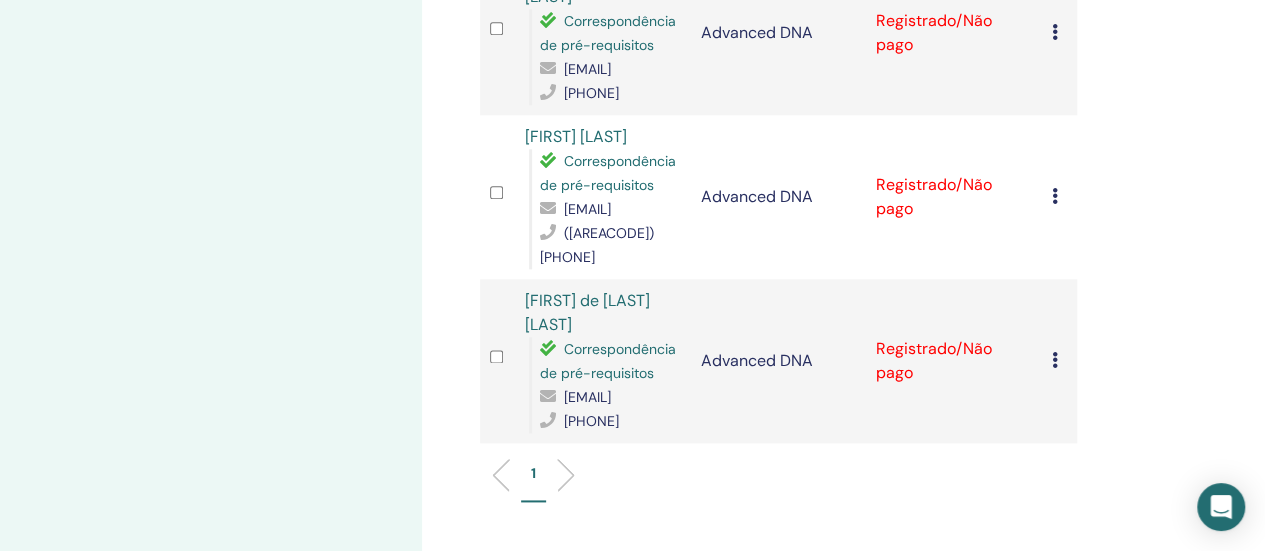 click at bounding box center (1055, 32) 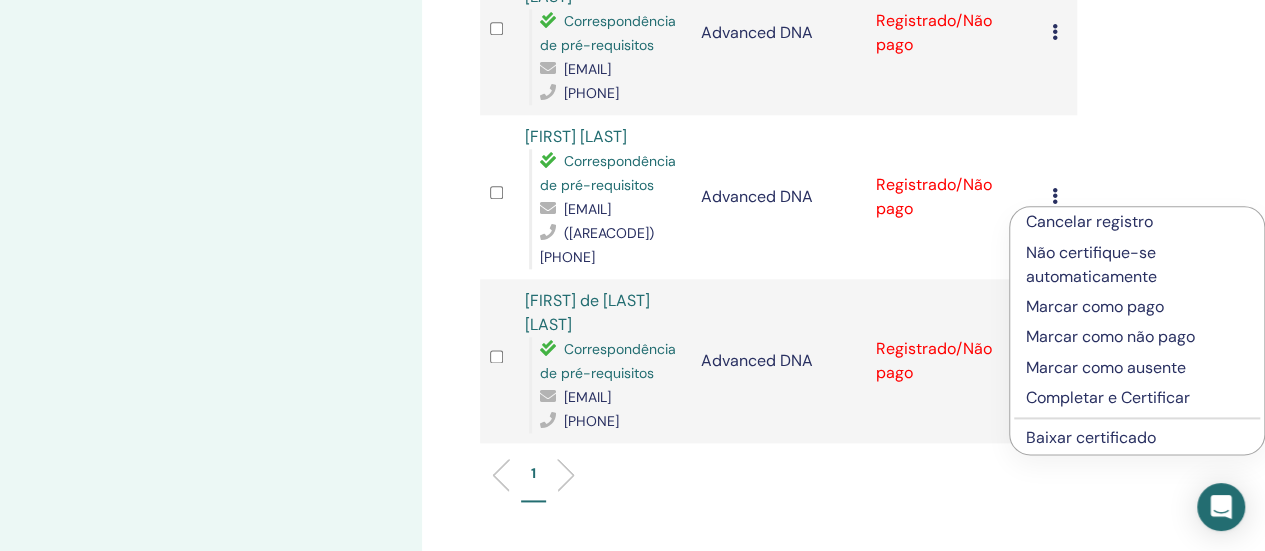 click on "Marcar como pago" at bounding box center (1137, 307) 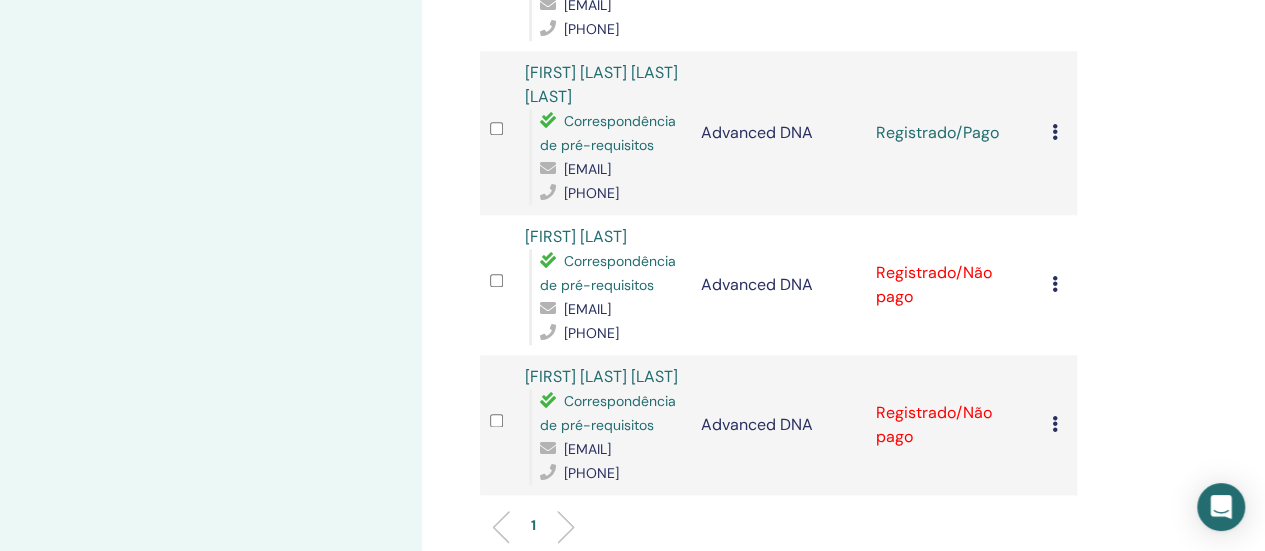 scroll, scrollTop: 1400, scrollLeft: 0, axis: vertical 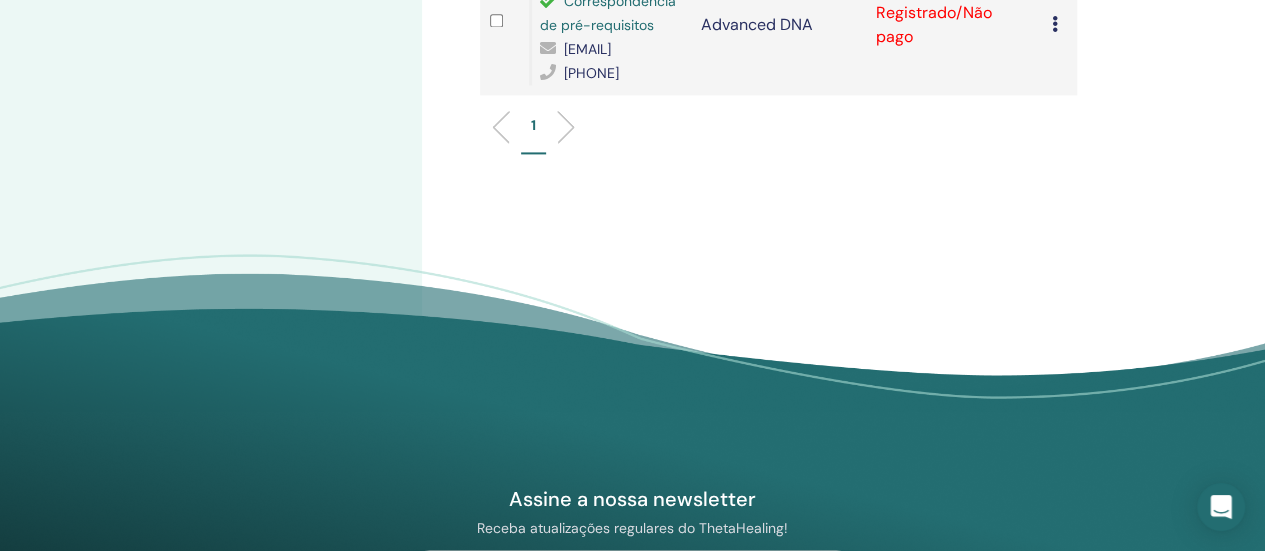 click on "Cancelar registro Não certifique-se automaticamente Marcar como pago Marcar como não pago Marcar como ausente Completar e Certificar Baixar certificado" at bounding box center [1059, 25] 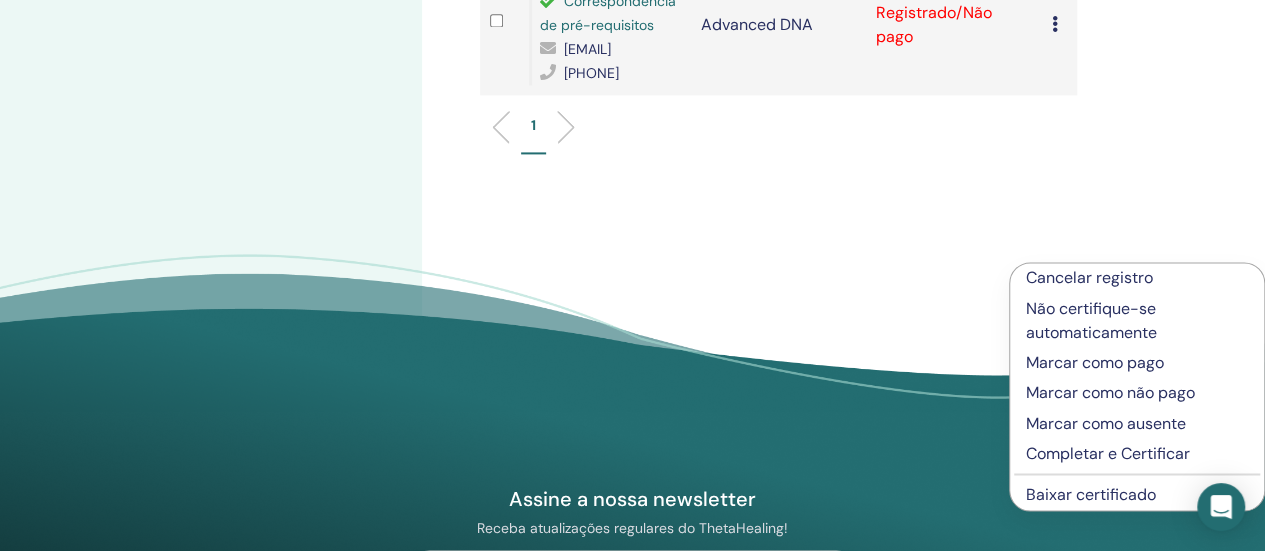 click on "Marcar como pago" at bounding box center (1137, 363) 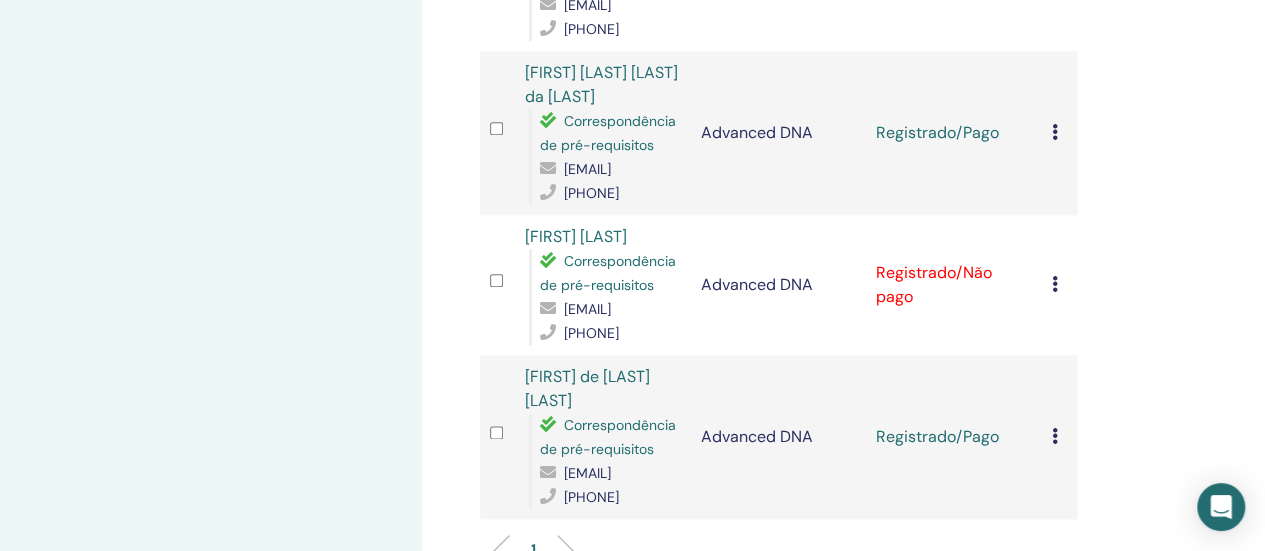 scroll, scrollTop: 1300, scrollLeft: 0, axis: vertical 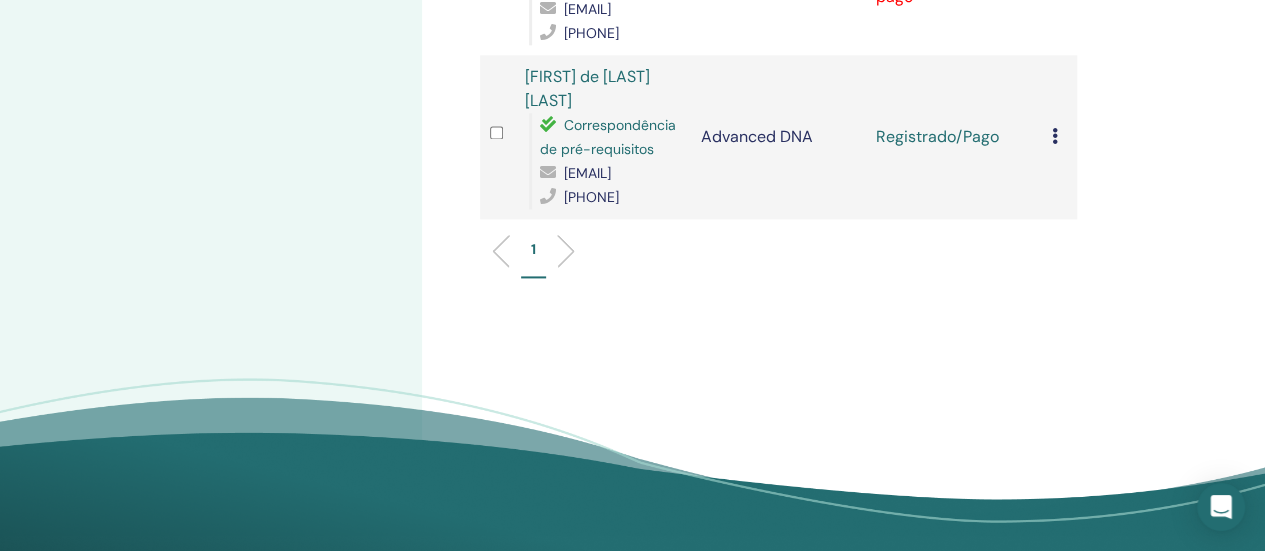 click at bounding box center [1055, -16] 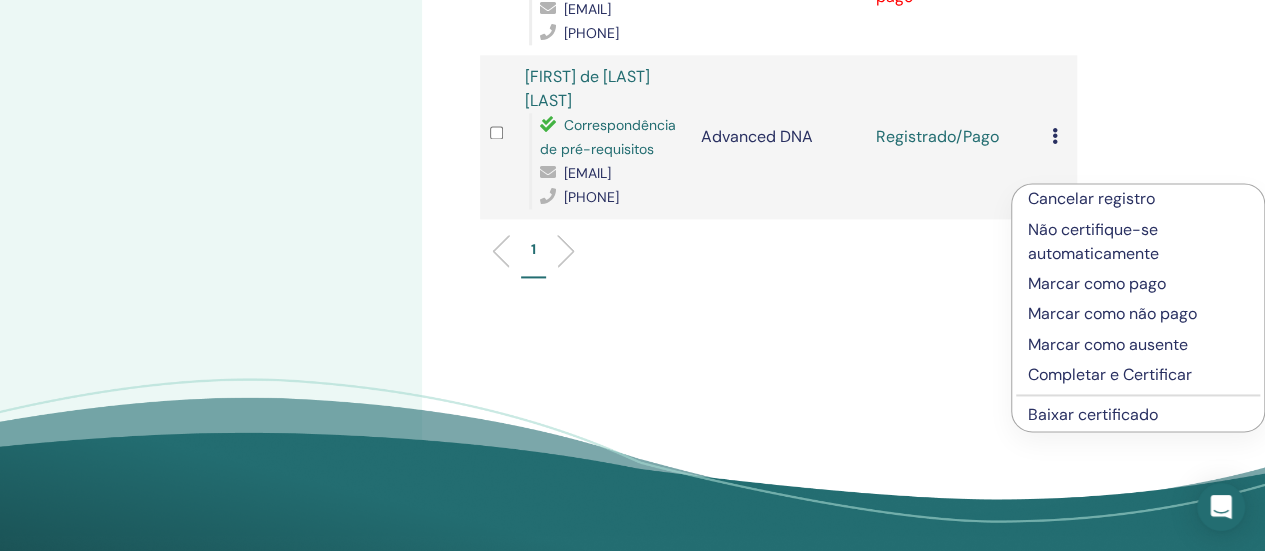 click on "Marcar como pago" at bounding box center (1138, 284) 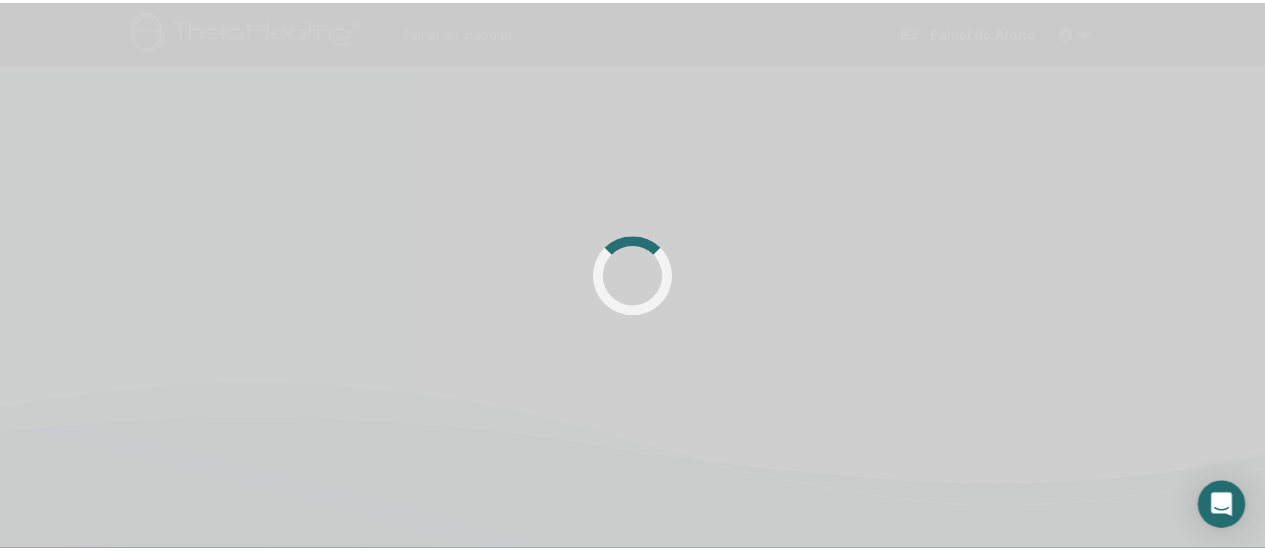 scroll, scrollTop: 0, scrollLeft: 0, axis: both 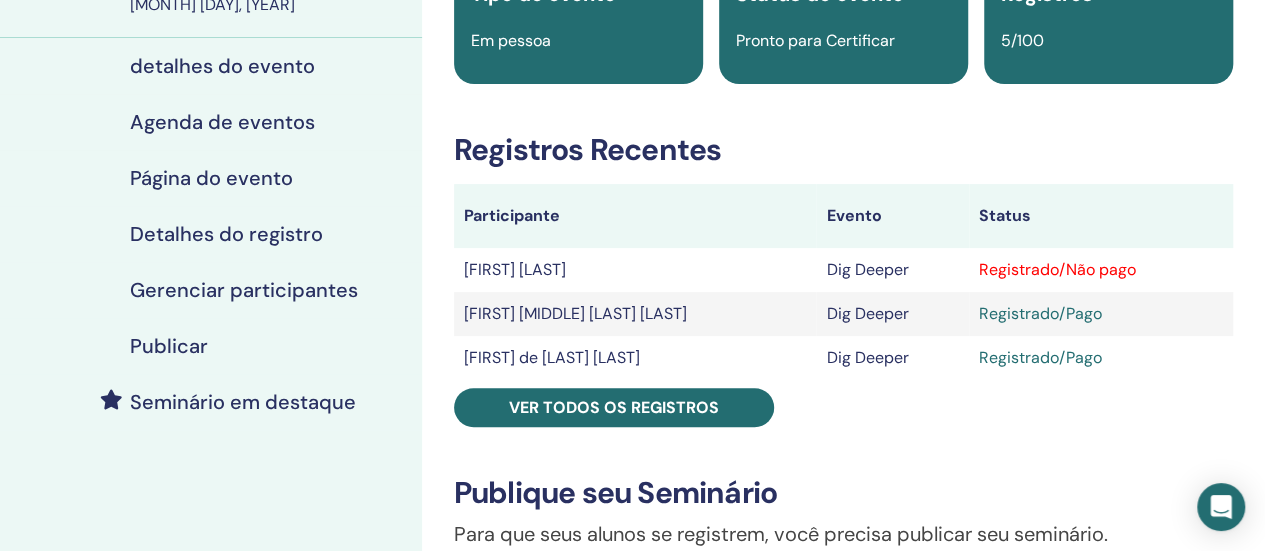 drag, startPoint x: 1032, startPoint y: 271, endPoint x: 1126, endPoint y: 99, distance: 196.01021 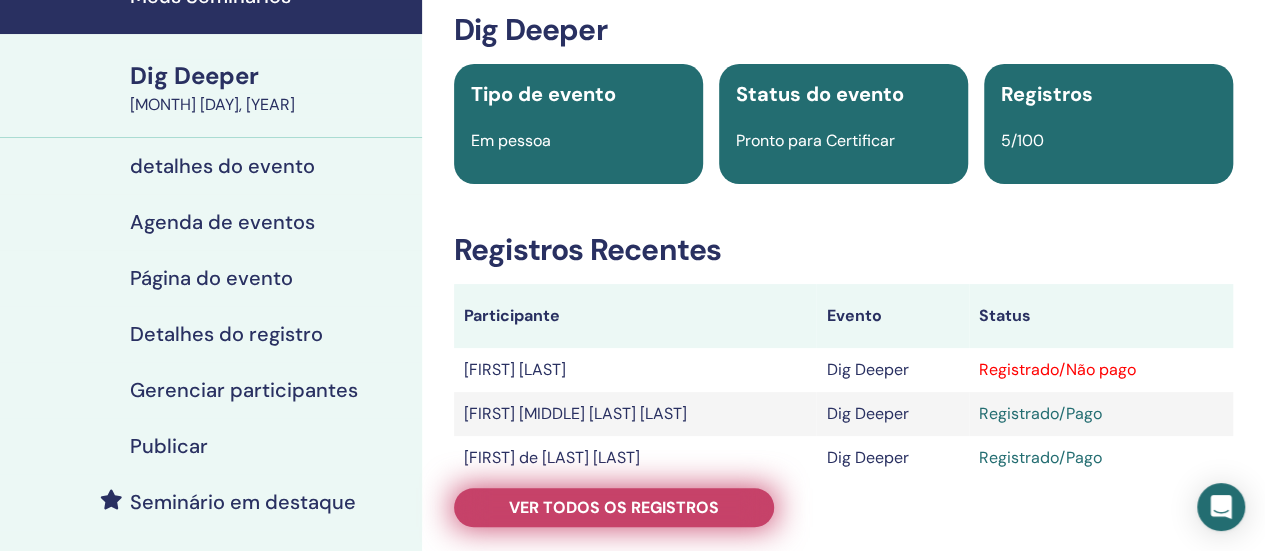 click on "Ver todos os registros" at bounding box center (614, 507) 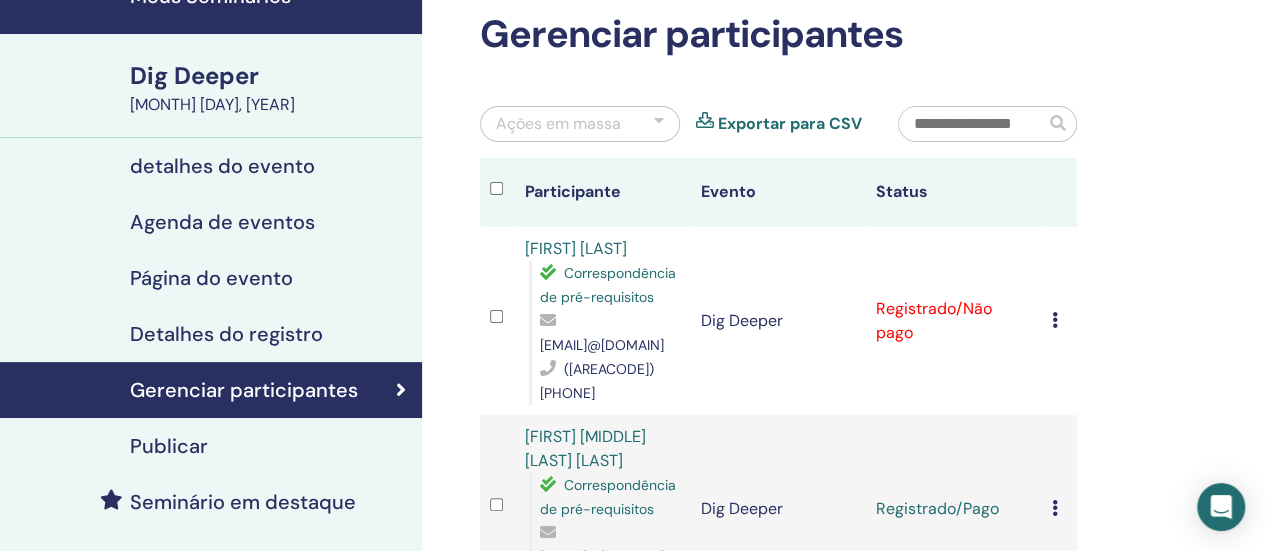 click on "Cancelar registro Não certifique-se automaticamente Marcar como pago Marcar como não pago Marcar como ausente Completar e Certificar Baixar certificado" at bounding box center (1059, 321) 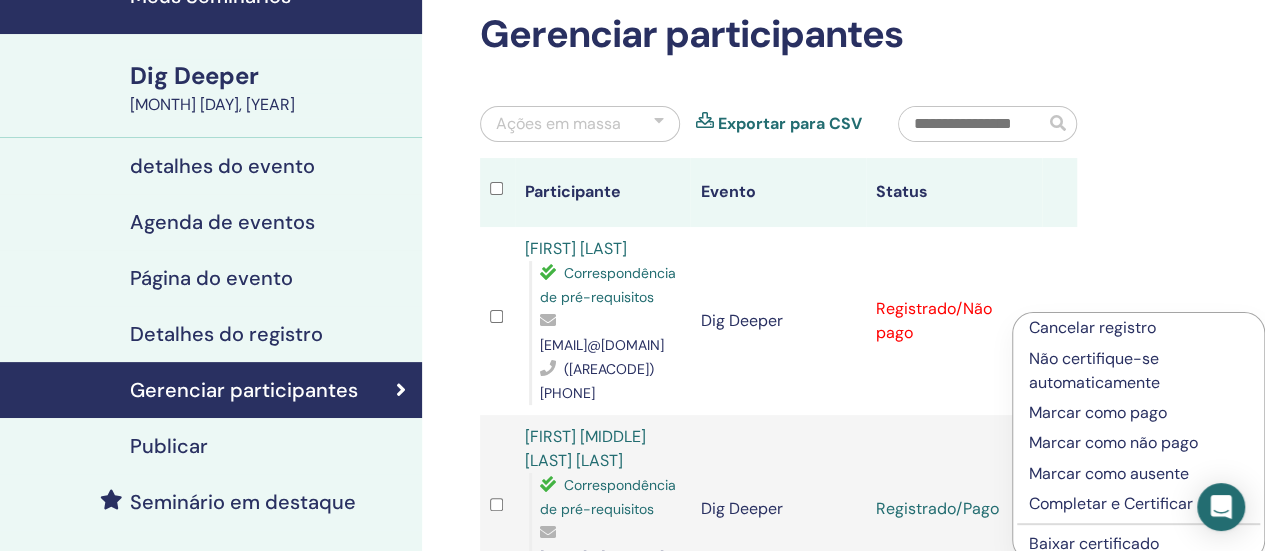 click on "Marcar como pago" at bounding box center [1138, 413] 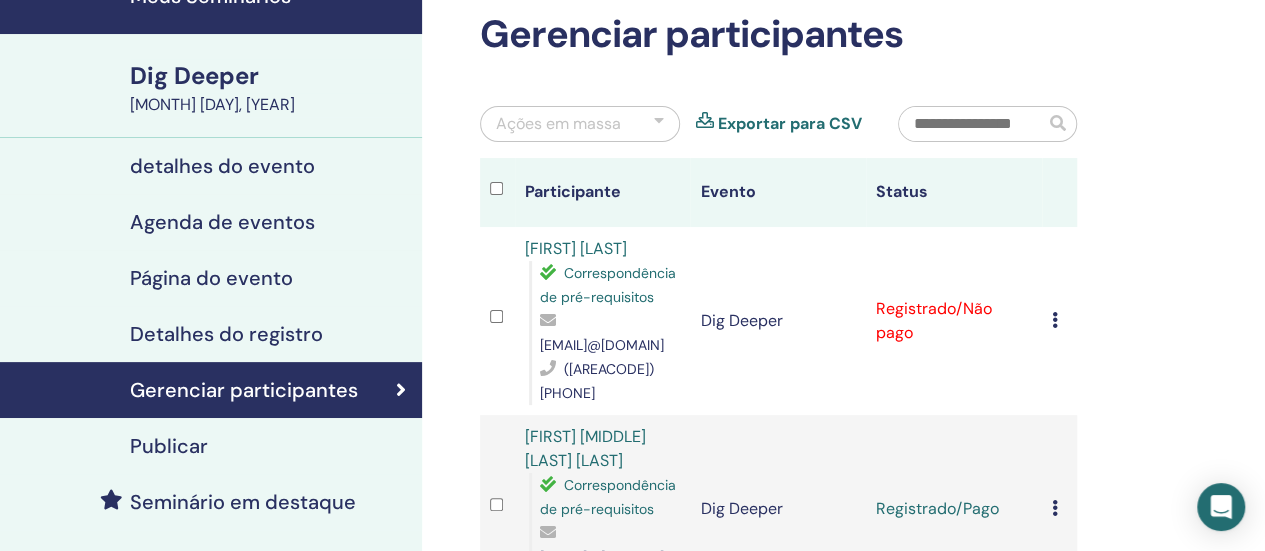 click at bounding box center [1055, 320] 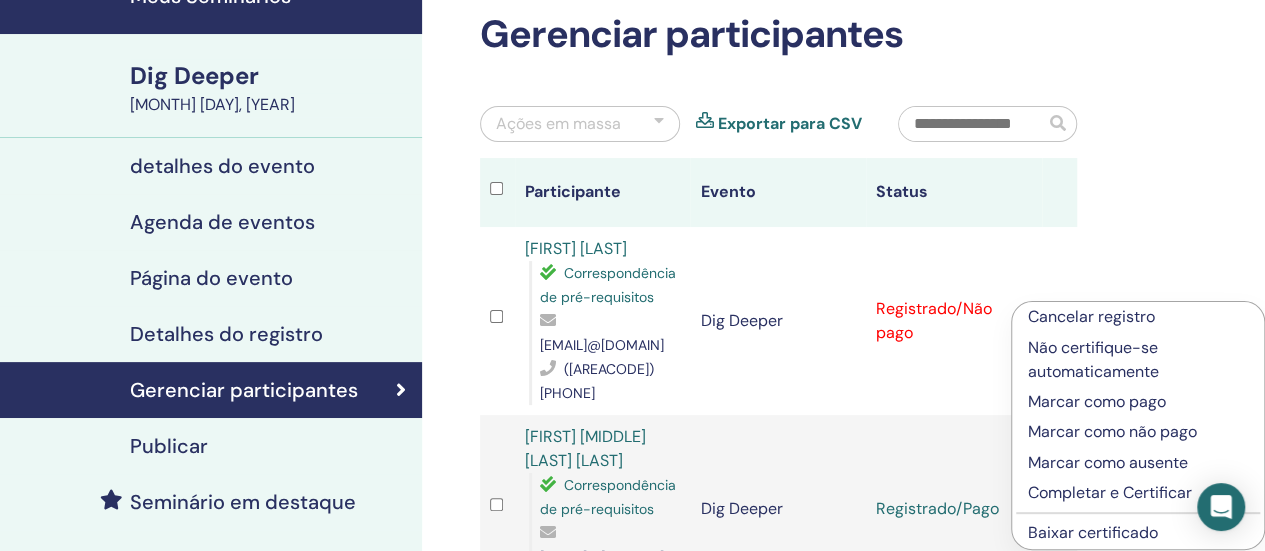 click on "Marcar como pago" at bounding box center (1138, 402) 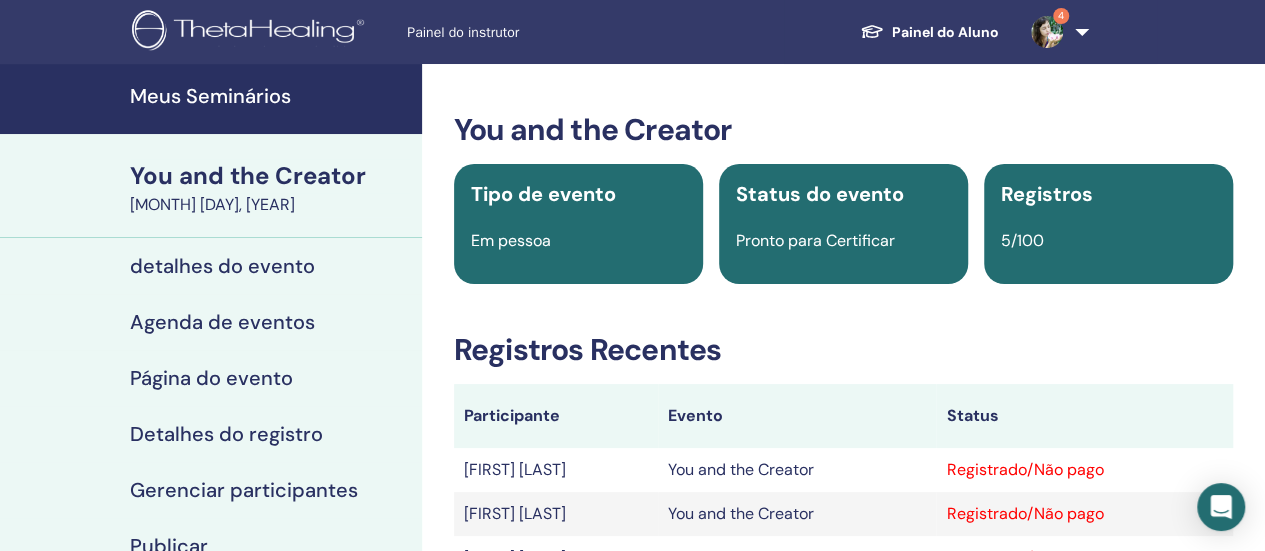scroll, scrollTop: 200, scrollLeft: 0, axis: vertical 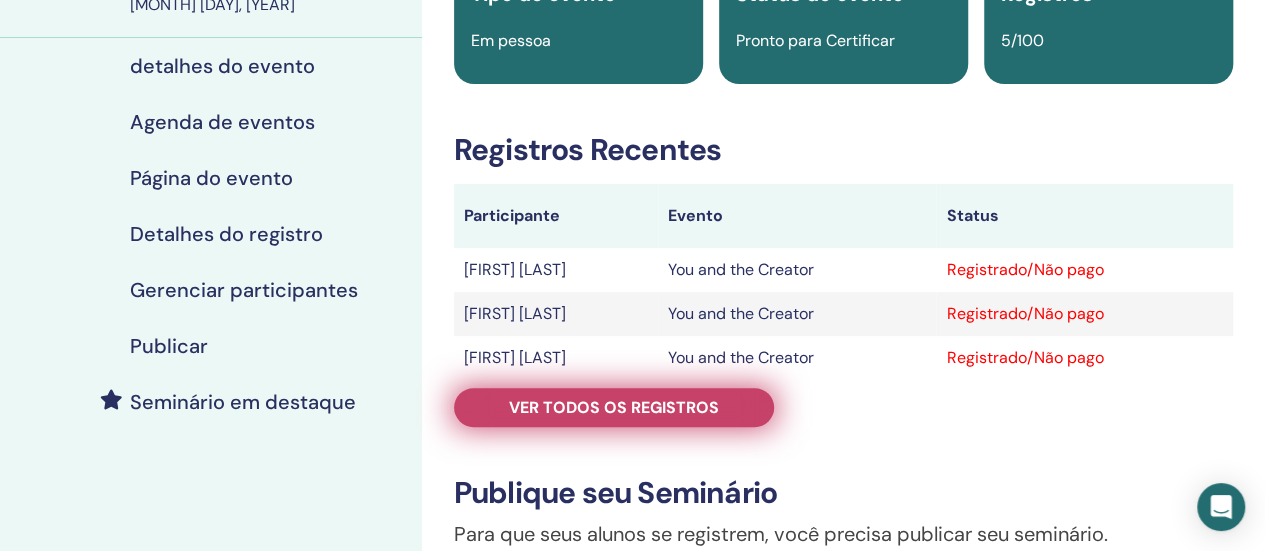 click on "Ver todos os registros" at bounding box center (614, 407) 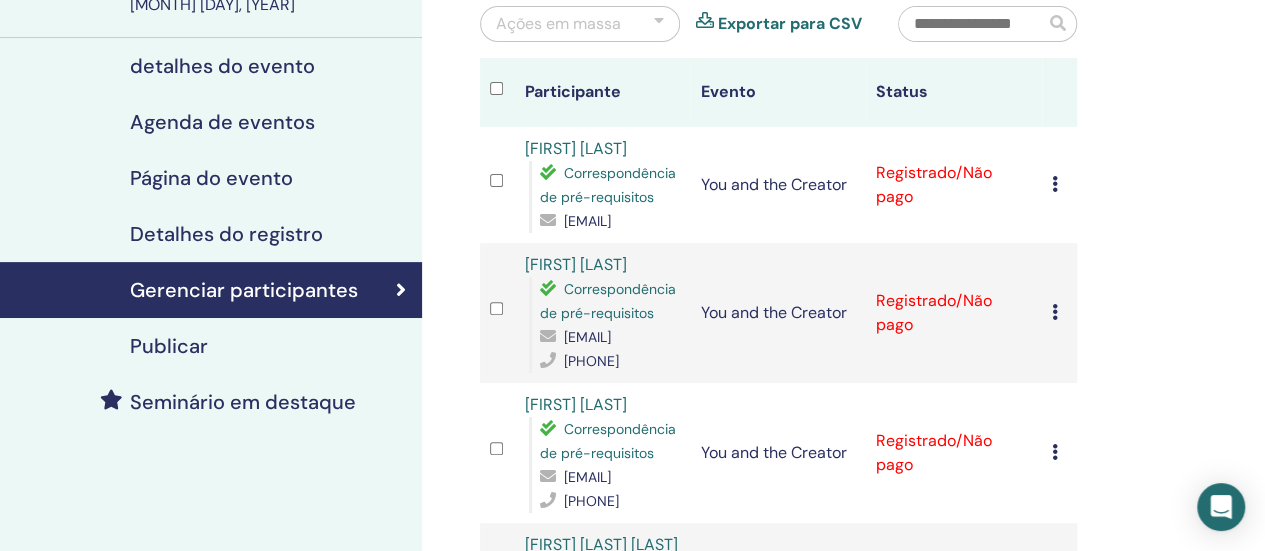 click at bounding box center [1055, 184] 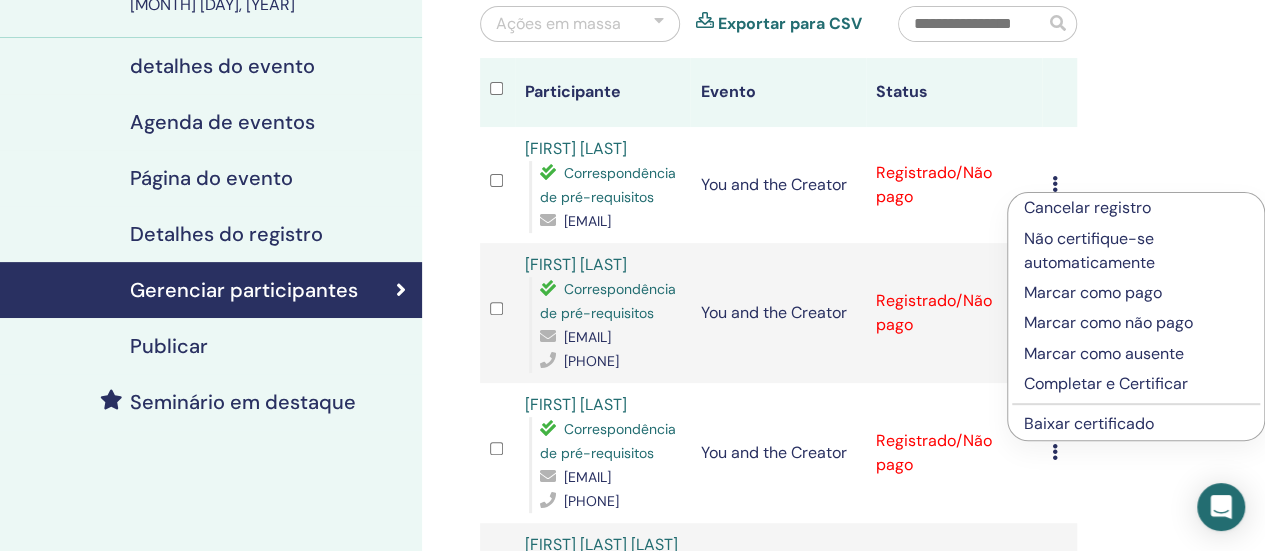 click on "Marcar como pago" at bounding box center [1136, 293] 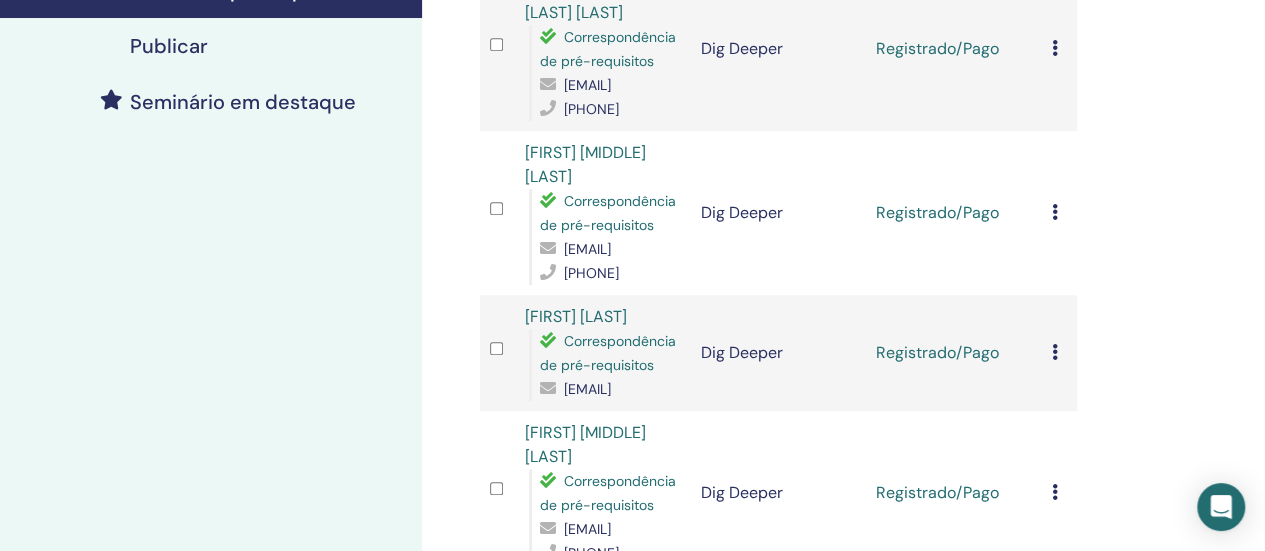 scroll, scrollTop: 100, scrollLeft: 0, axis: vertical 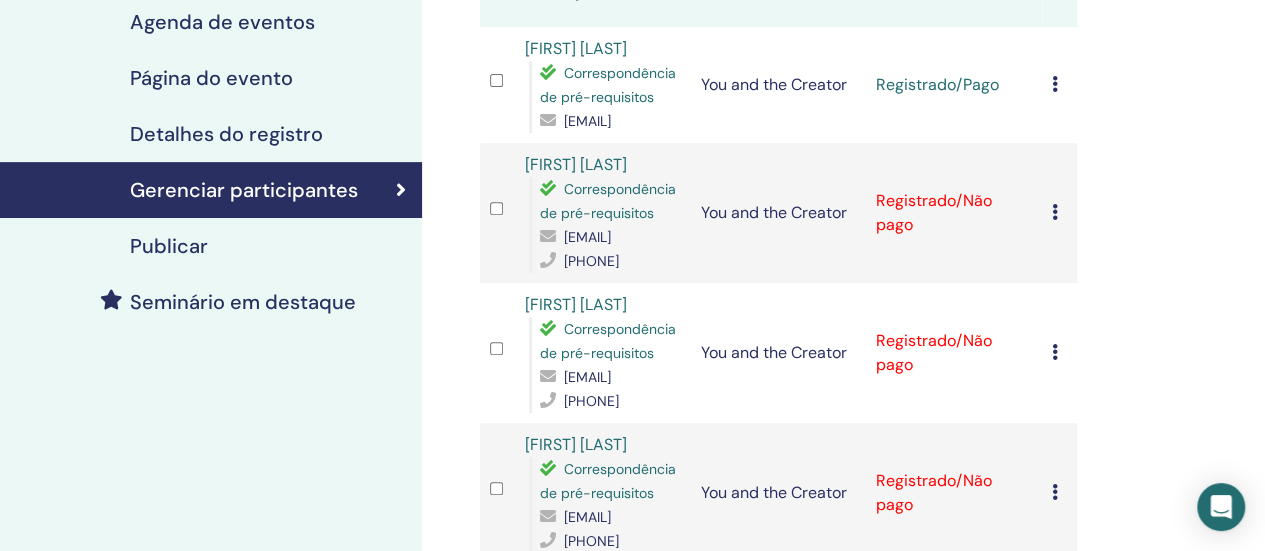 click at bounding box center [1055, 212] 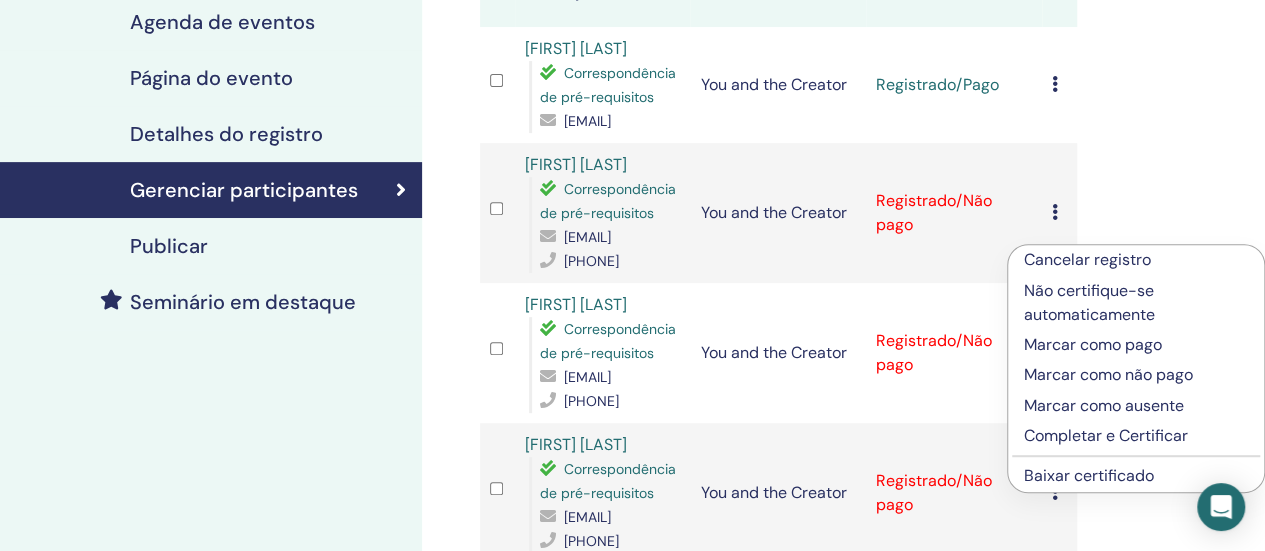 click on "Marcar como pago" at bounding box center (1136, 345) 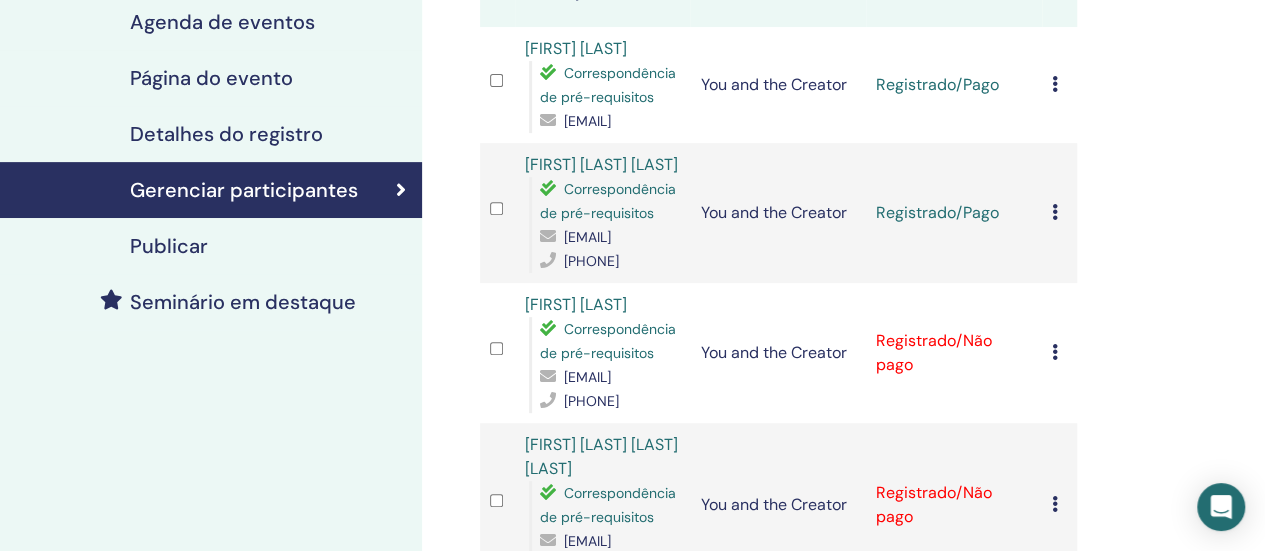 scroll, scrollTop: 400, scrollLeft: 0, axis: vertical 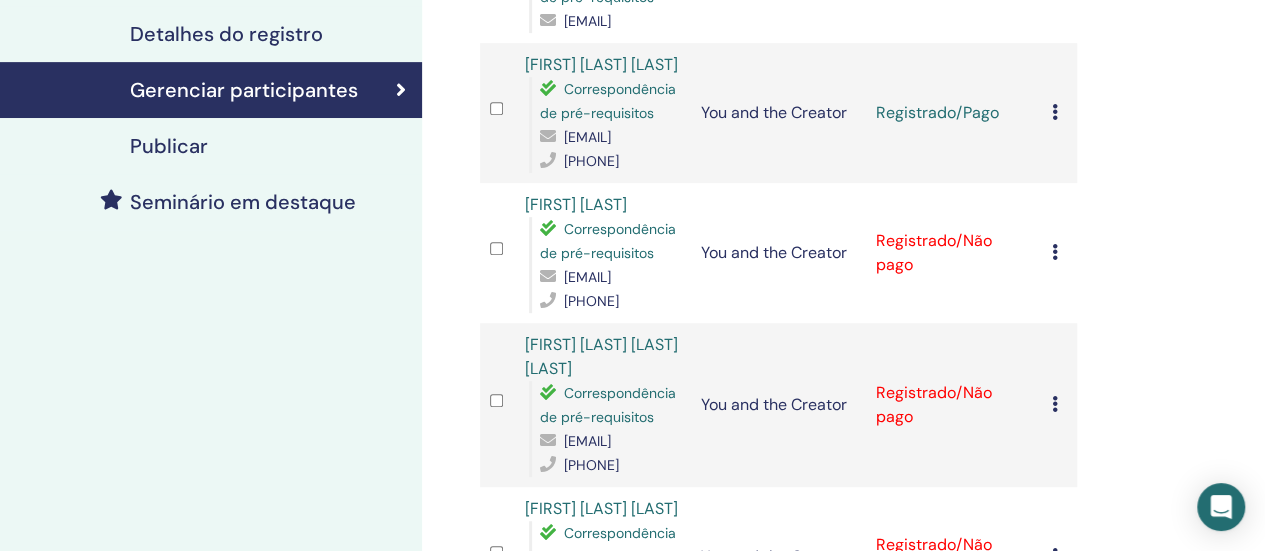 click on "Cancelar registro Não certifique-se automaticamente Marcar como pago Marcar como não pago Marcar como ausente Completar e Certificar Baixar certificado" at bounding box center (1059, 253) 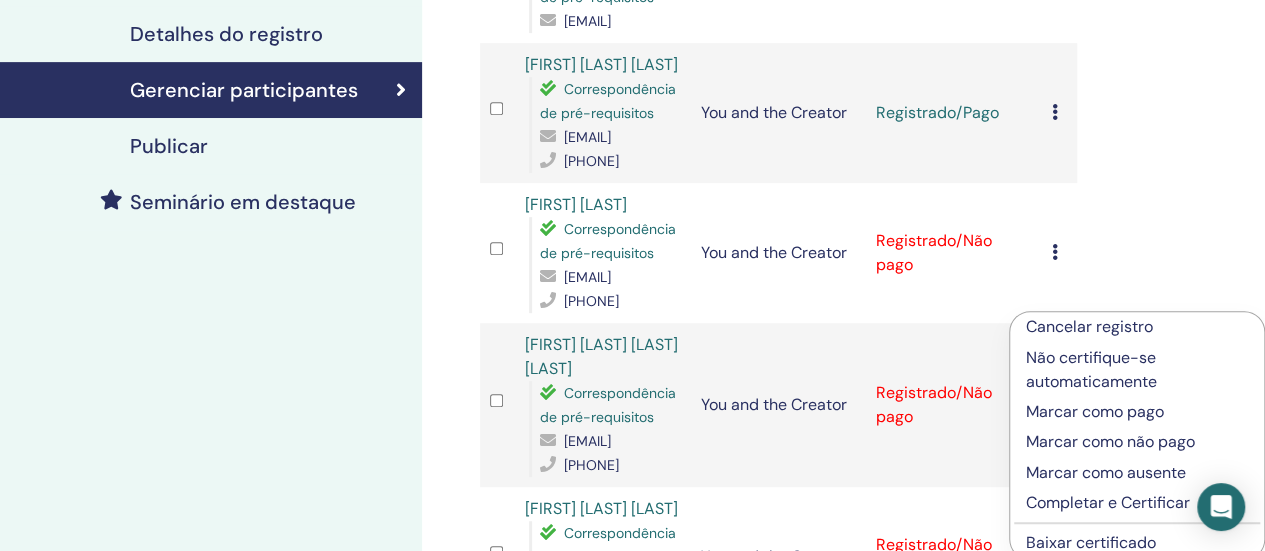 click on "Marcar como pago" at bounding box center [1137, 412] 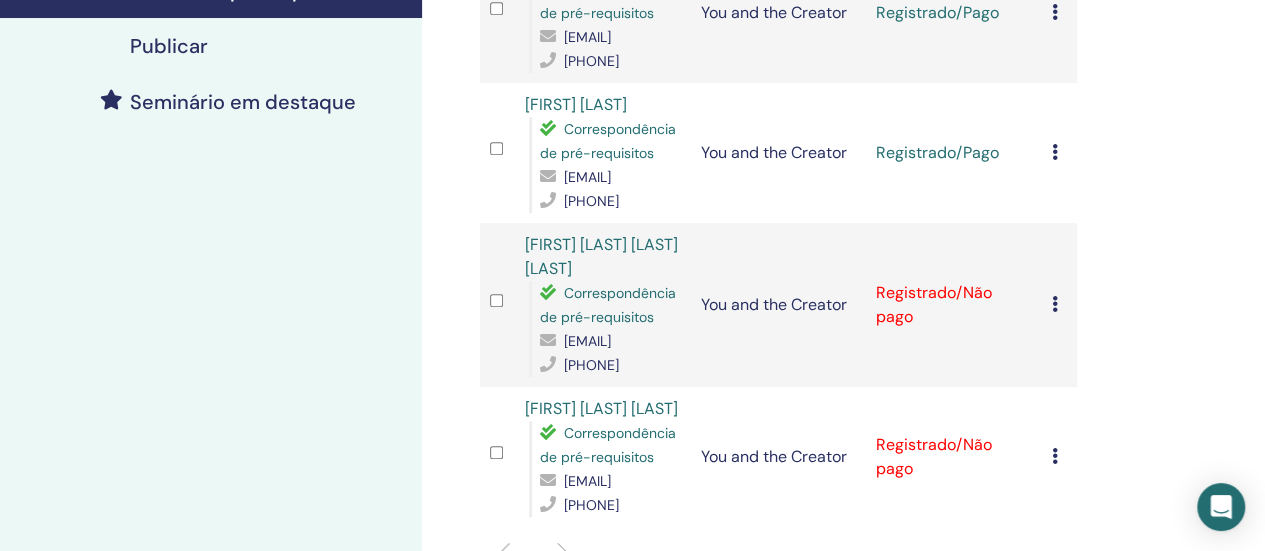scroll, scrollTop: 700, scrollLeft: 0, axis: vertical 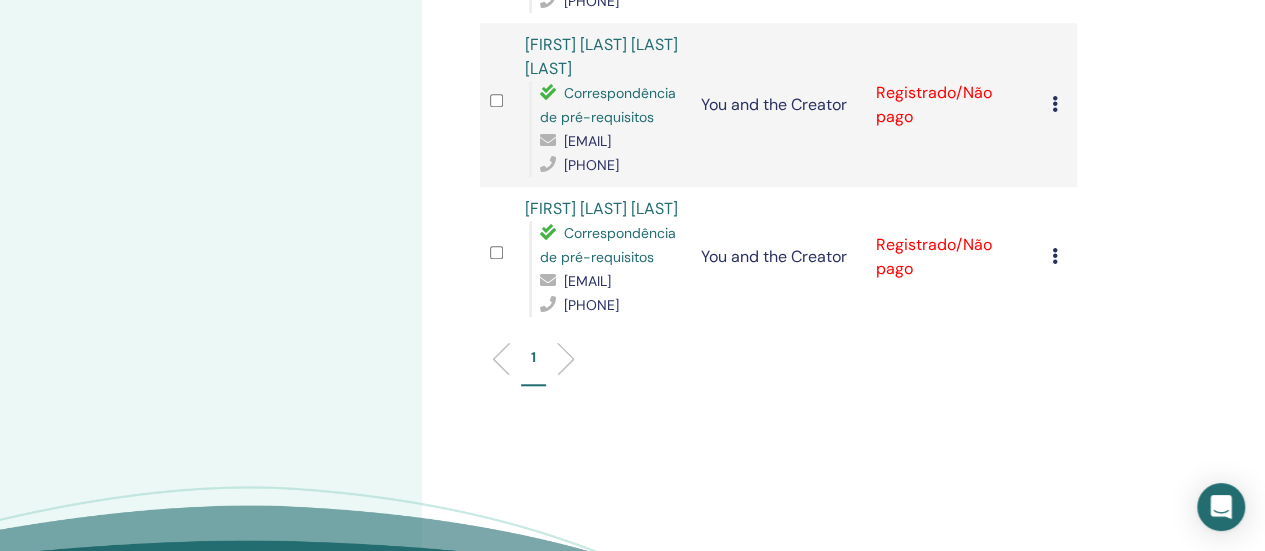 click at bounding box center (1055, 104) 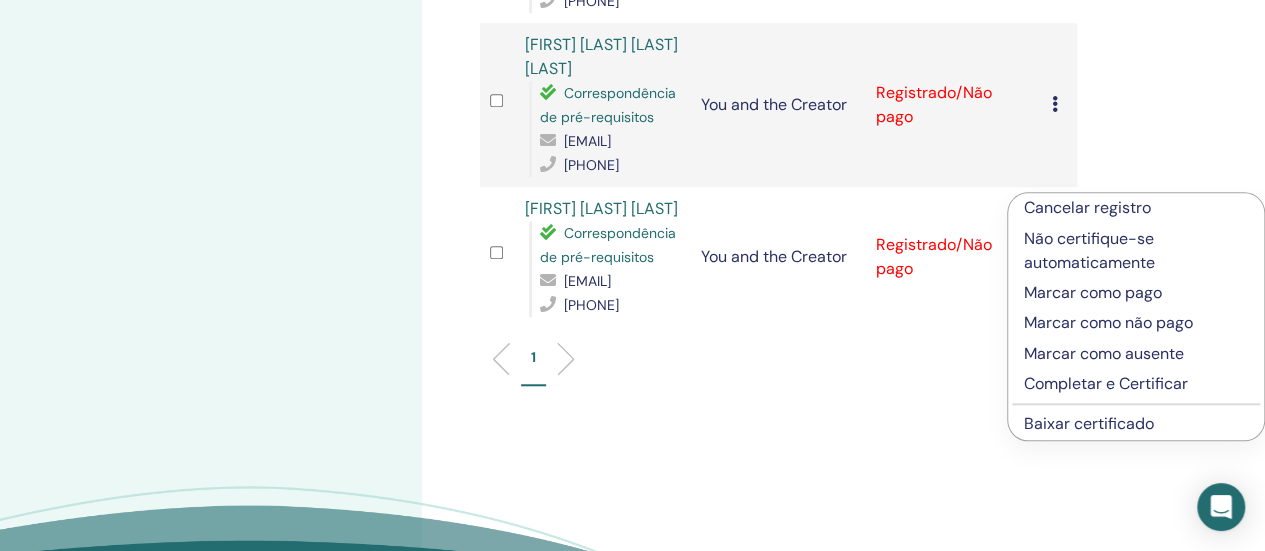 click on "Marcar como pago" at bounding box center (1136, 293) 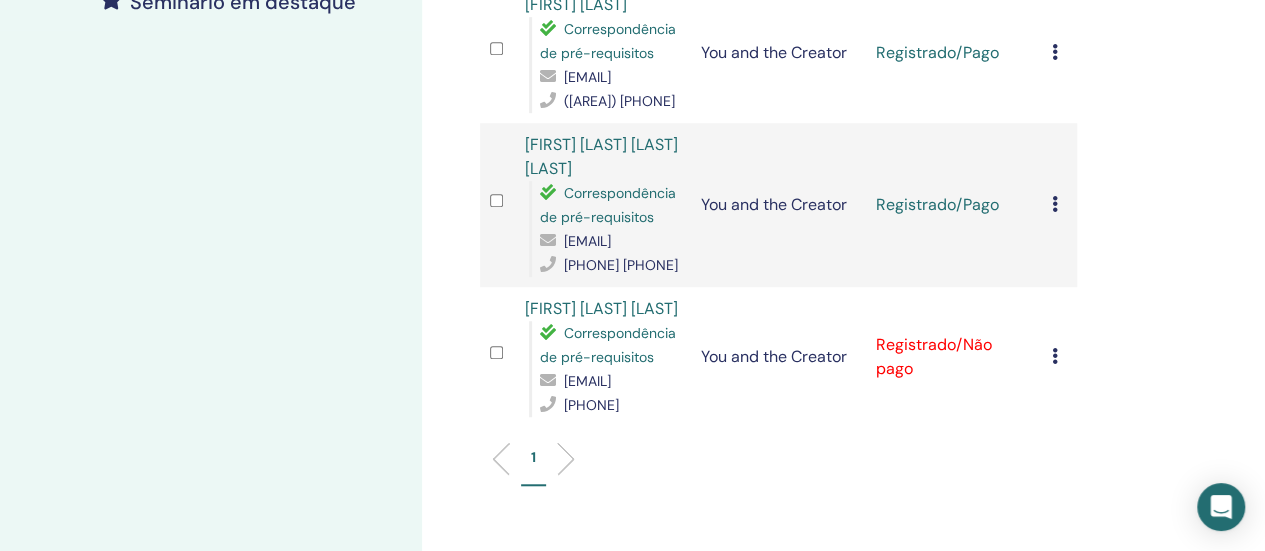 scroll, scrollTop: 700, scrollLeft: 0, axis: vertical 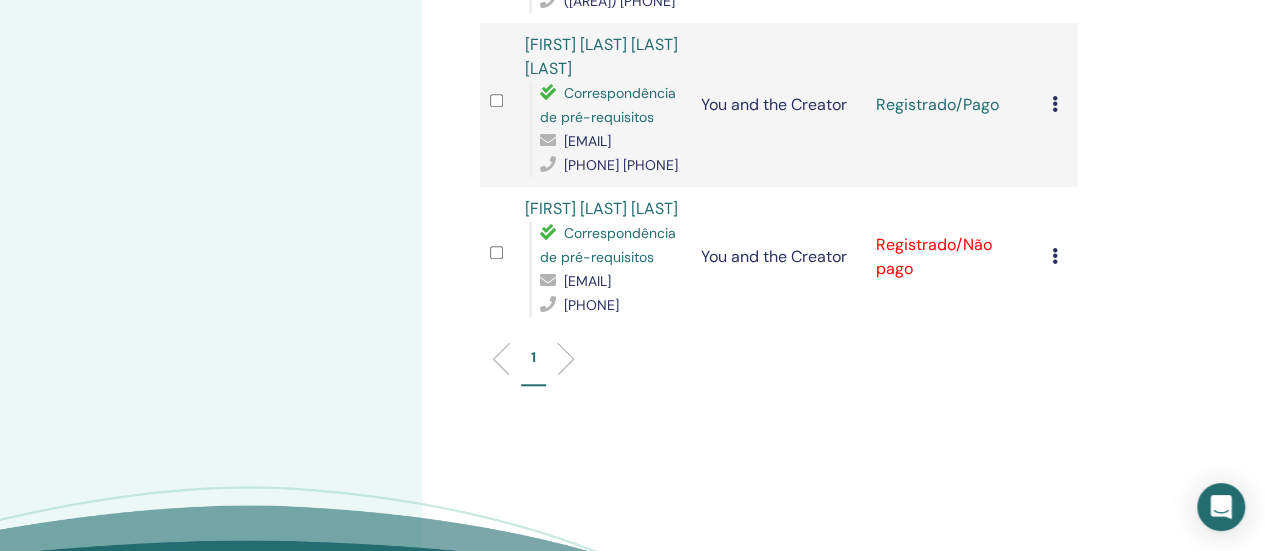 click at bounding box center (1055, 256) 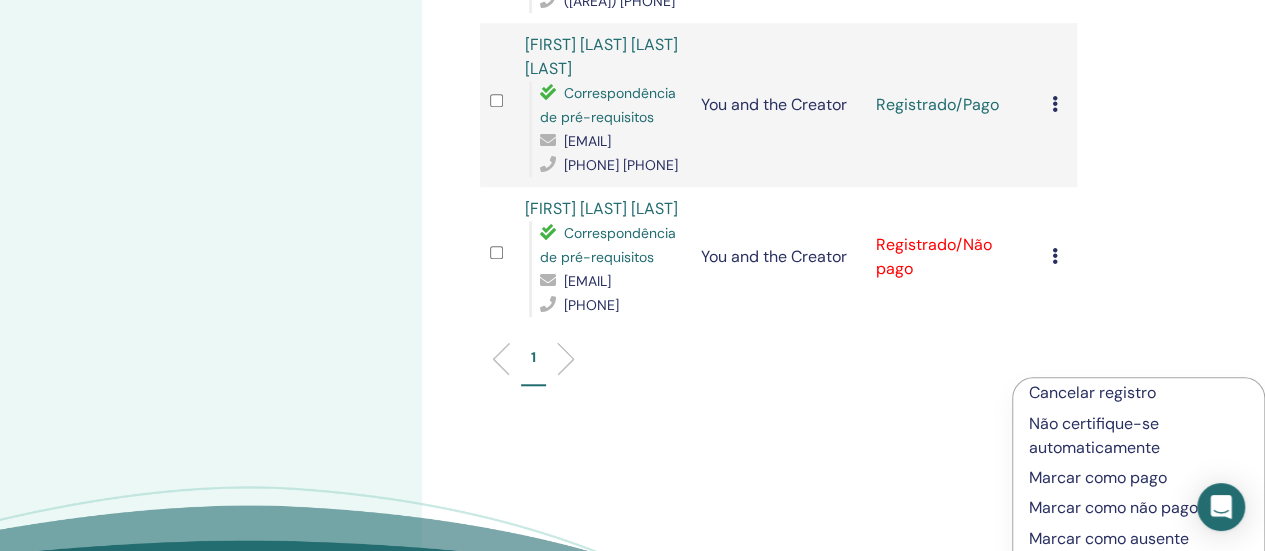click on "Marcar como pago" at bounding box center (1138, 478) 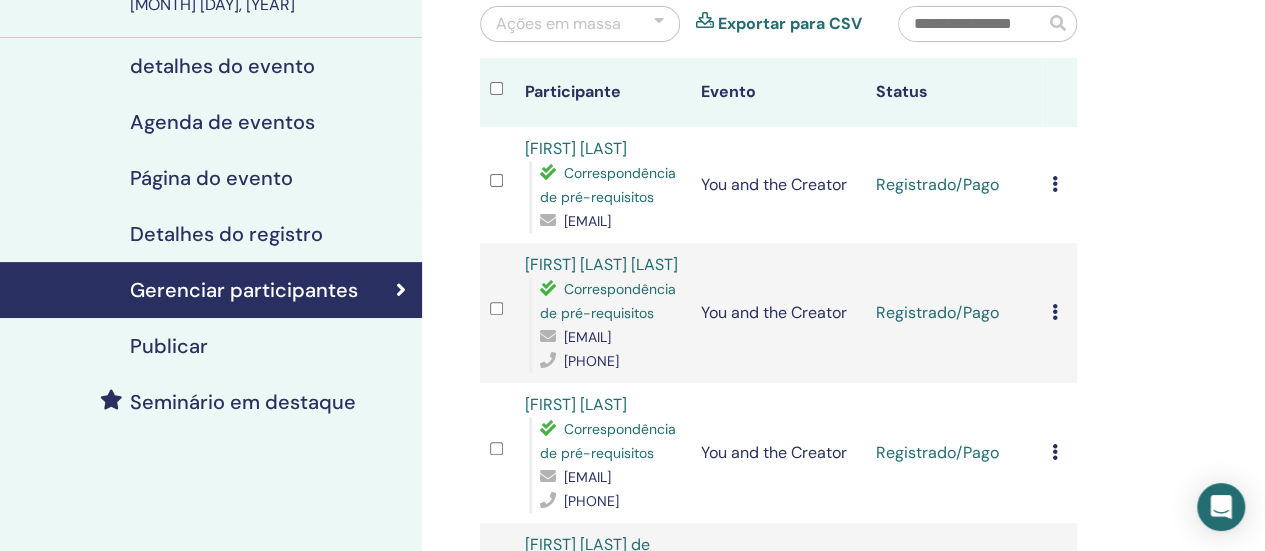 scroll, scrollTop: 0, scrollLeft: 0, axis: both 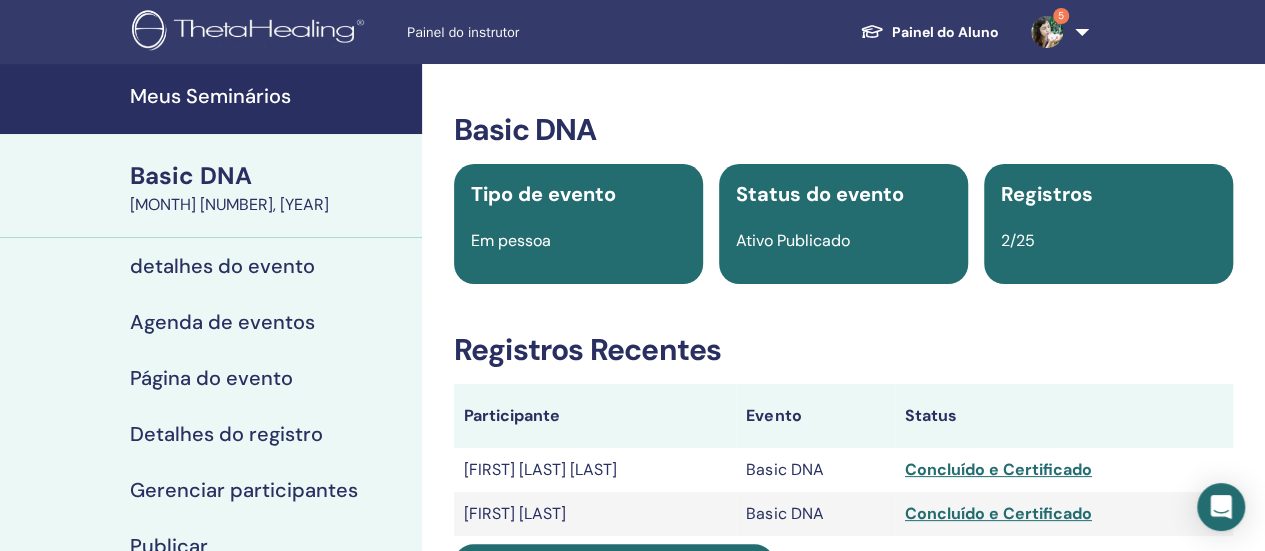 click on "Painel do Aluno" at bounding box center (929, 32) 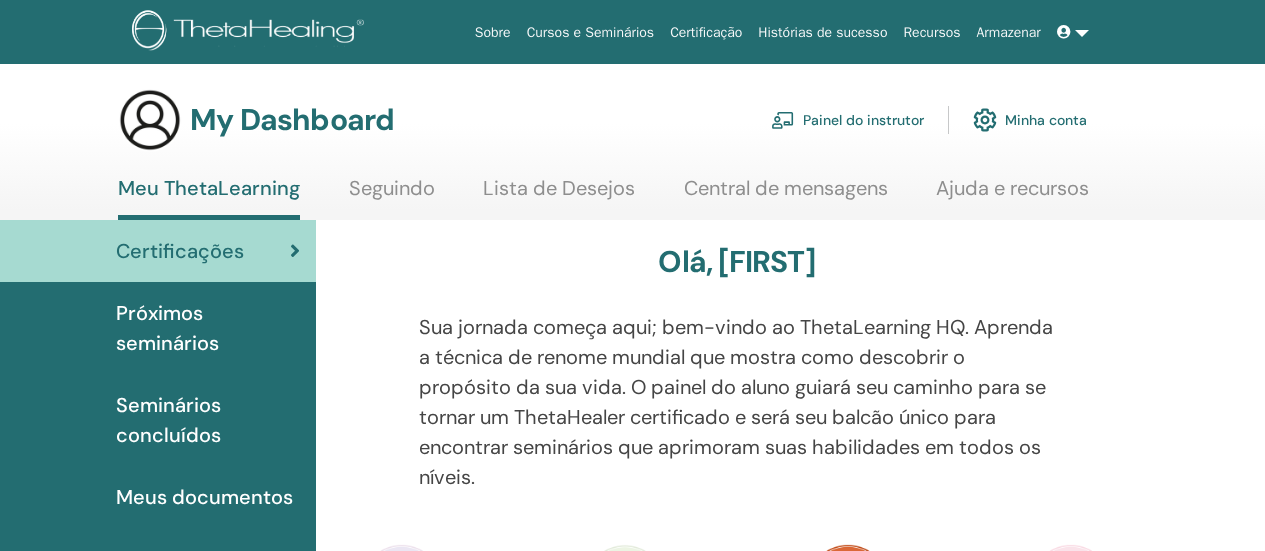 scroll, scrollTop: 0, scrollLeft: 0, axis: both 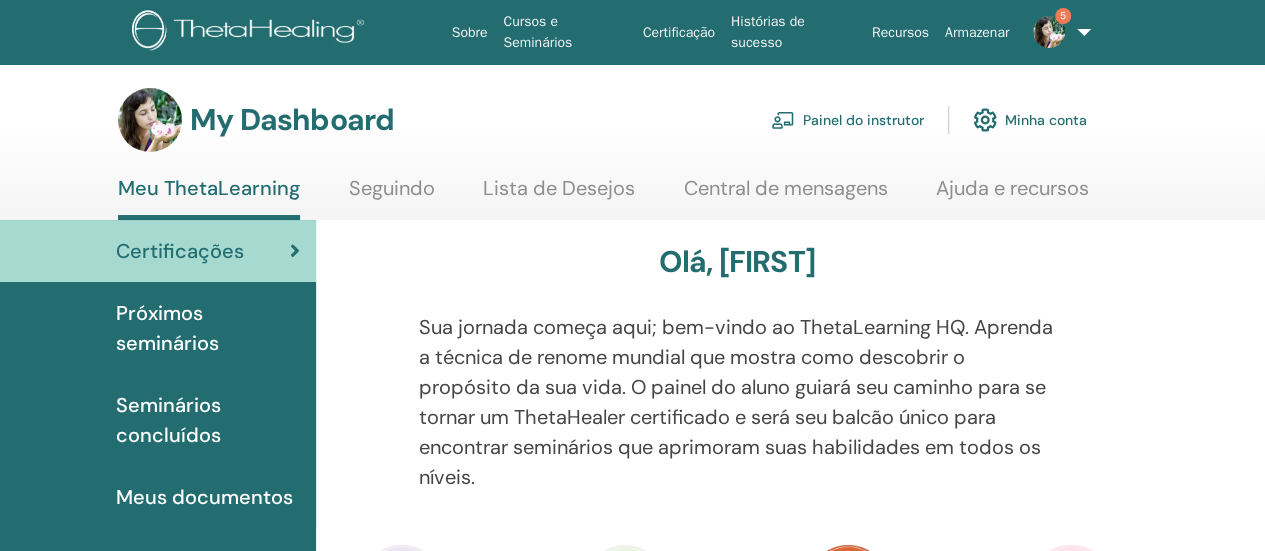 click on "Painel do instrutor" at bounding box center (847, 120) 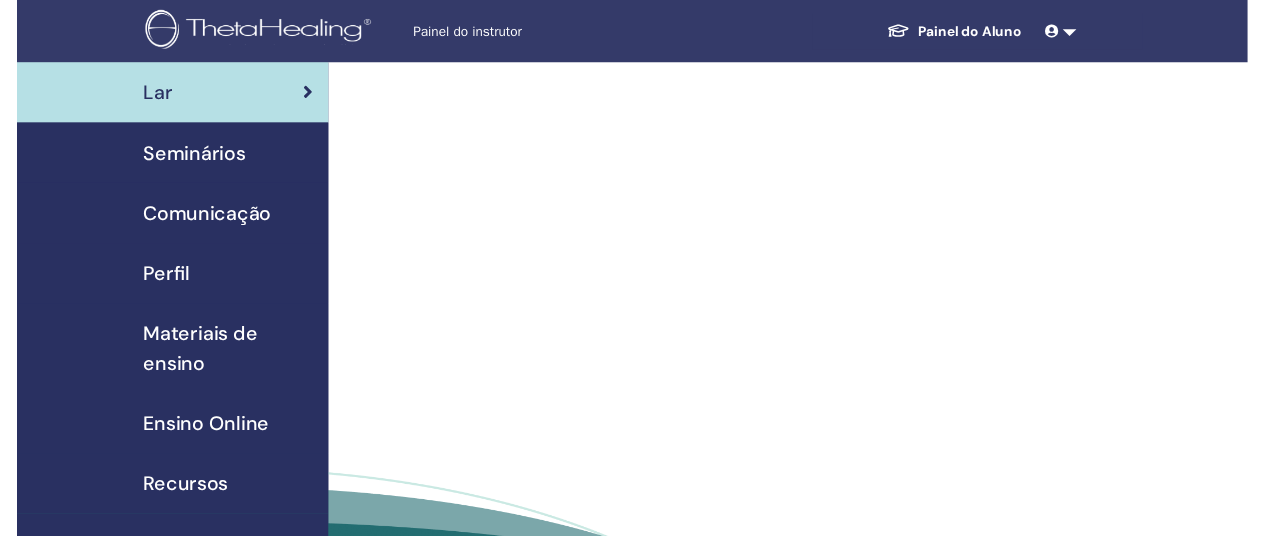 scroll, scrollTop: 0, scrollLeft: 0, axis: both 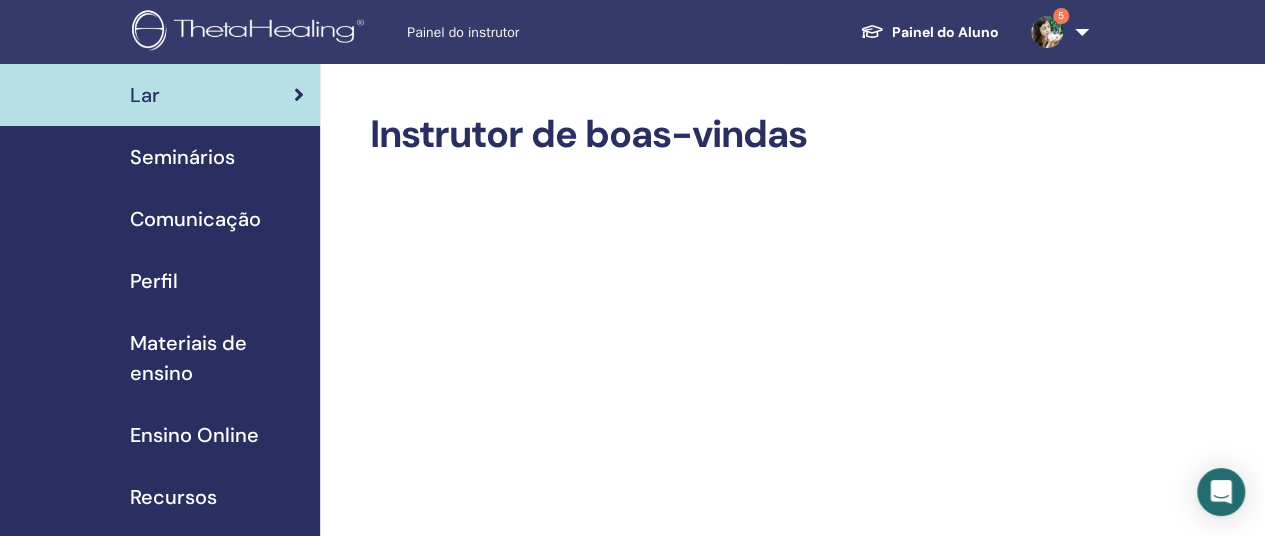 click on "Seminários" at bounding box center [182, 157] 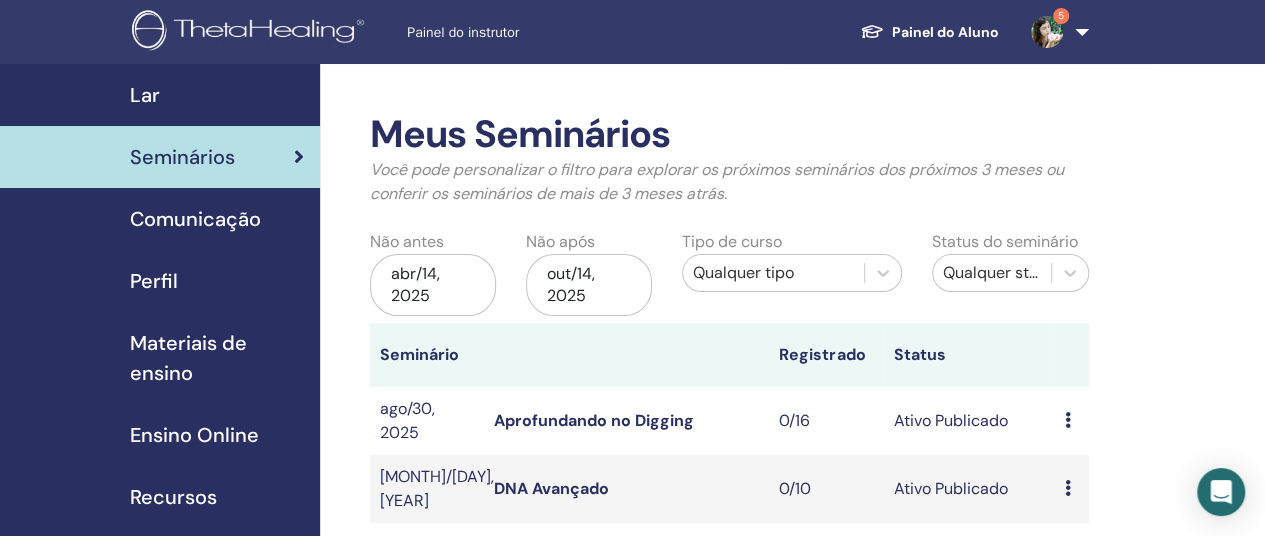 scroll, scrollTop: 200, scrollLeft: 0, axis: vertical 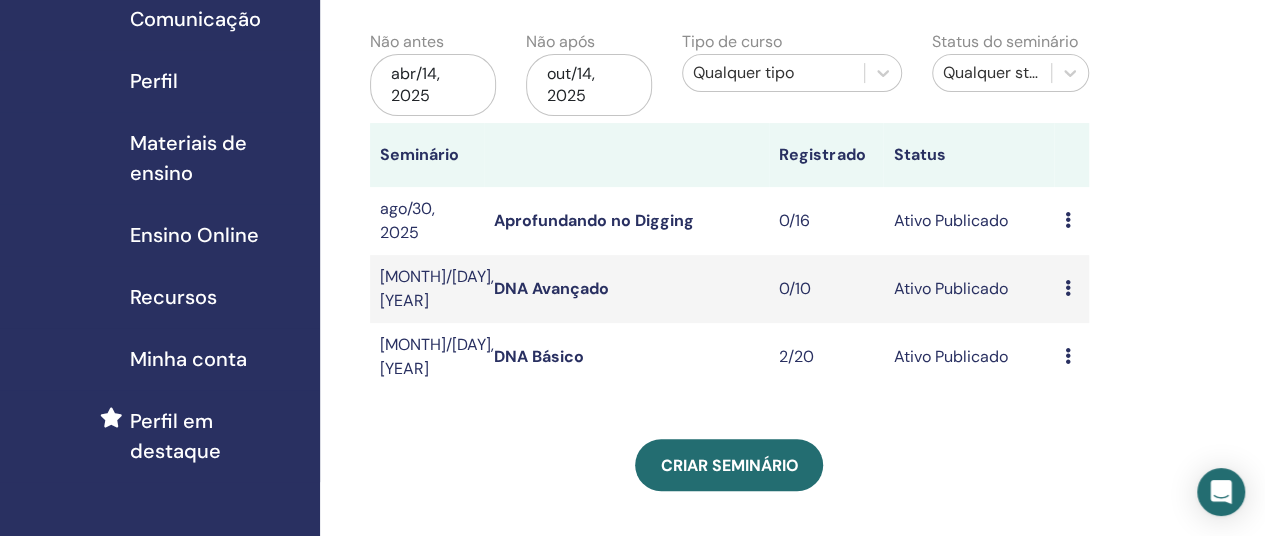 click on "DNA Básico" at bounding box center (539, 356) 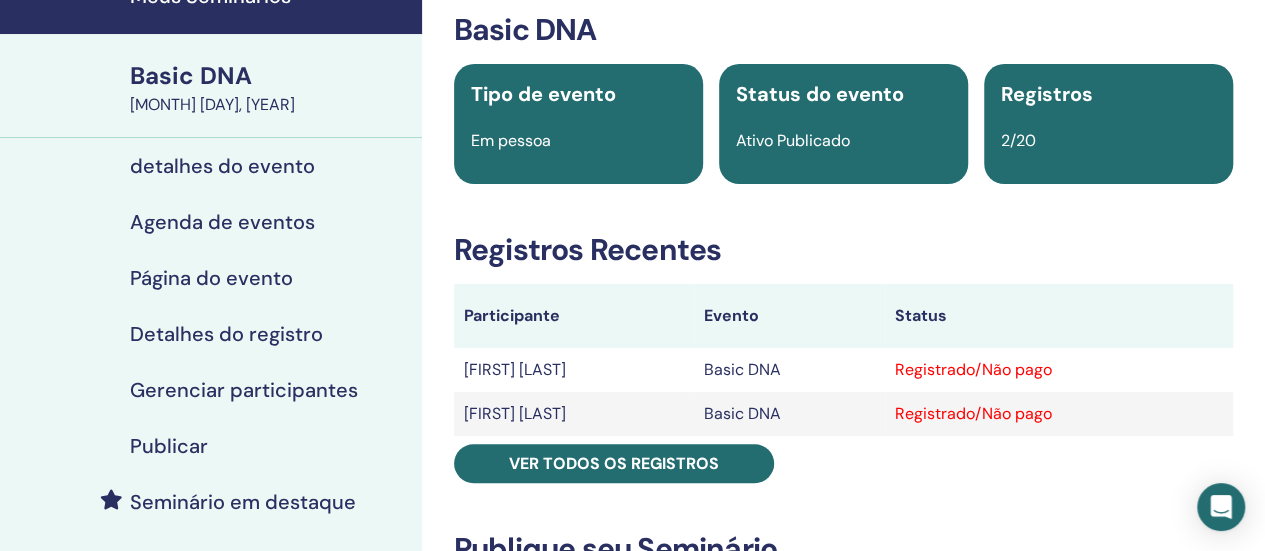 scroll, scrollTop: 0, scrollLeft: 0, axis: both 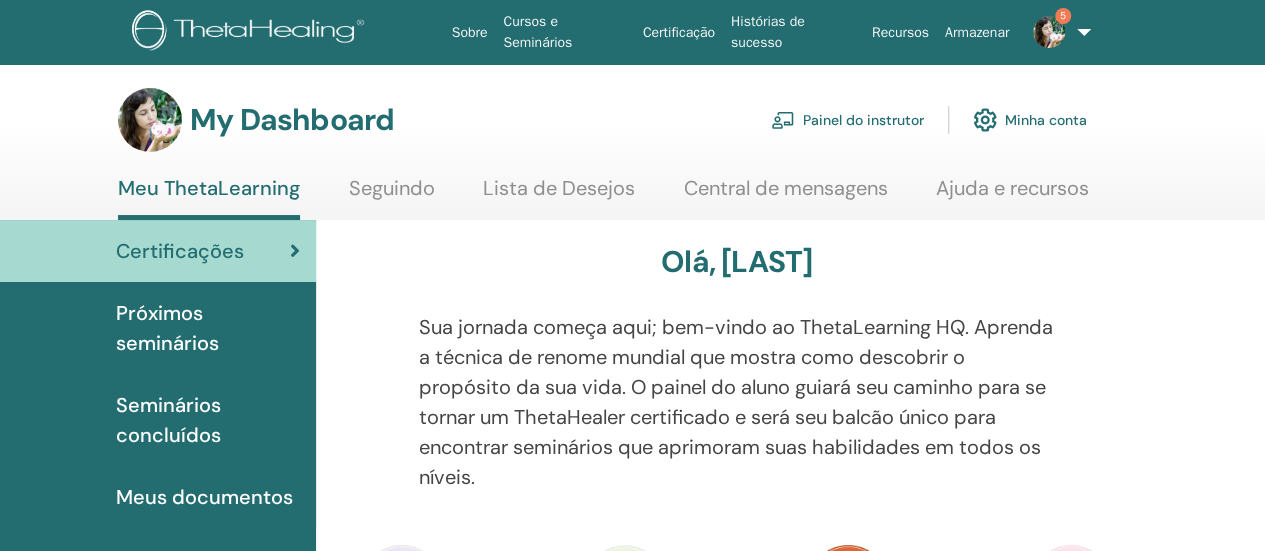 click on "Painel do instrutor" at bounding box center (847, 120) 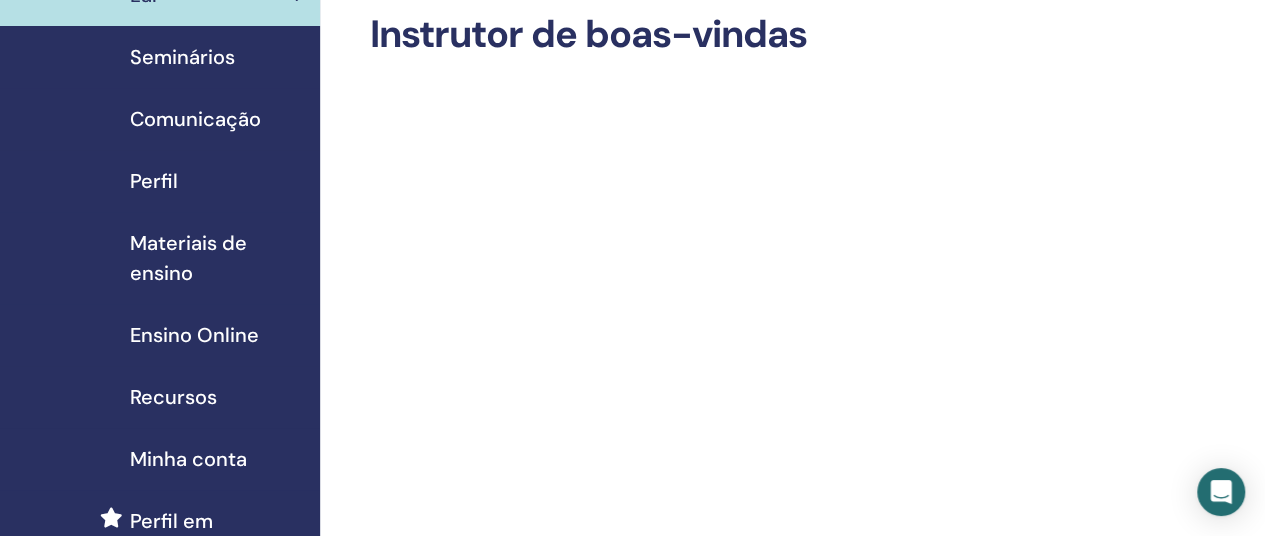 scroll, scrollTop: 0, scrollLeft: 0, axis: both 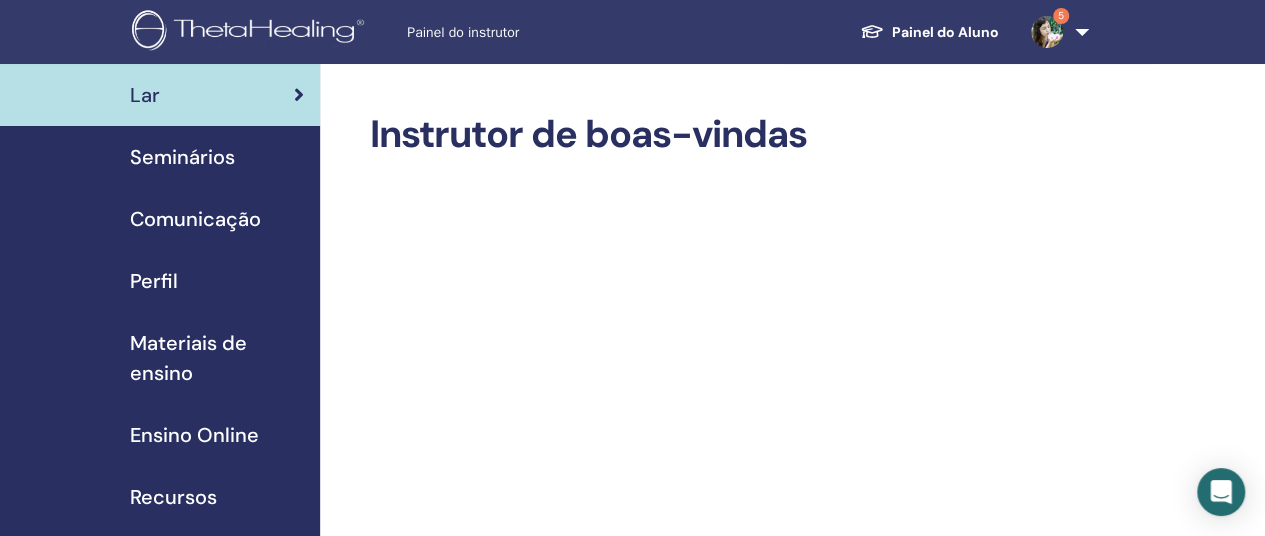 click on "Seminários" at bounding box center (182, 157) 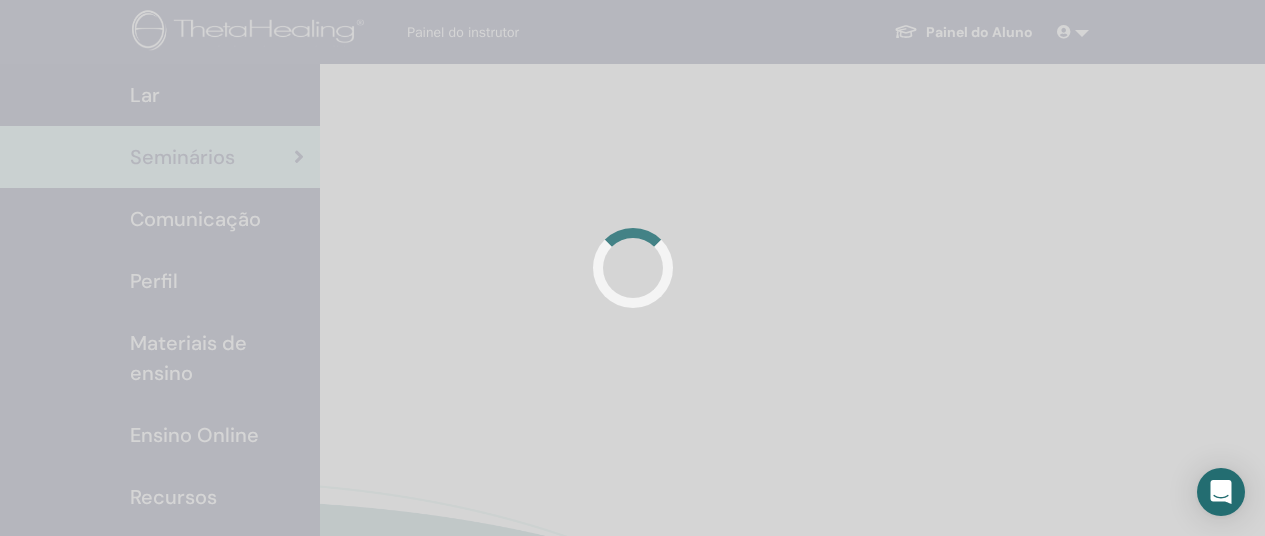 scroll, scrollTop: 0, scrollLeft: 0, axis: both 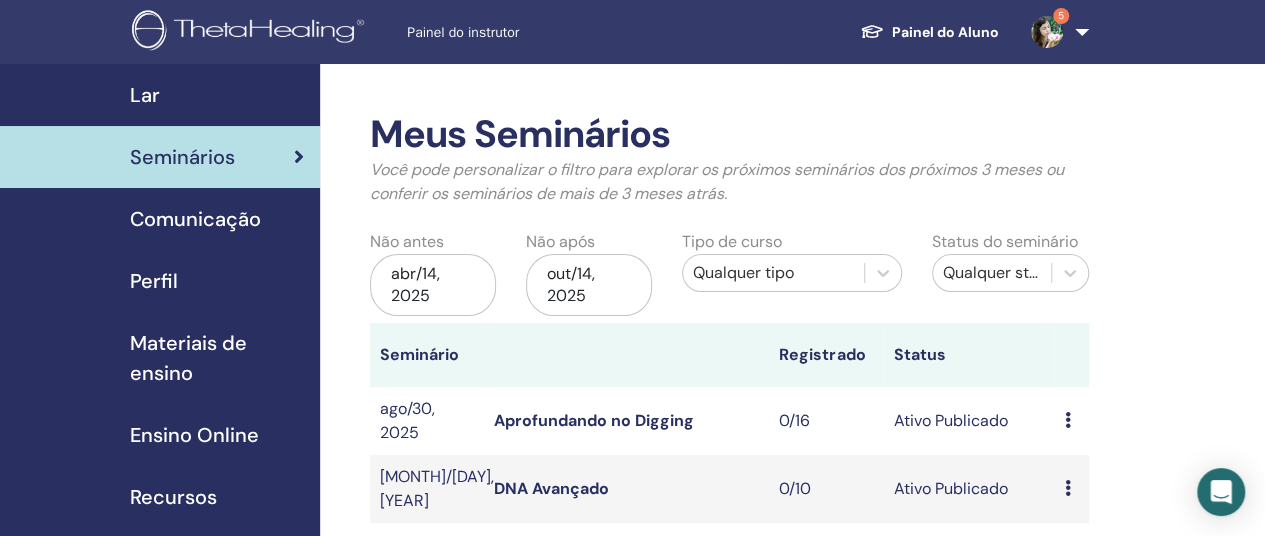 click on "abr/14, 2025" at bounding box center [433, 285] 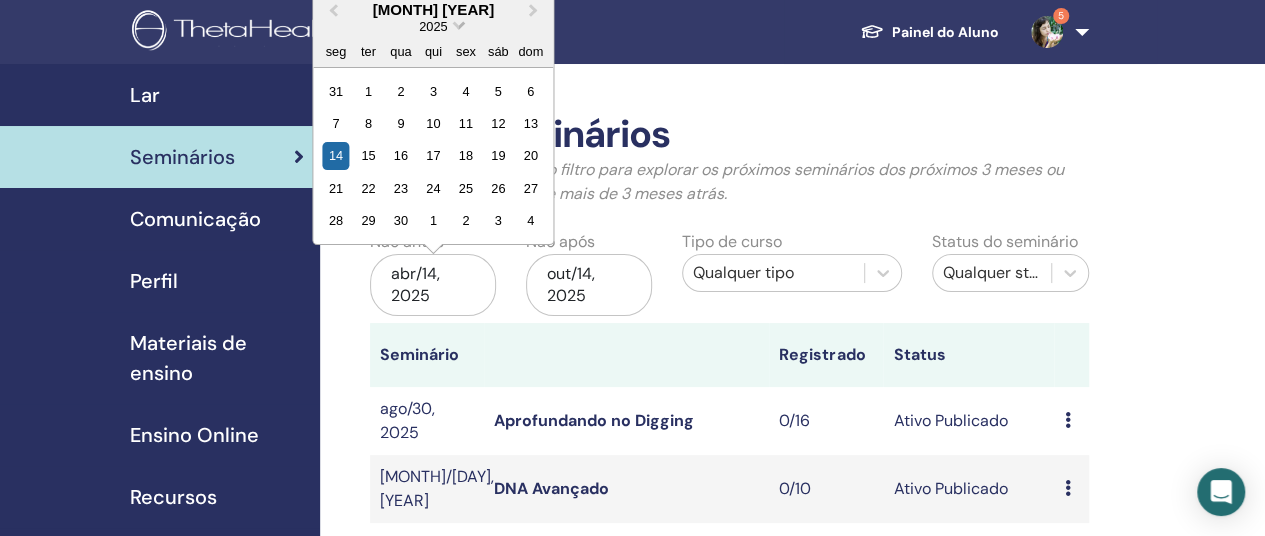 click on "2025" at bounding box center [433, 26] 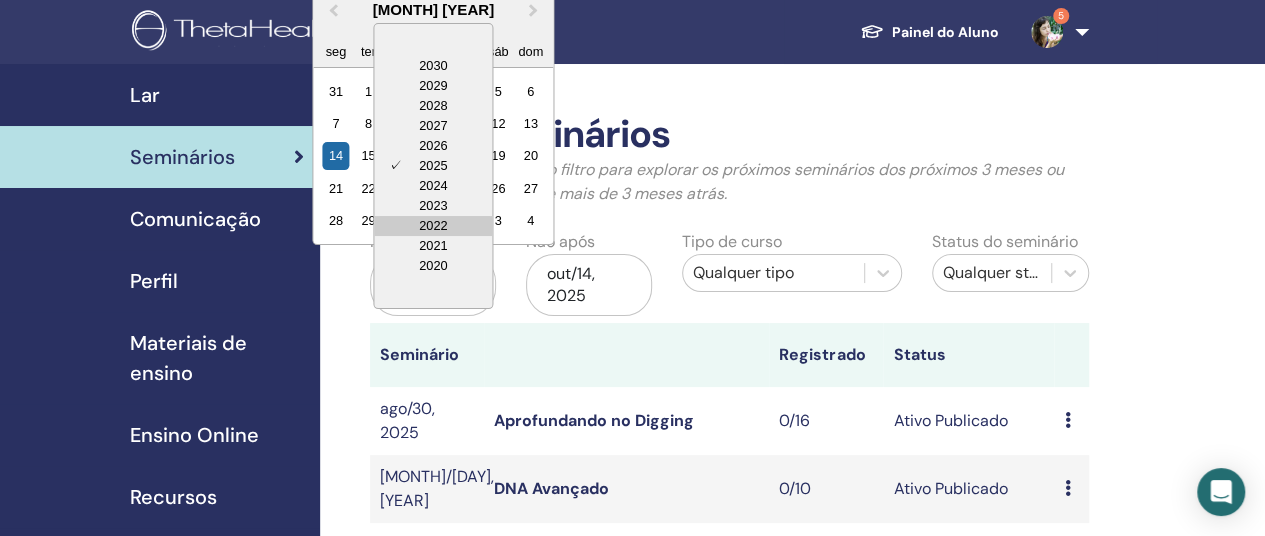 click on "2022" at bounding box center [433, 226] 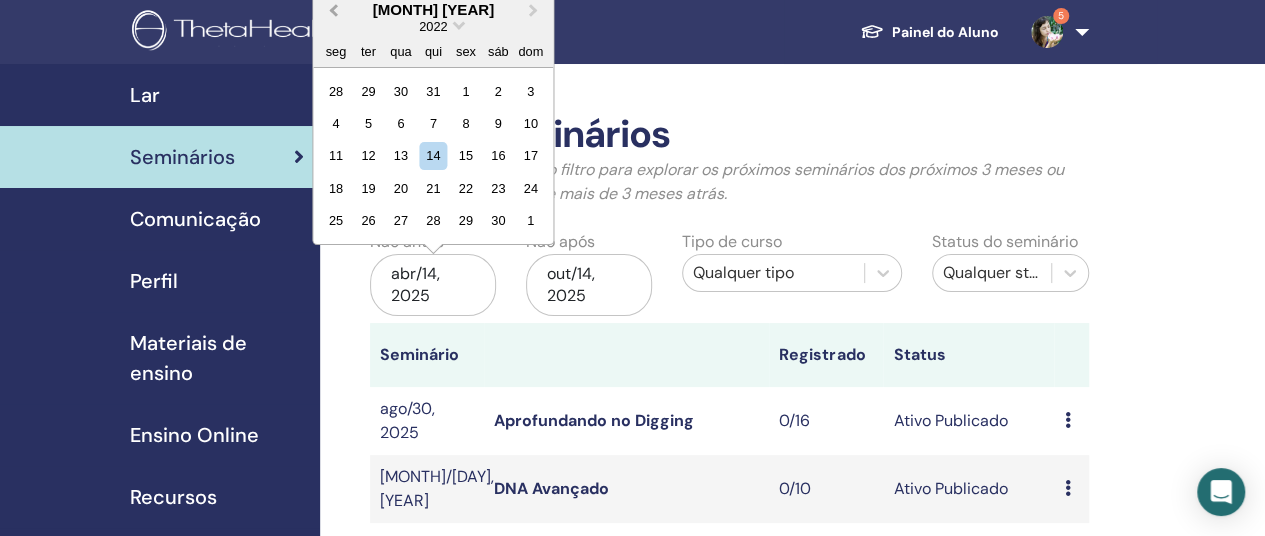 click on "Previous Month" at bounding box center [333, 9] 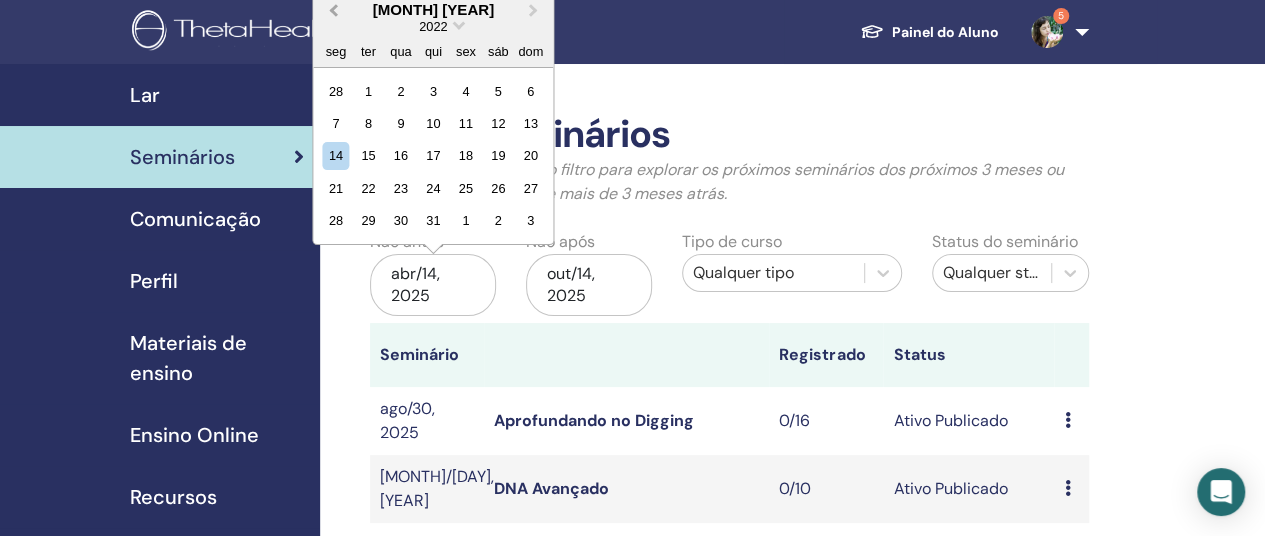 click on "Previous Month" at bounding box center (333, 9) 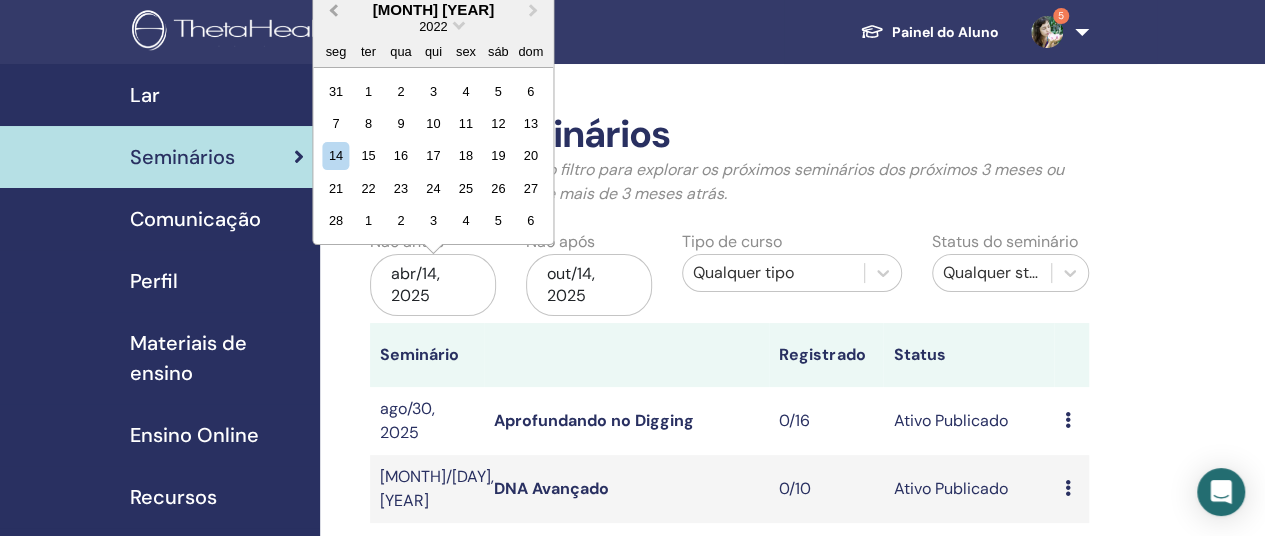 click on "Previous Month" at bounding box center [333, 9] 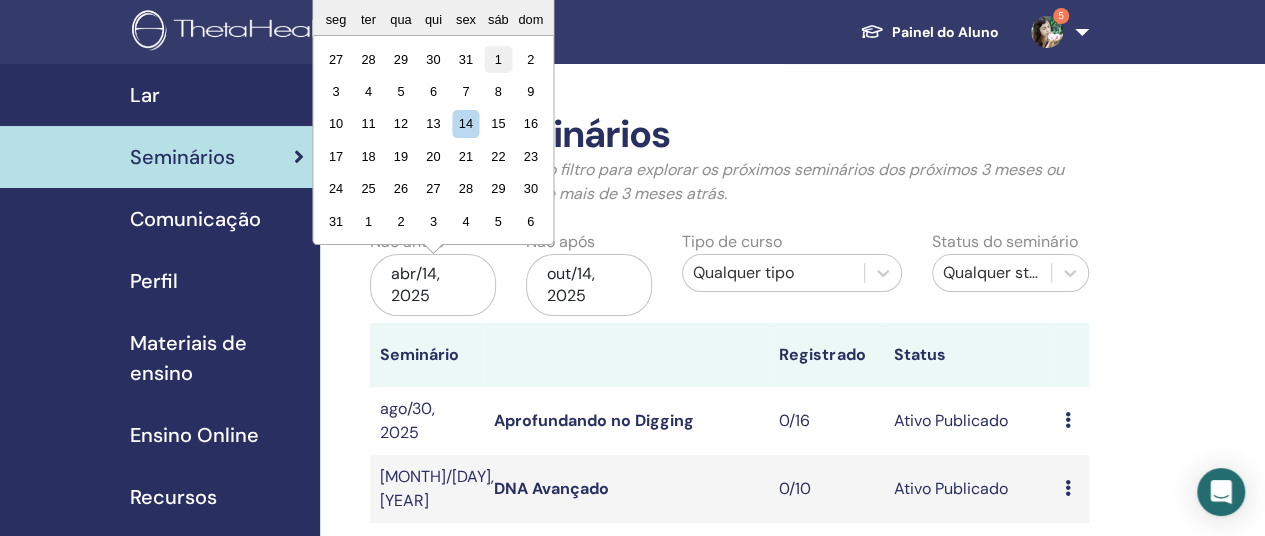click on "1" at bounding box center (498, 58) 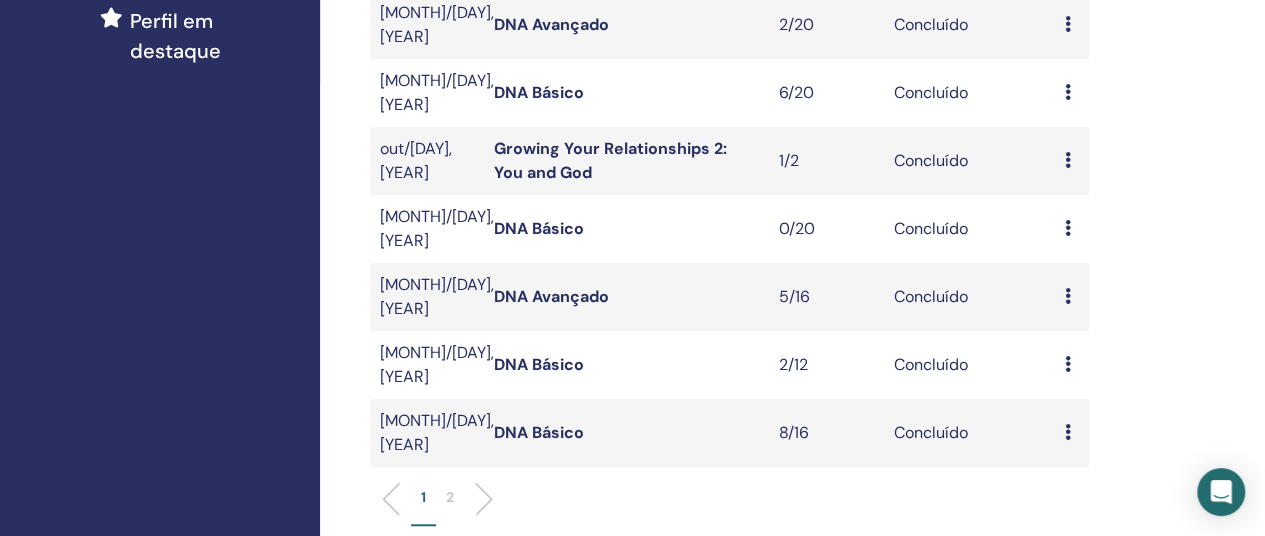 scroll, scrollTop: 900, scrollLeft: 0, axis: vertical 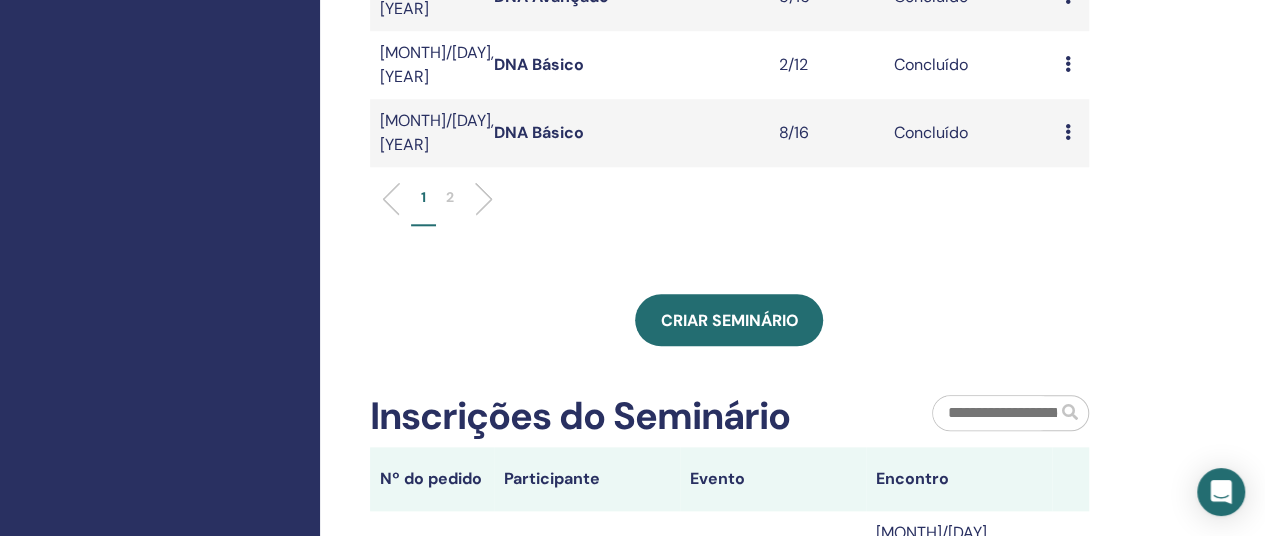 click at bounding box center (476, 199) 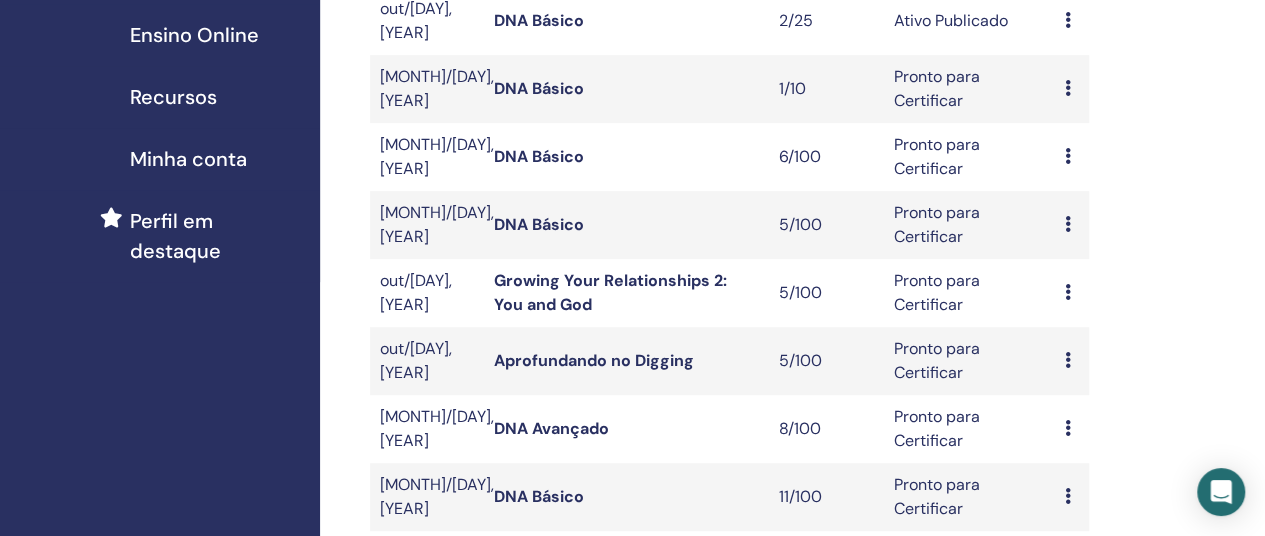 scroll, scrollTop: 300, scrollLeft: 0, axis: vertical 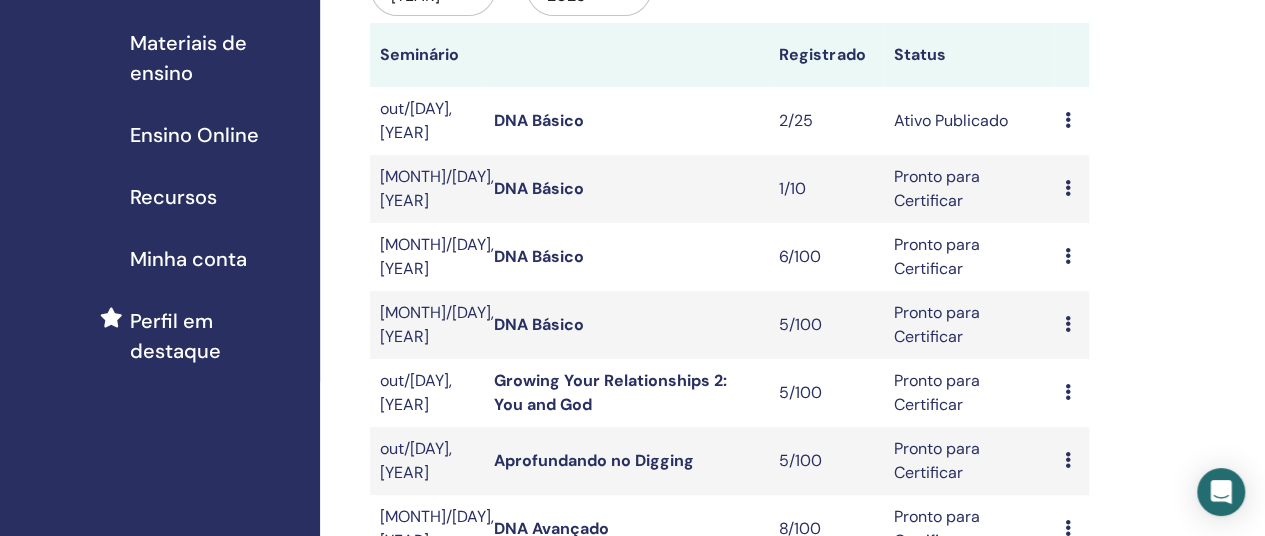 click at bounding box center (1067, 188) 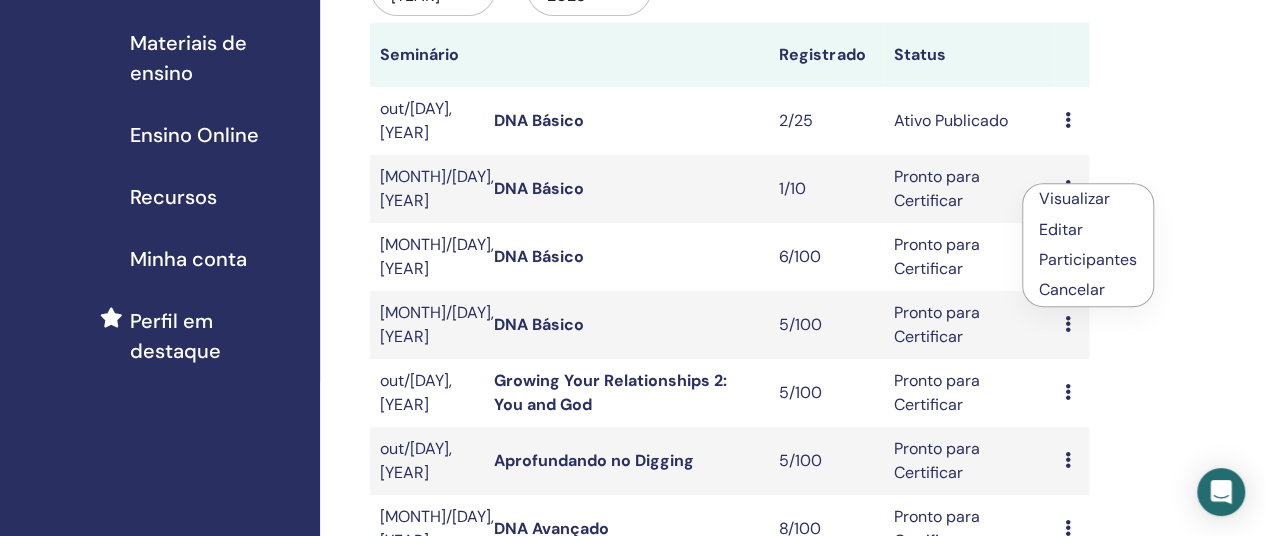 click on "Participantes" at bounding box center (1088, 259) 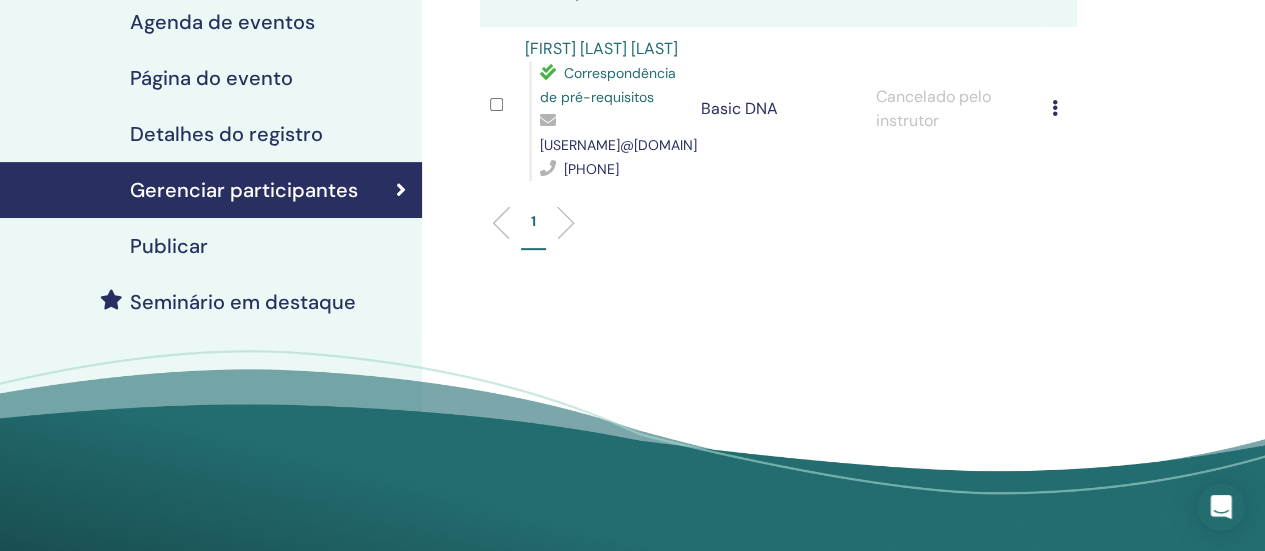 scroll, scrollTop: 100, scrollLeft: 0, axis: vertical 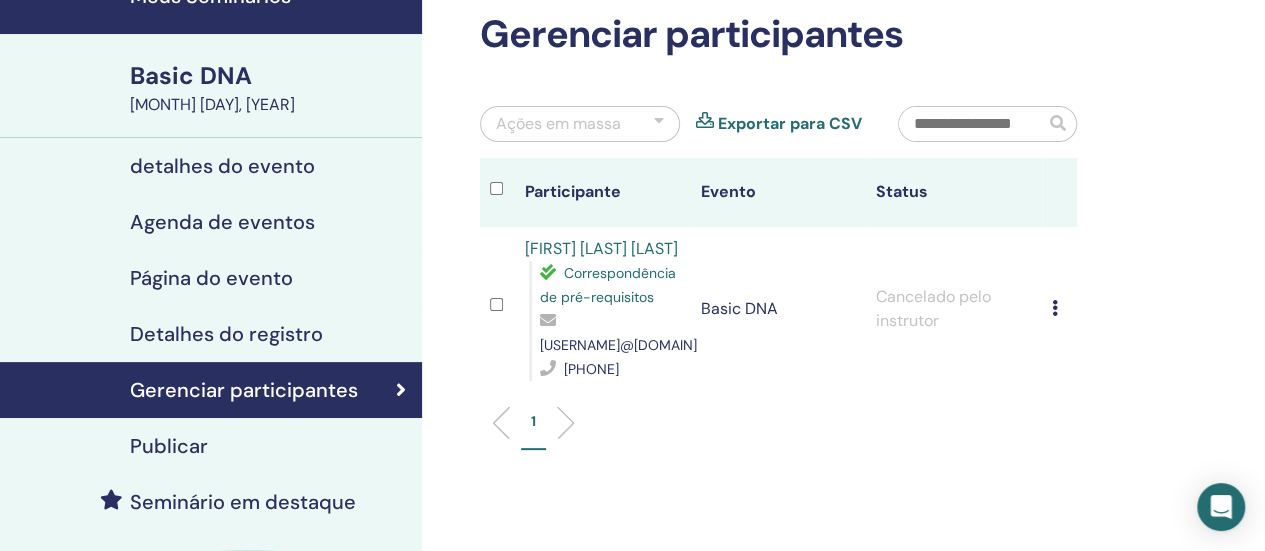 click on "Detalhes do registro" at bounding box center (226, 334) 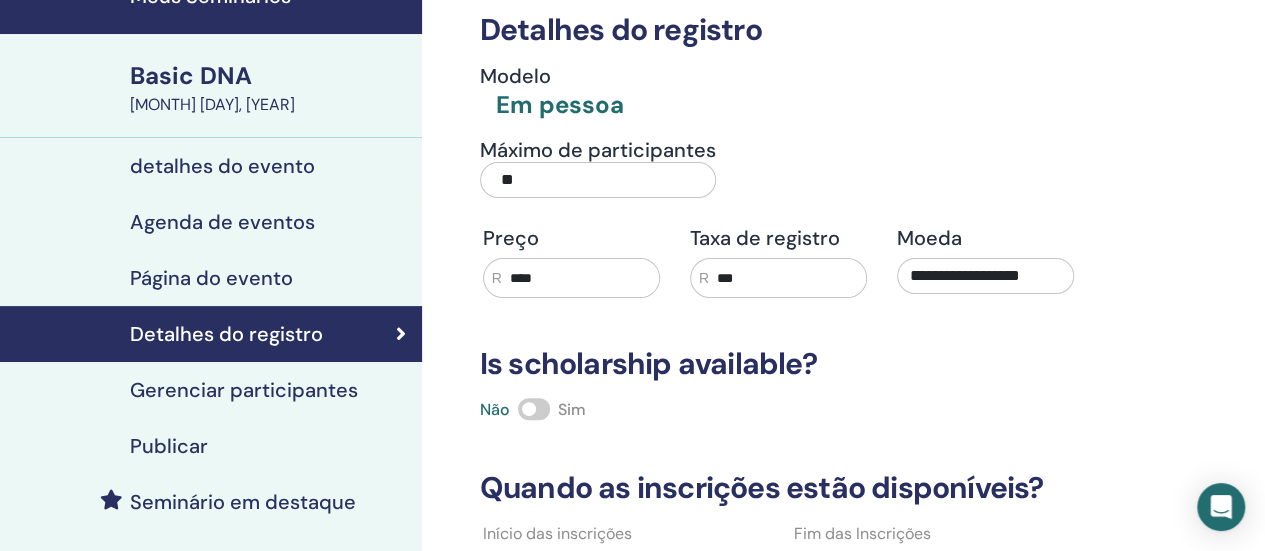 scroll, scrollTop: 200, scrollLeft: 0, axis: vertical 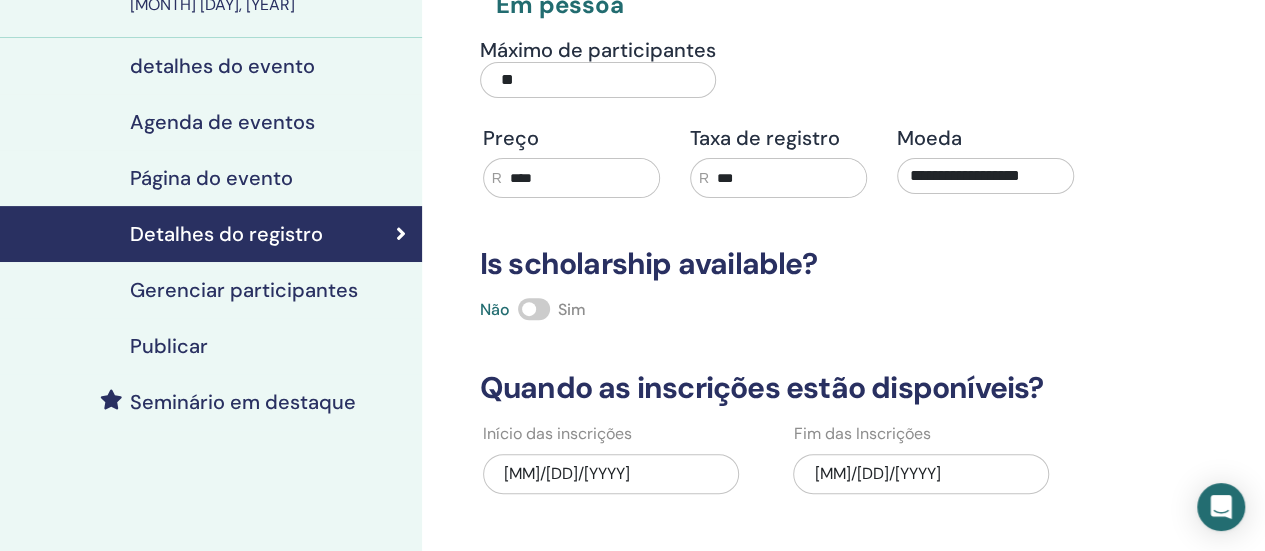 click on "Gerenciar participantes" at bounding box center (244, 290) 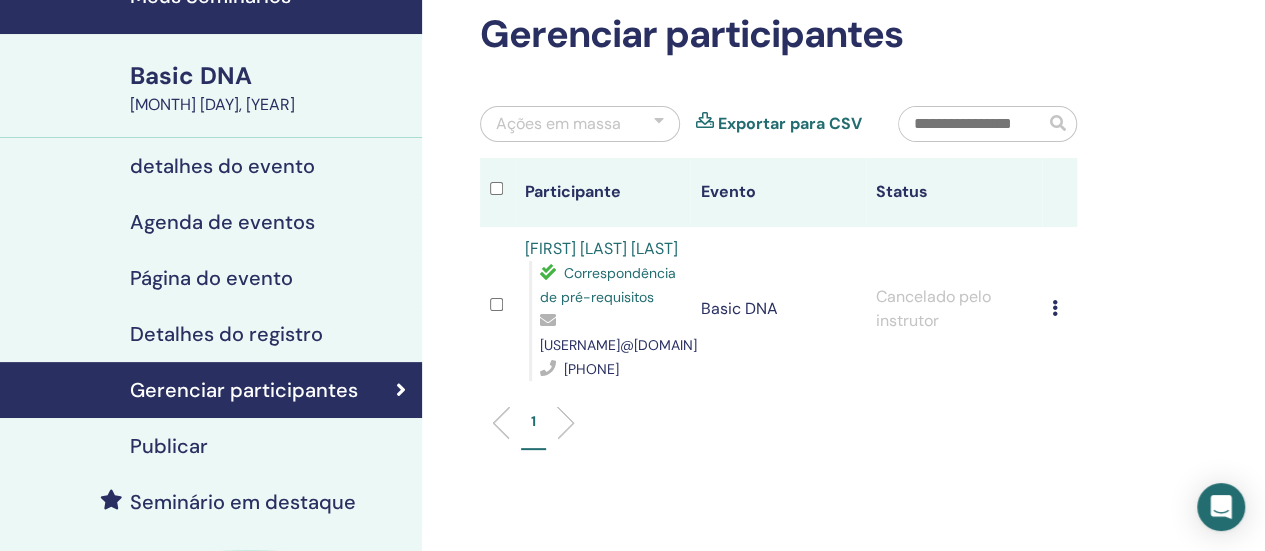 scroll, scrollTop: 0, scrollLeft: 0, axis: both 